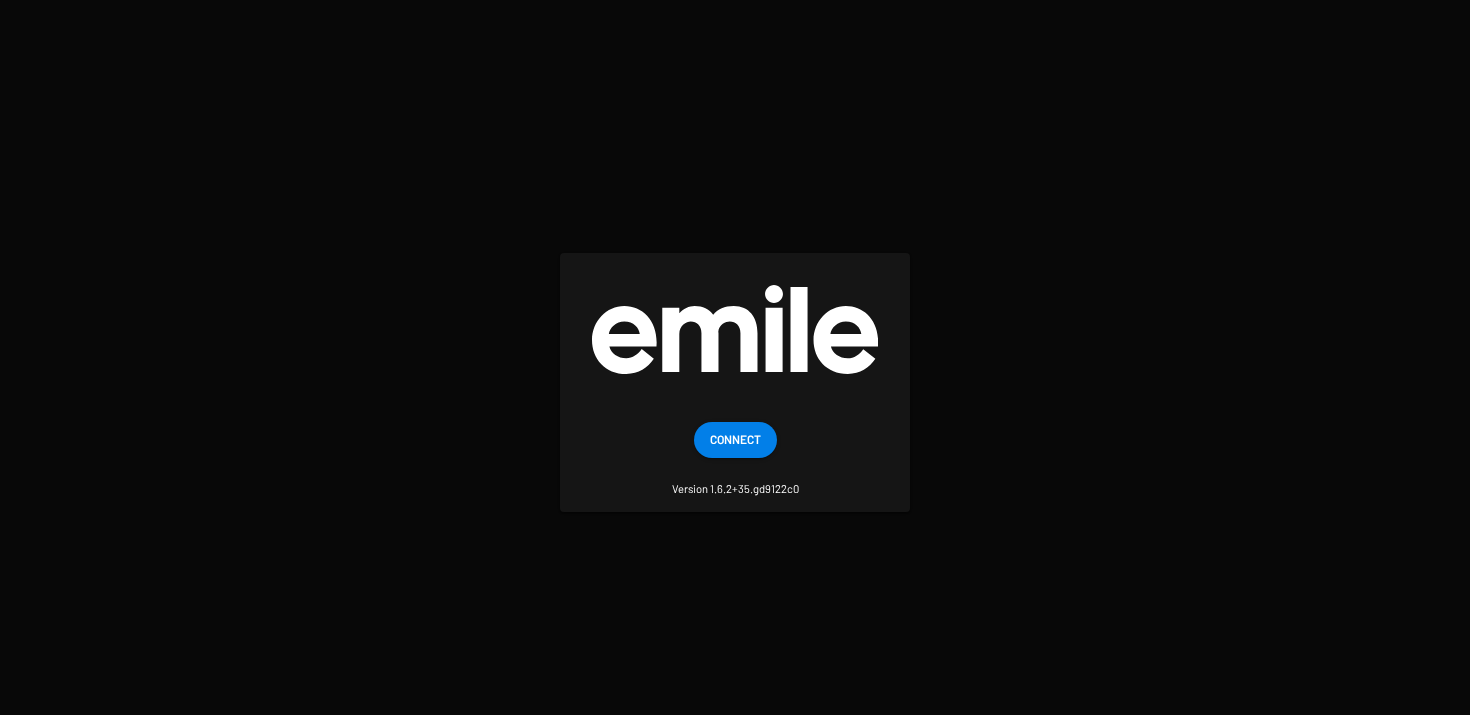 scroll, scrollTop: 0, scrollLeft: 0, axis: both 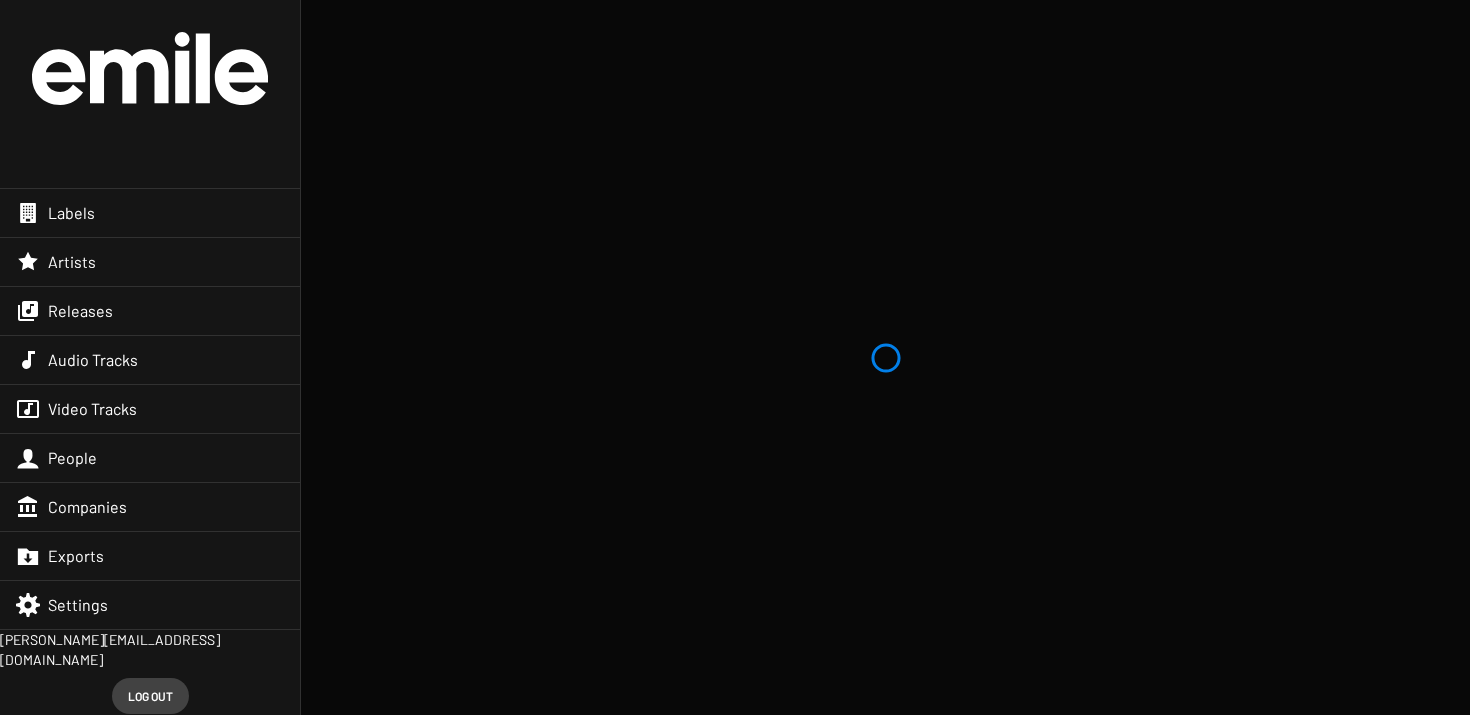 click on "Artists" 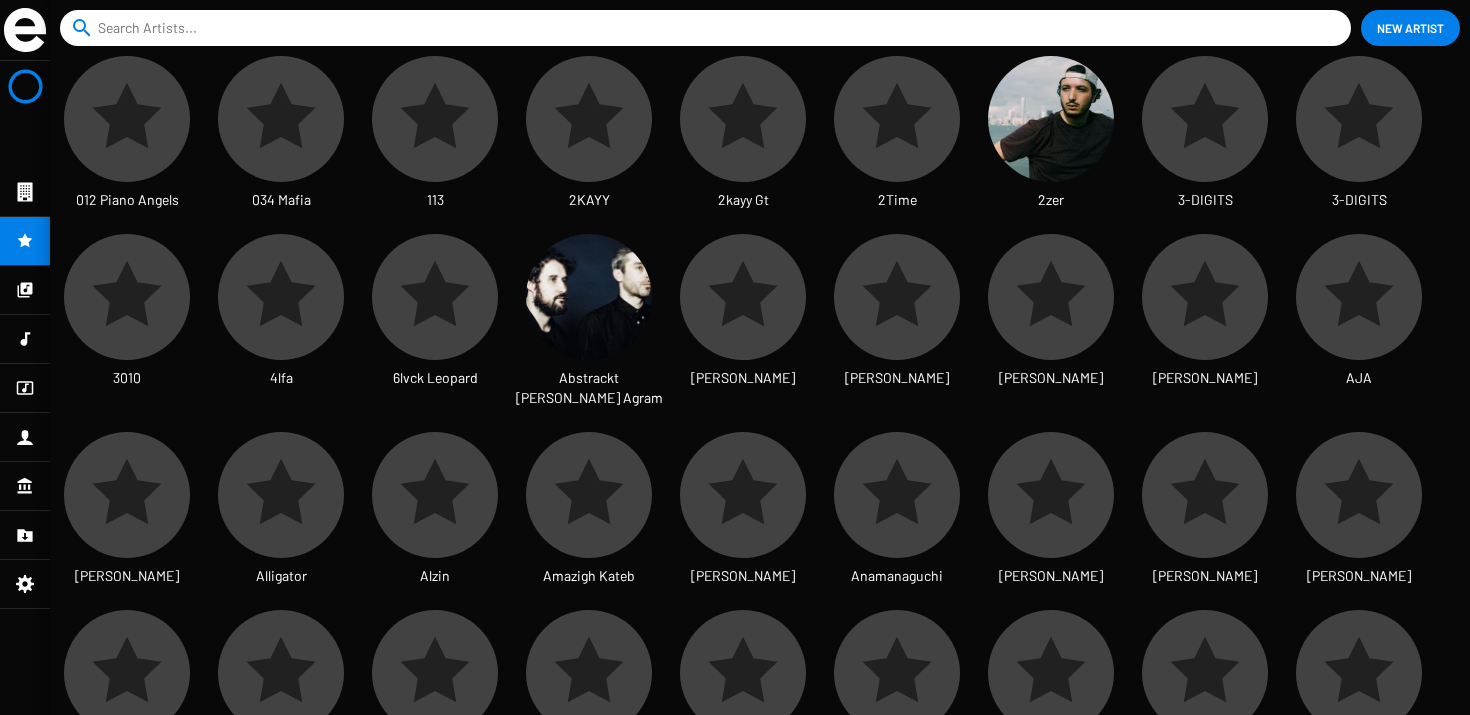 scroll, scrollTop: 10, scrollLeft: 10, axis: both 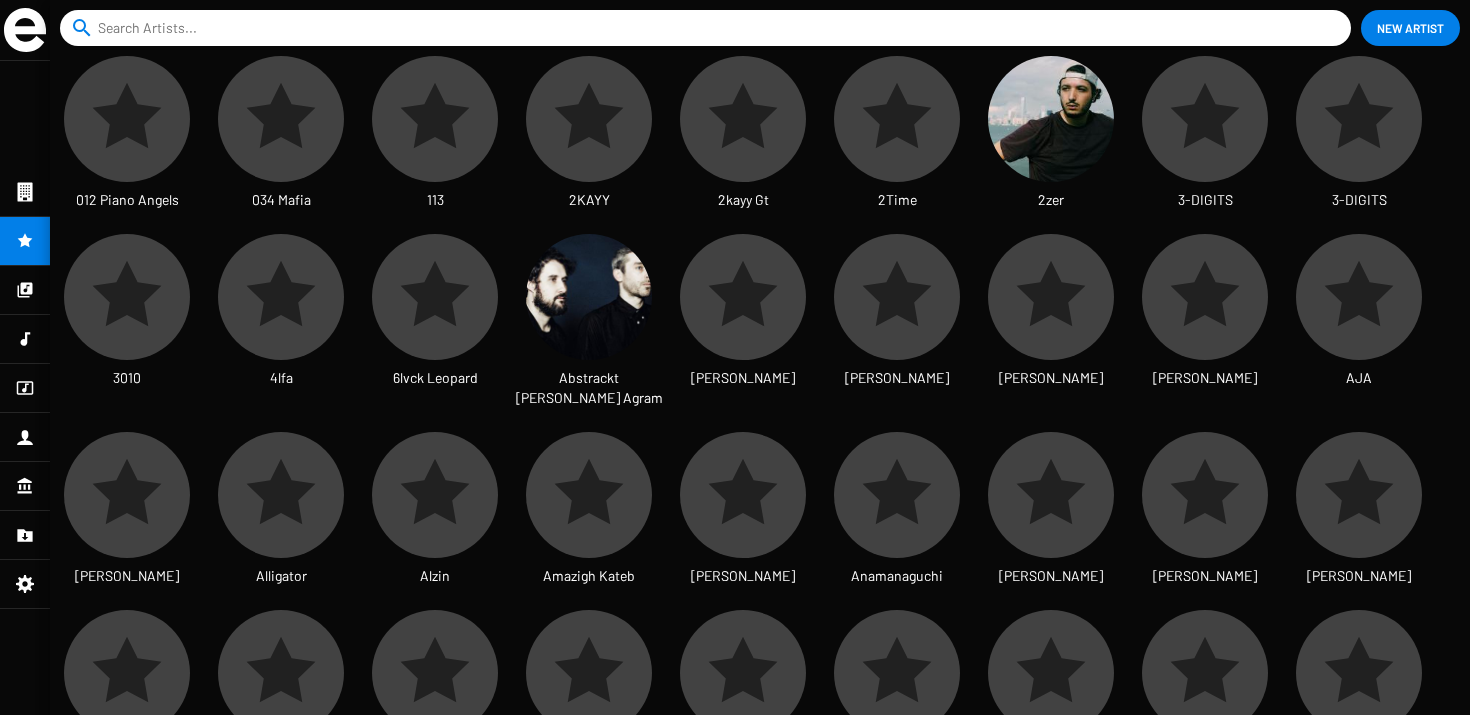 click 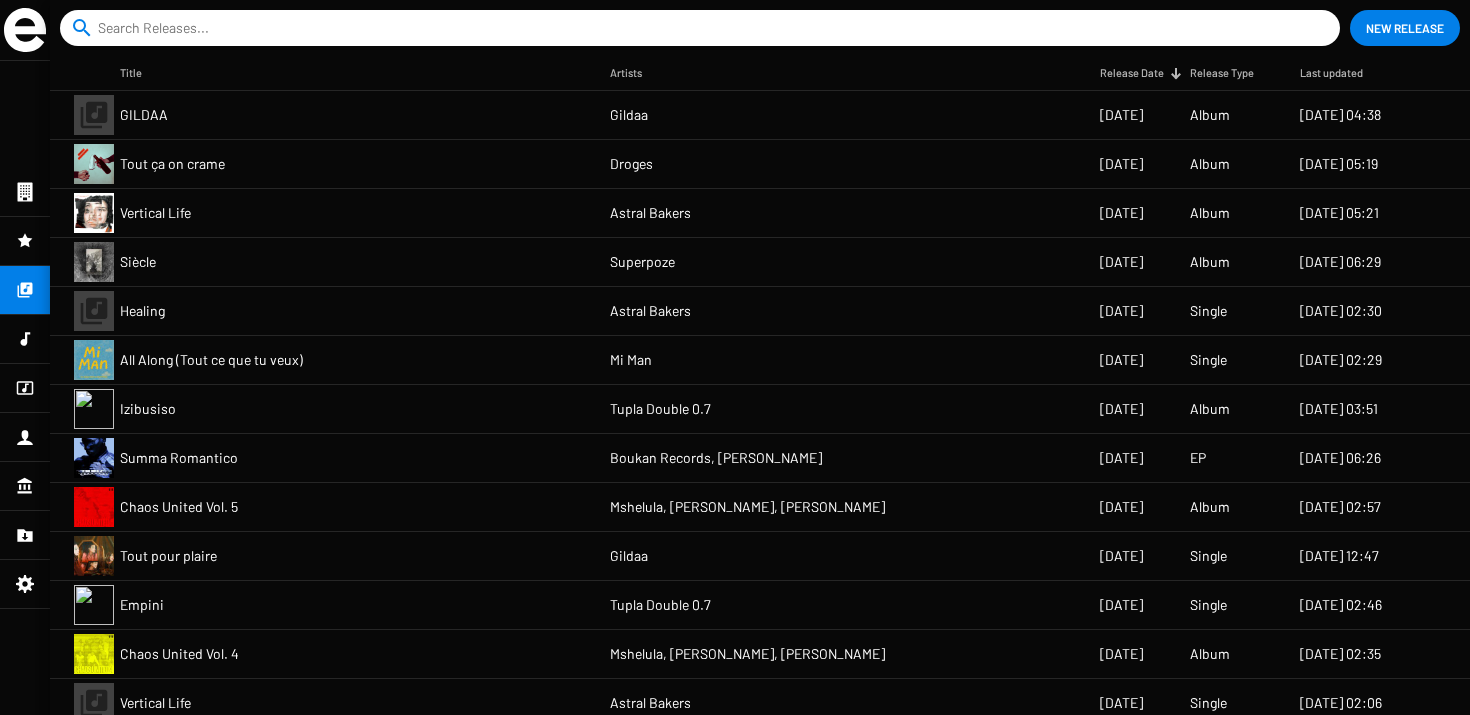 click 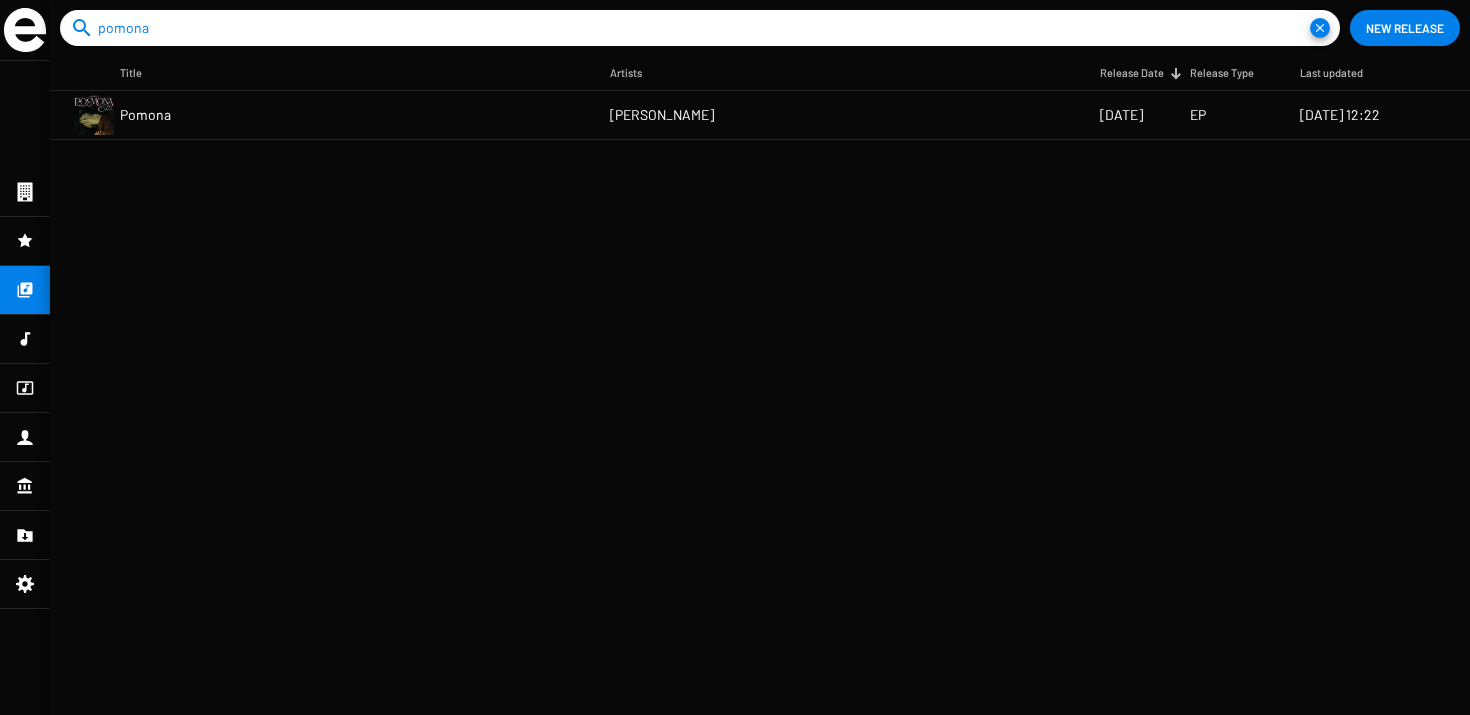 type on "pomona" 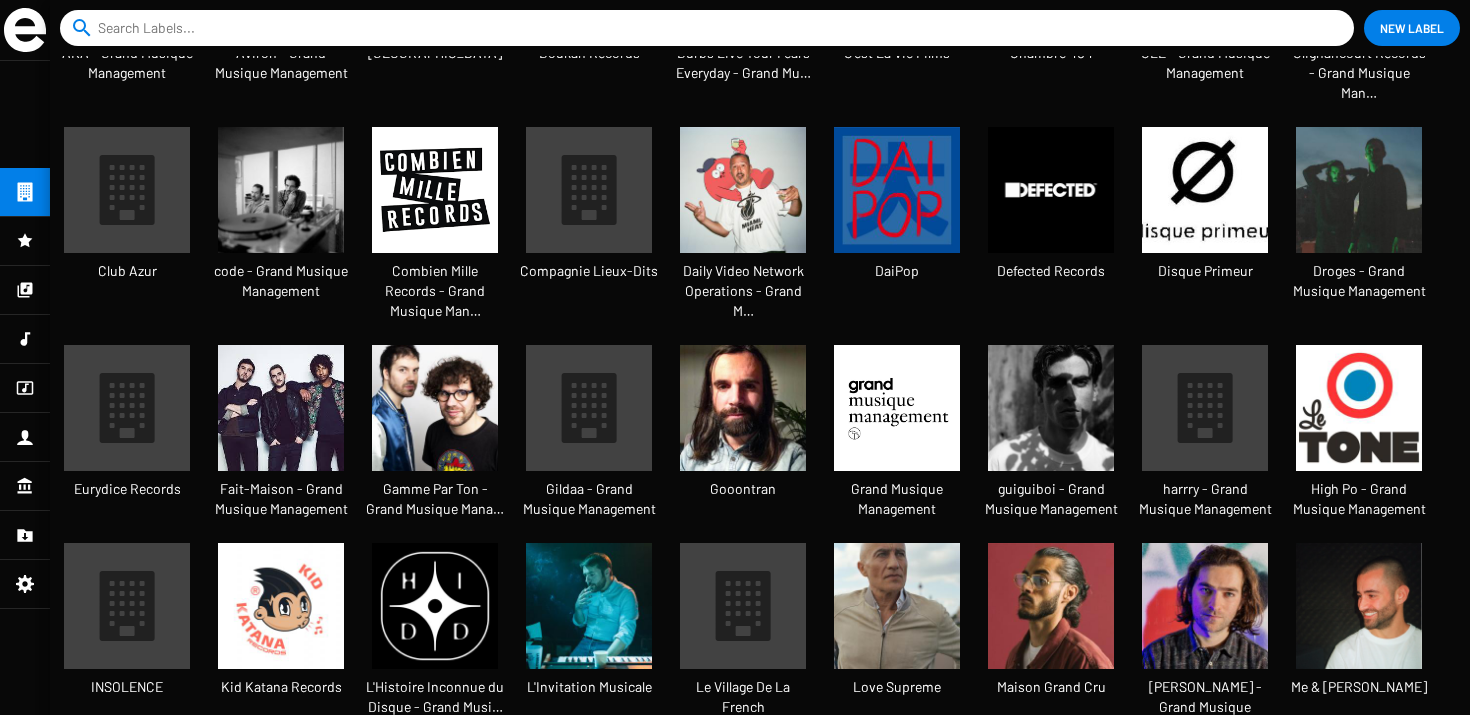 click 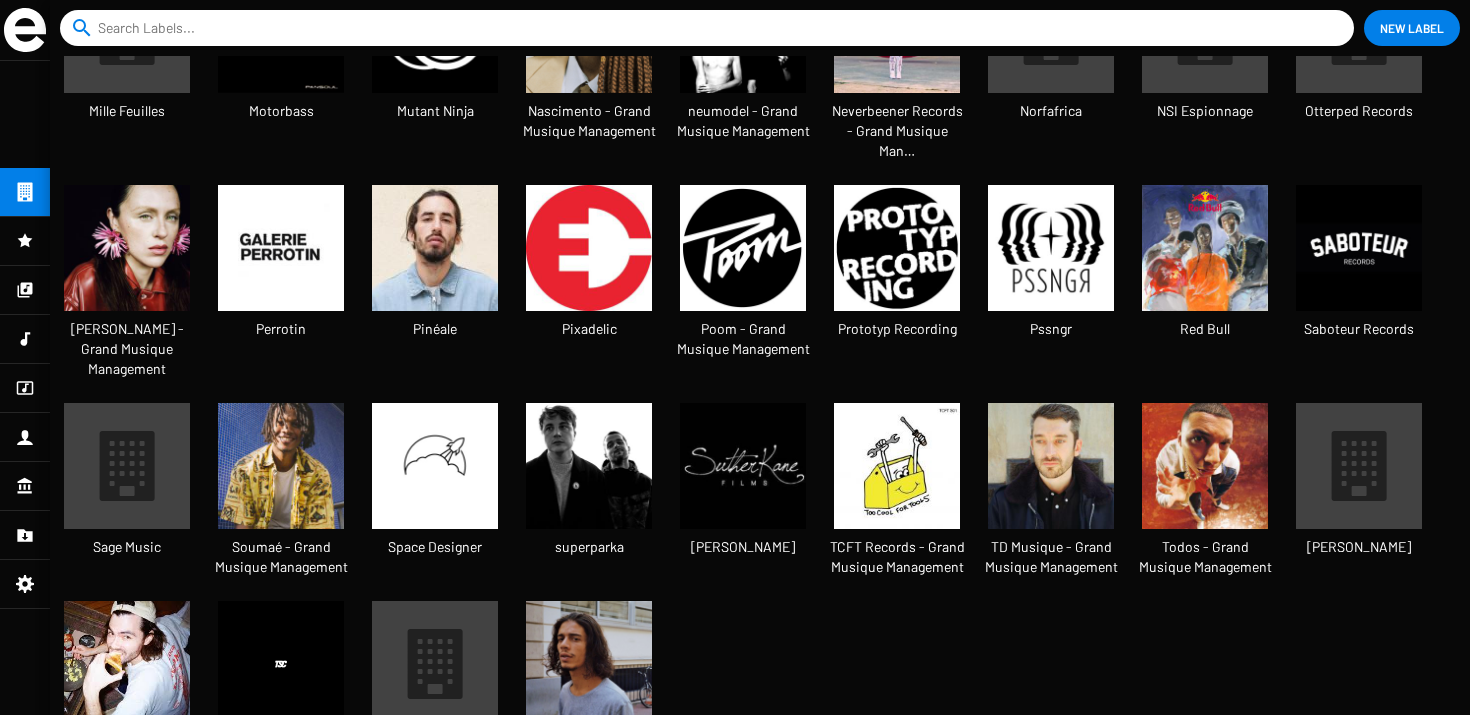 click 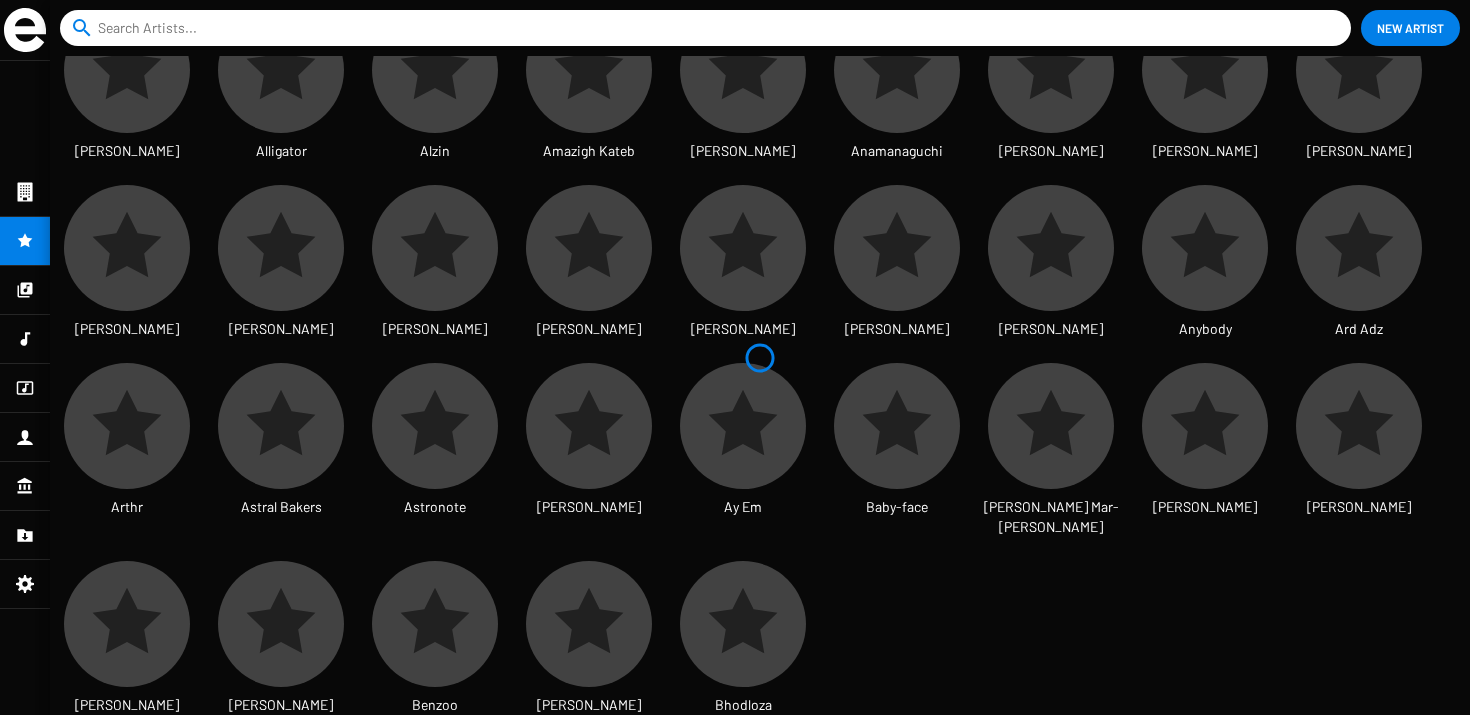 click 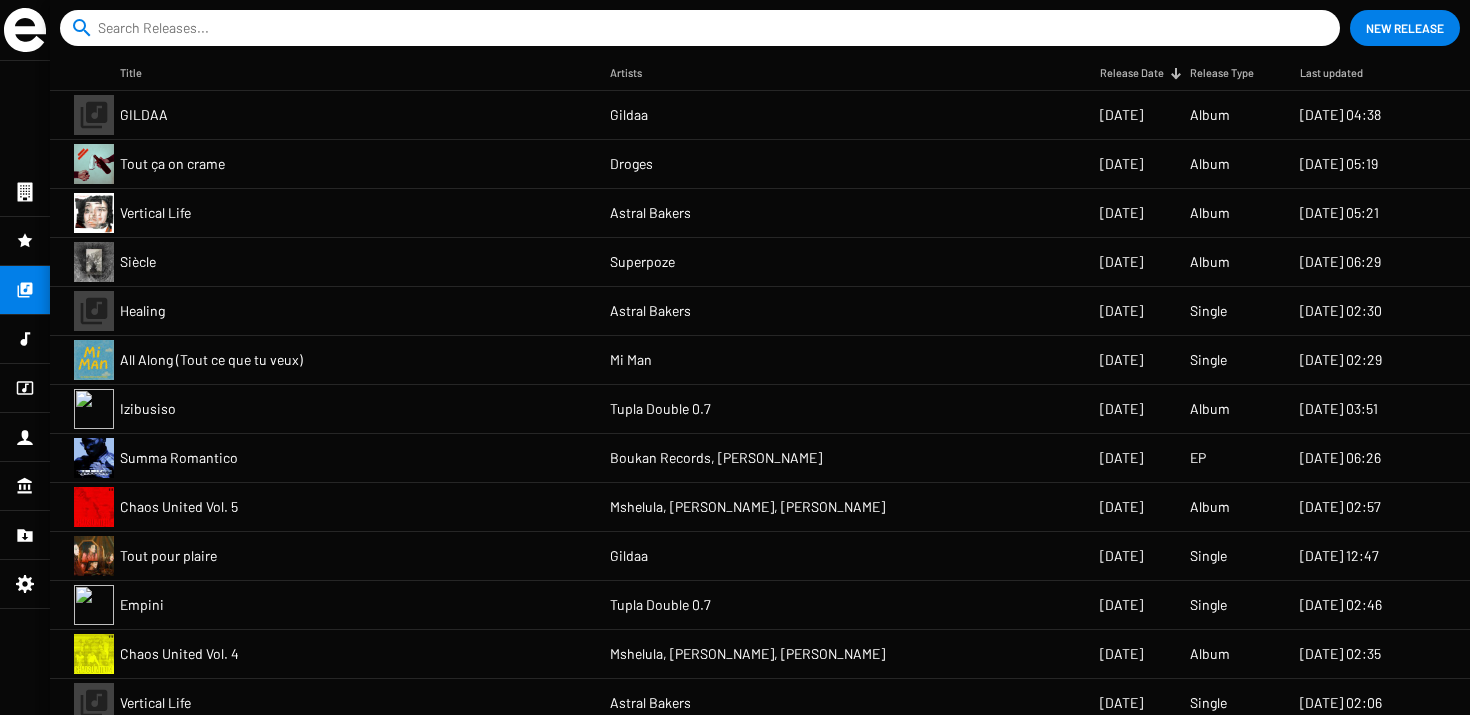 click 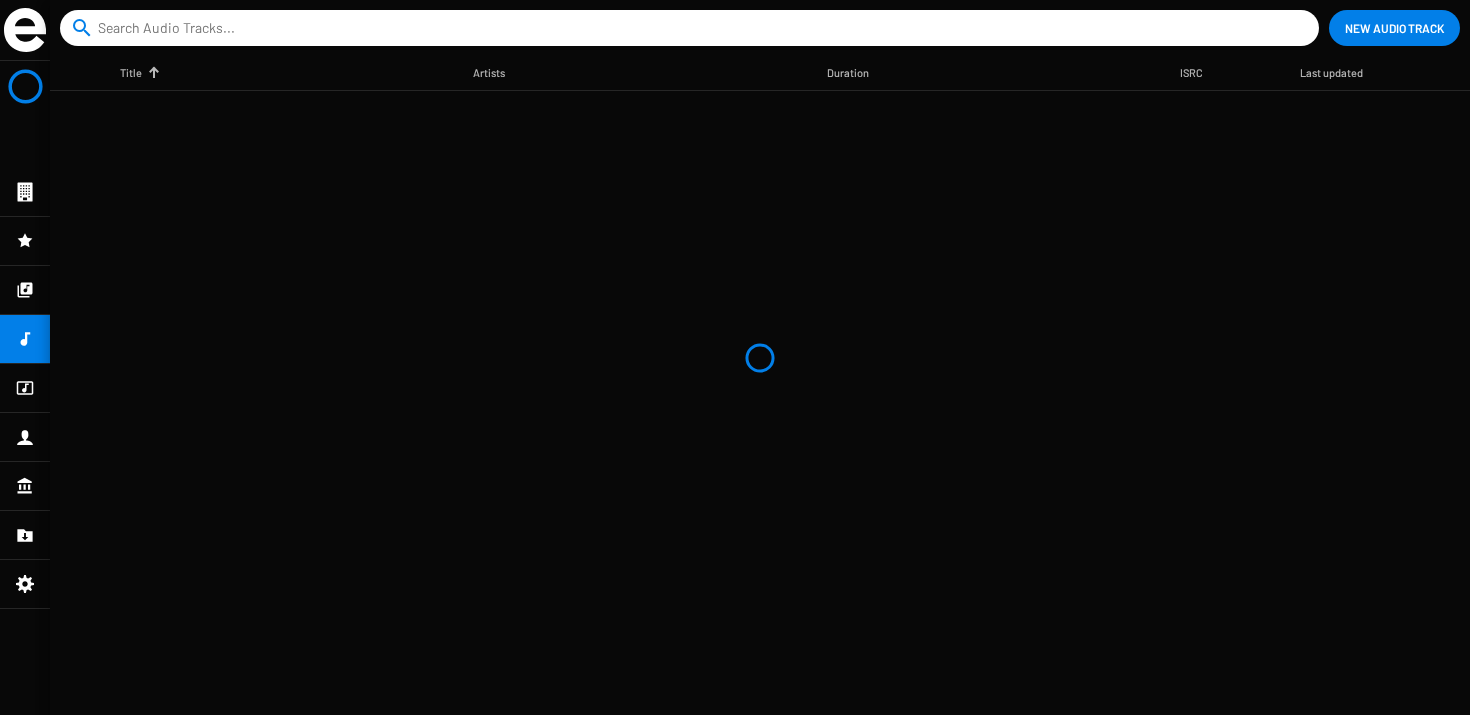 click 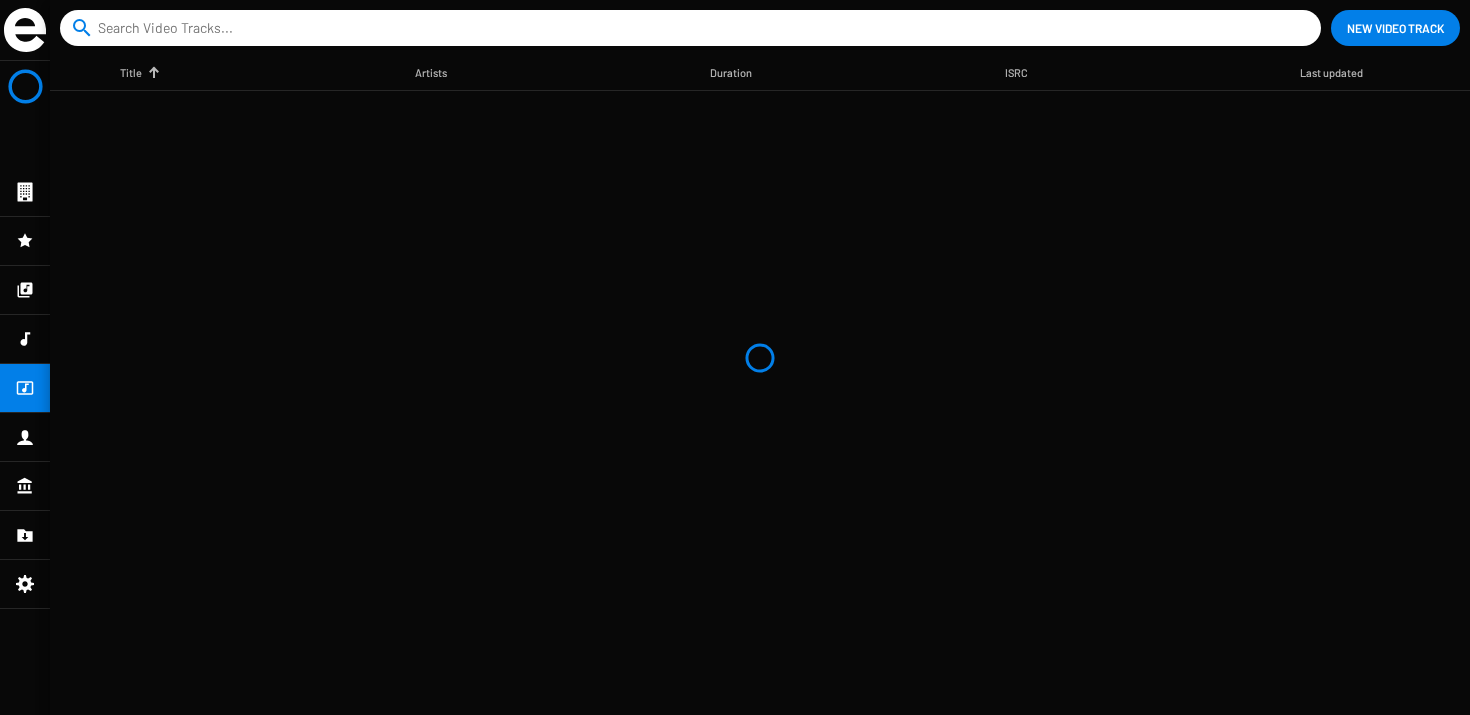 click 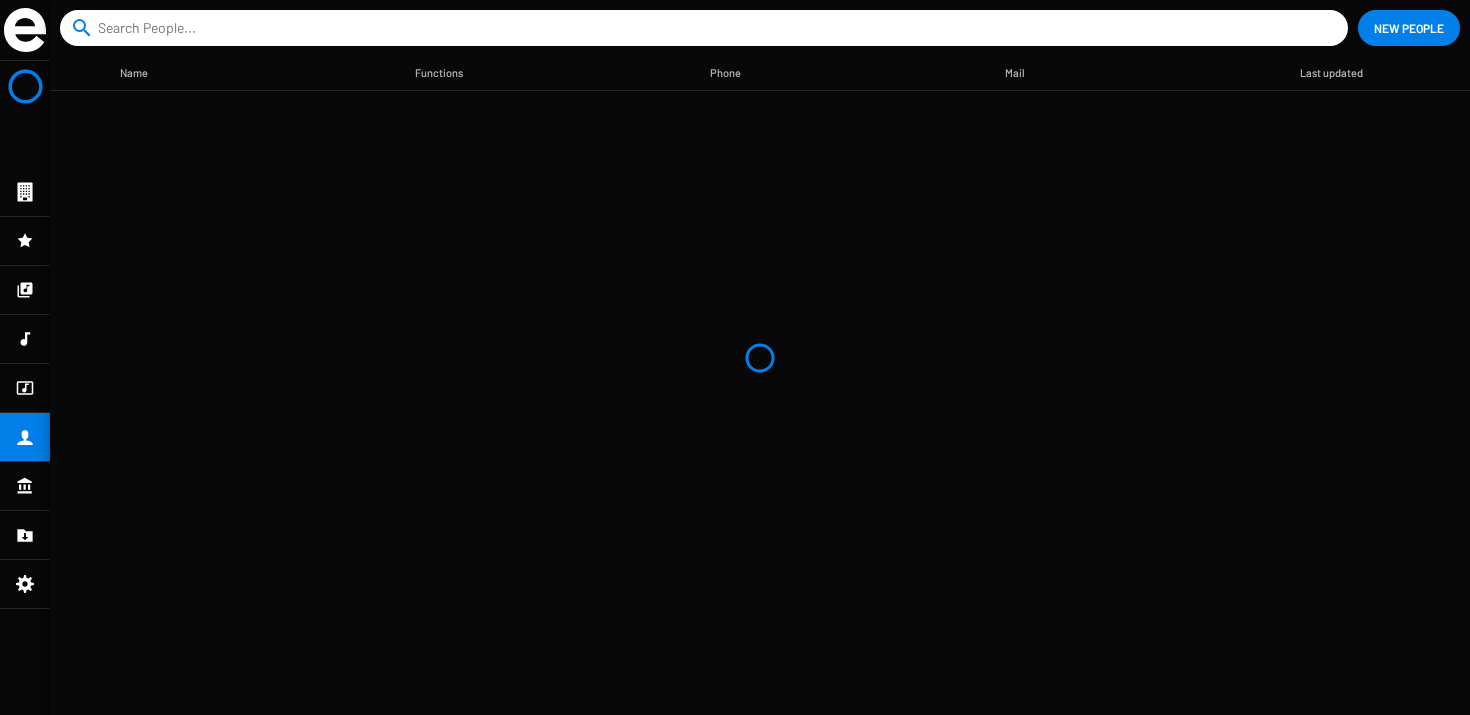 click 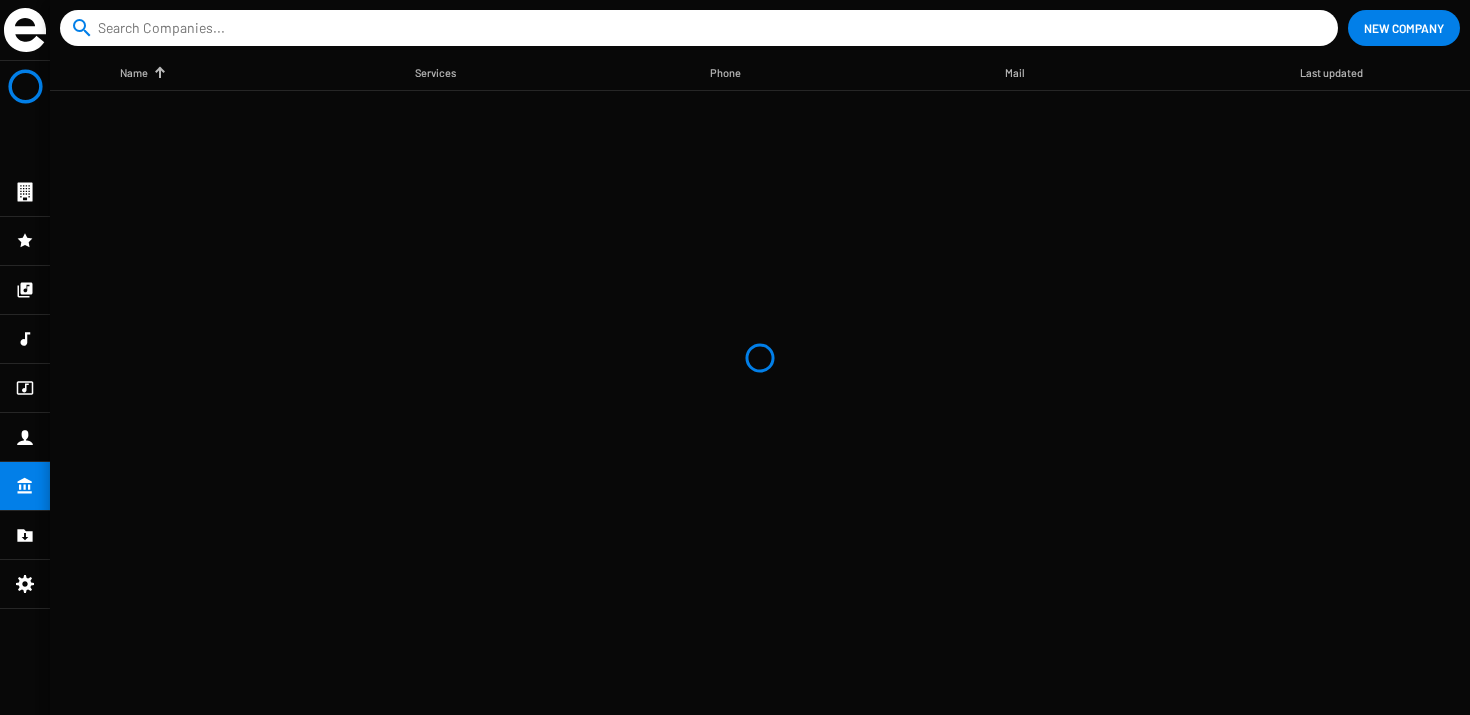 click 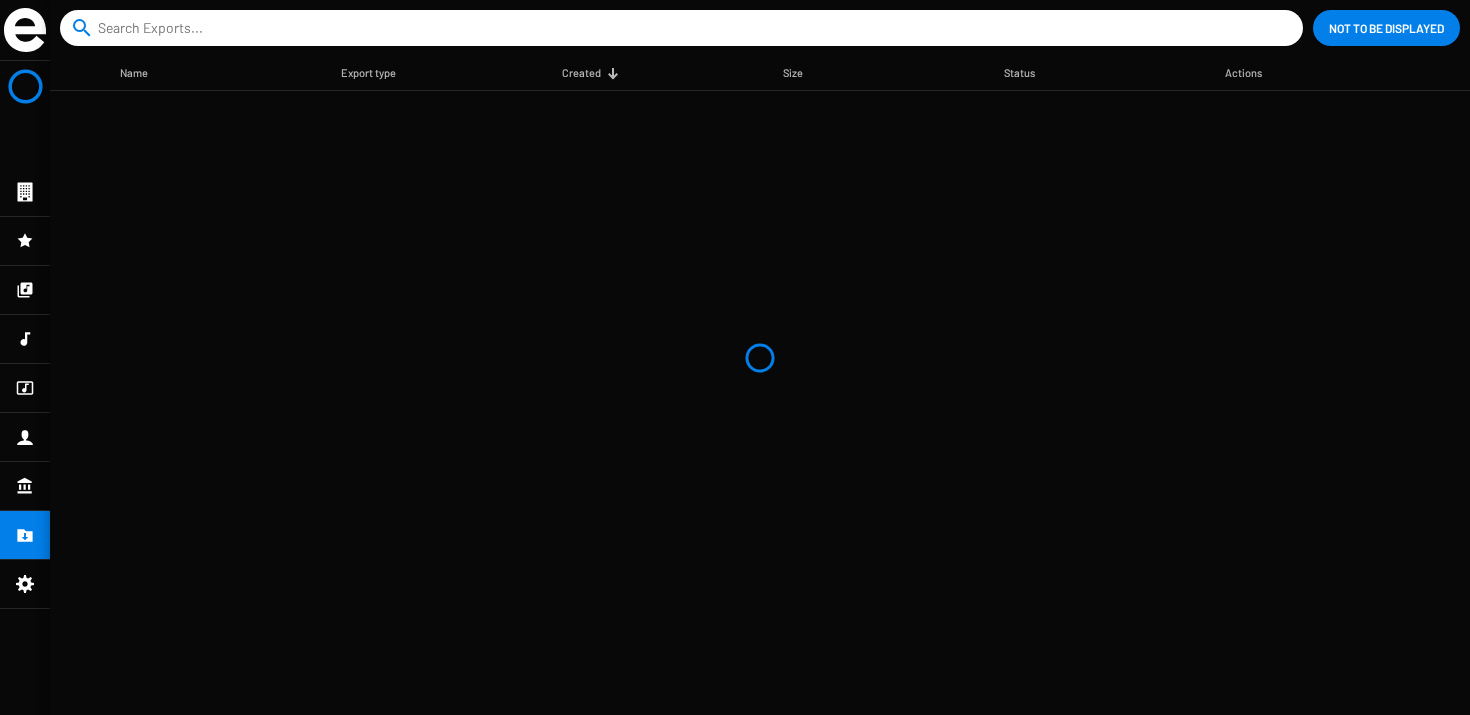 click 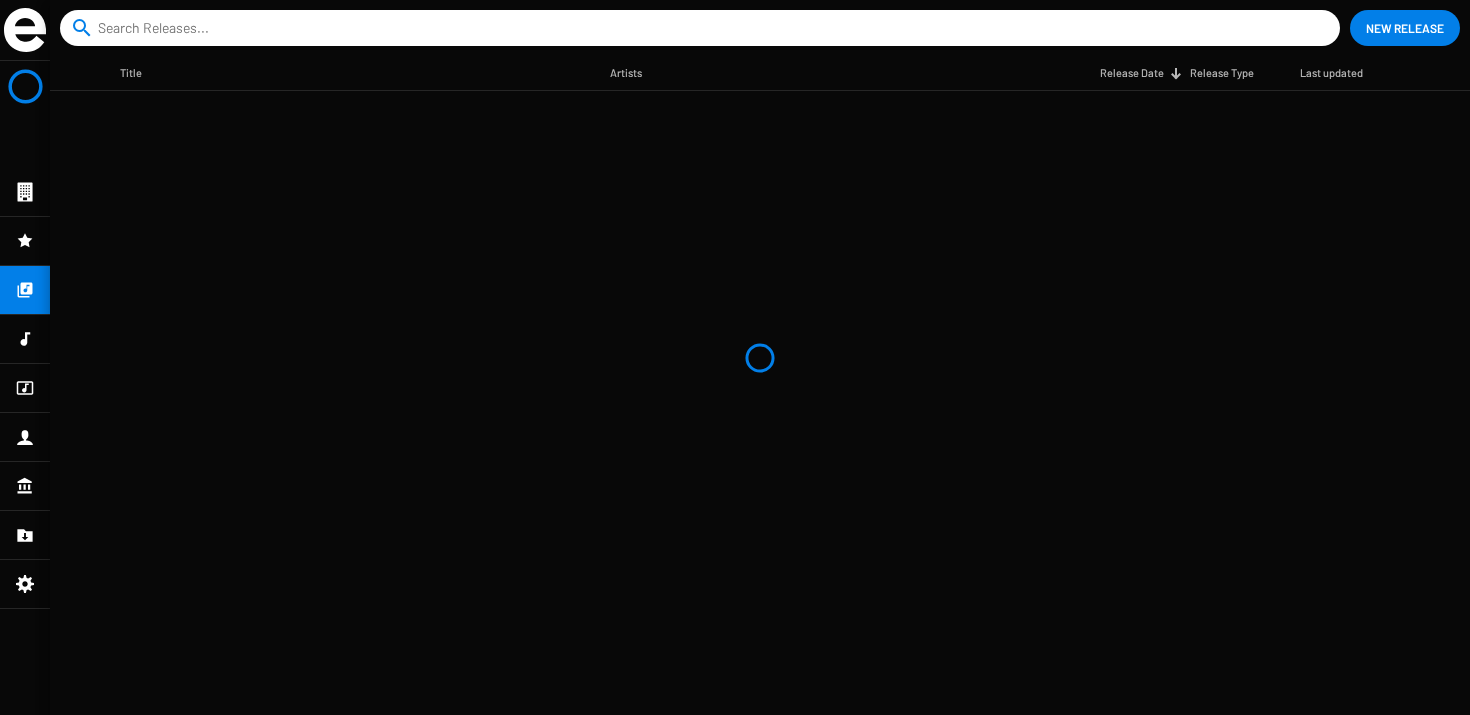 click 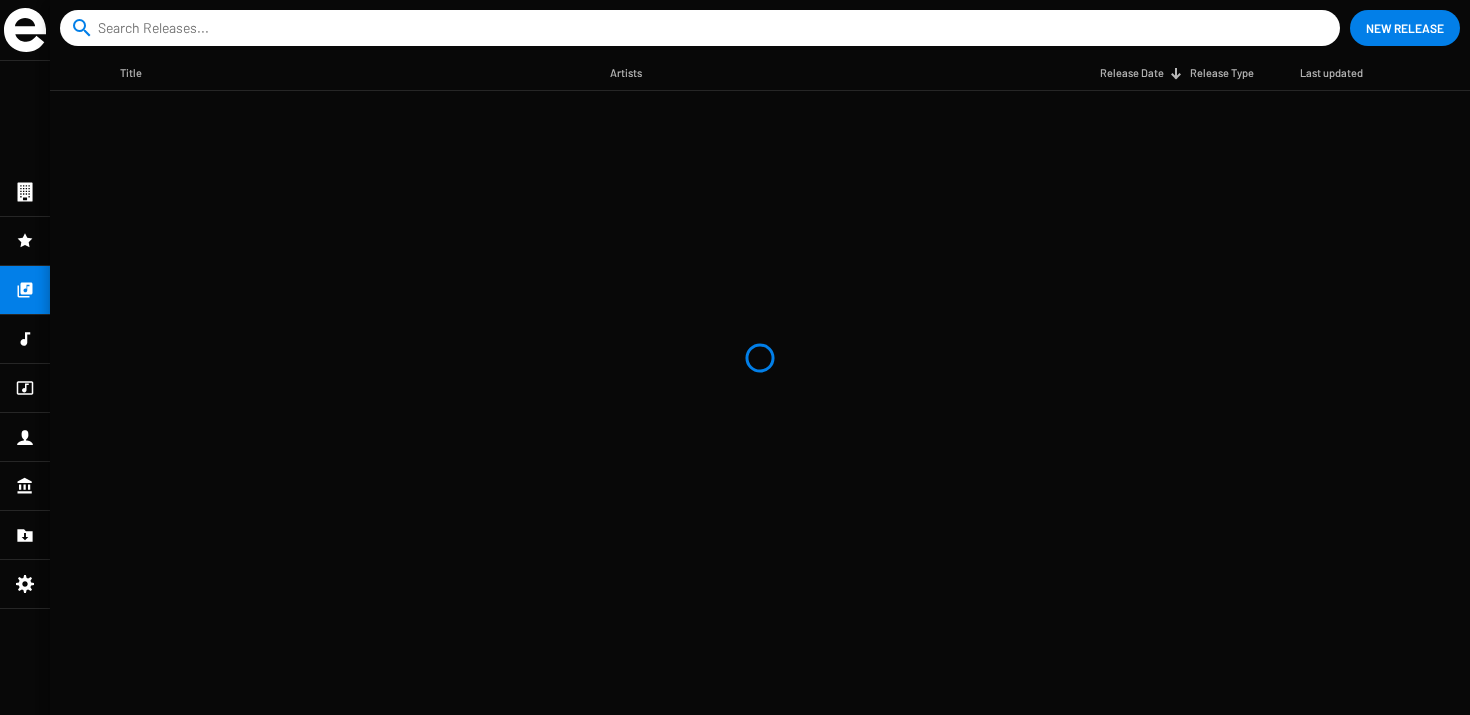 click 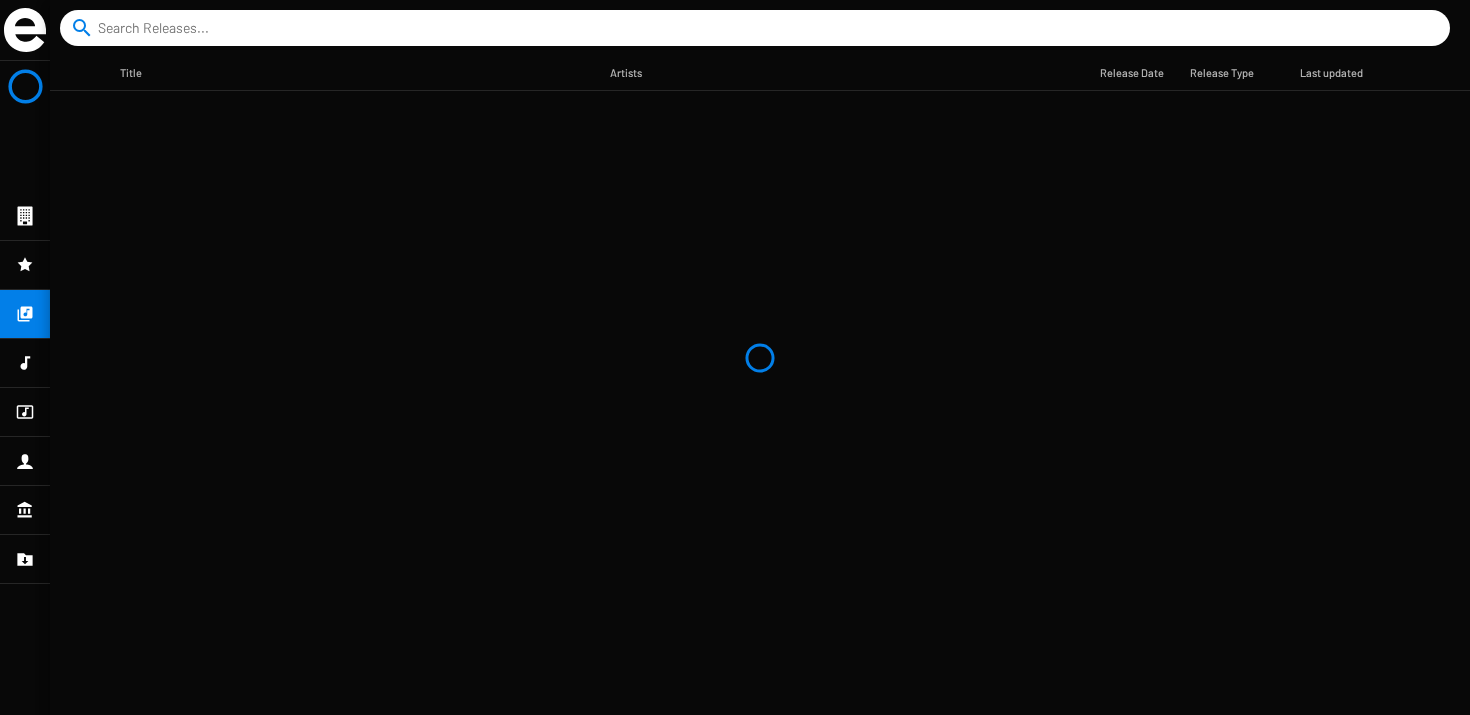 scroll, scrollTop: 0, scrollLeft: 0, axis: both 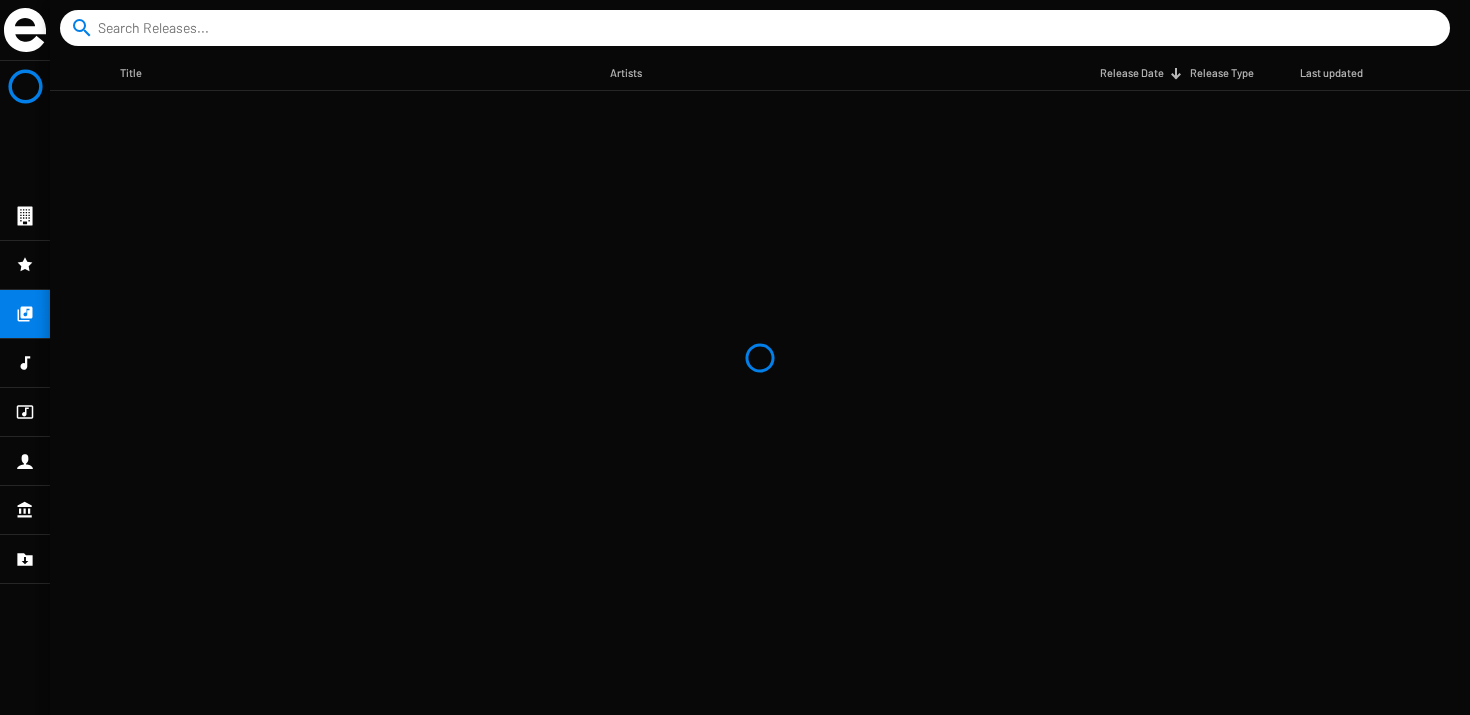click on "Title Artists Release Date Release Type Last updated" 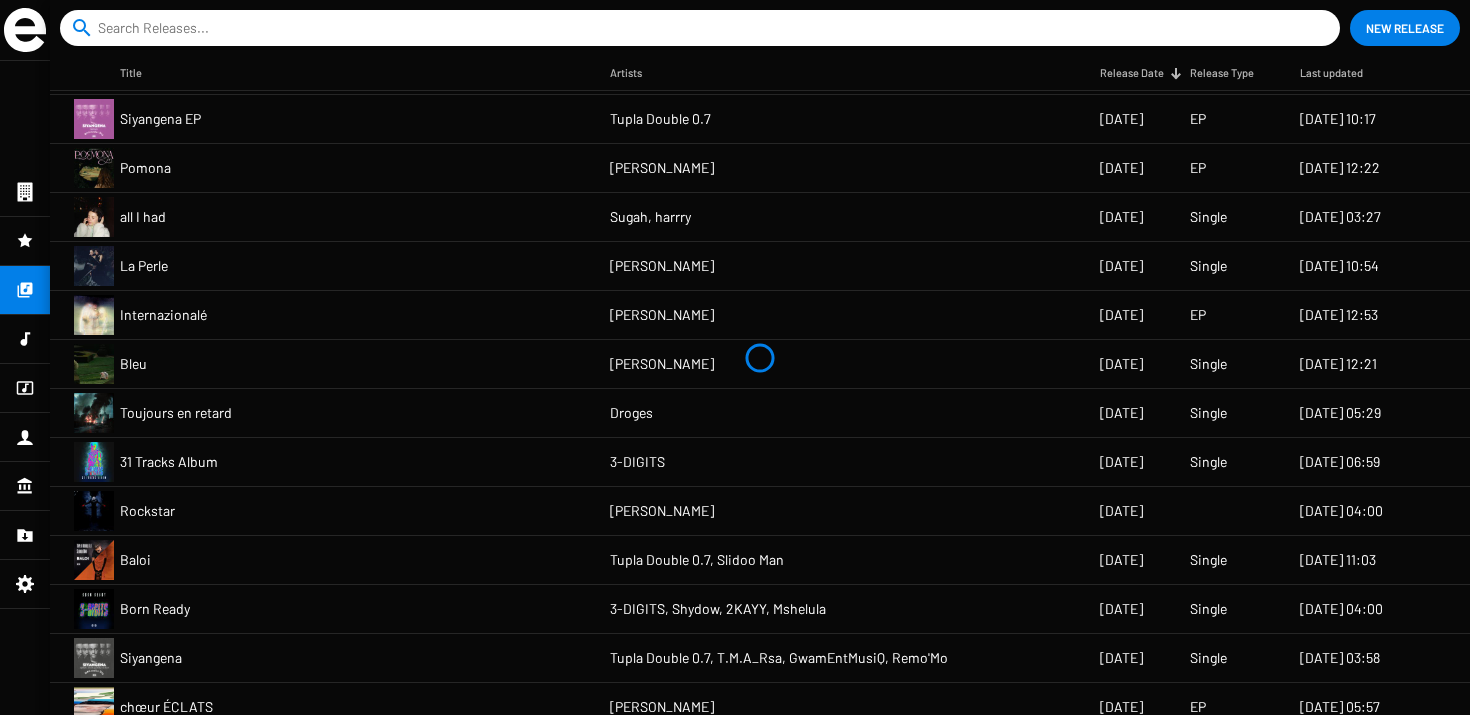 scroll, scrollTop: 1826, scrollLeft: 0, axis: vertical 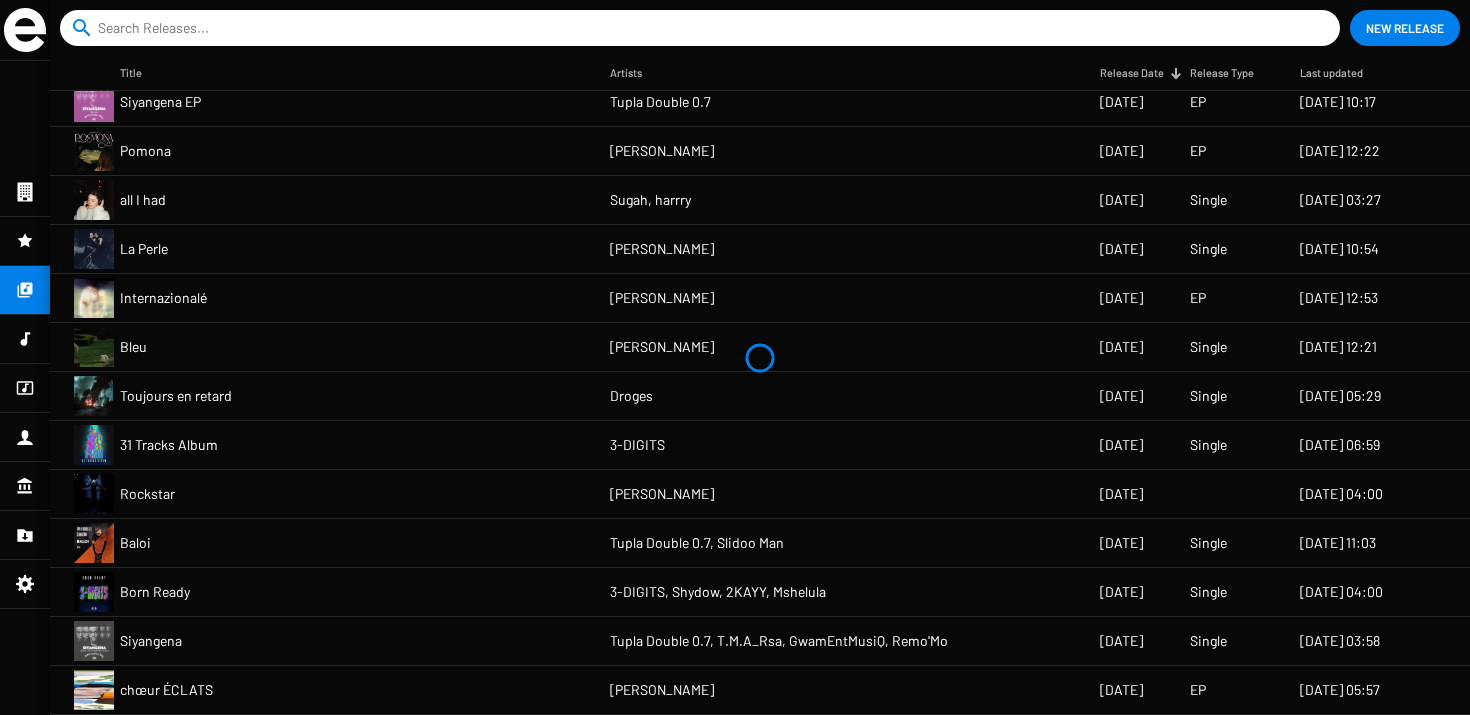 click 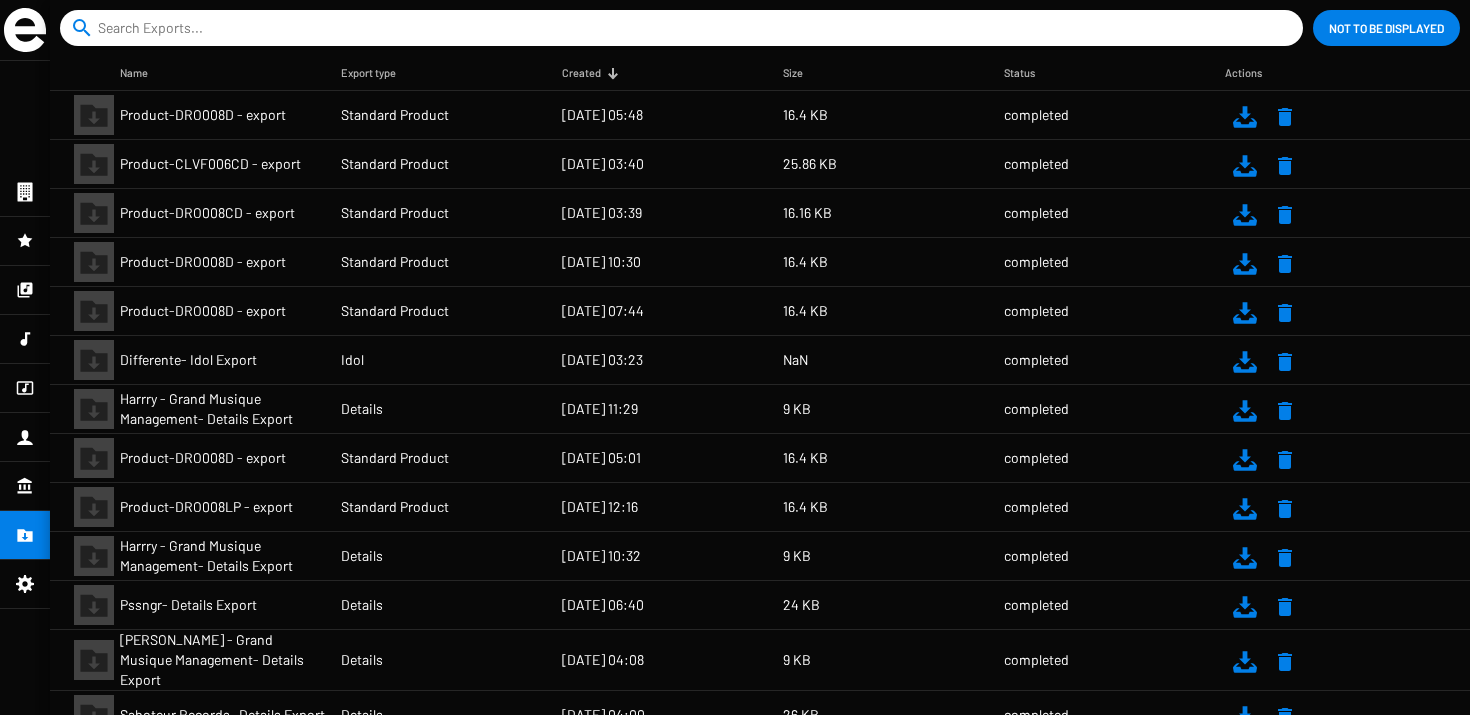 click 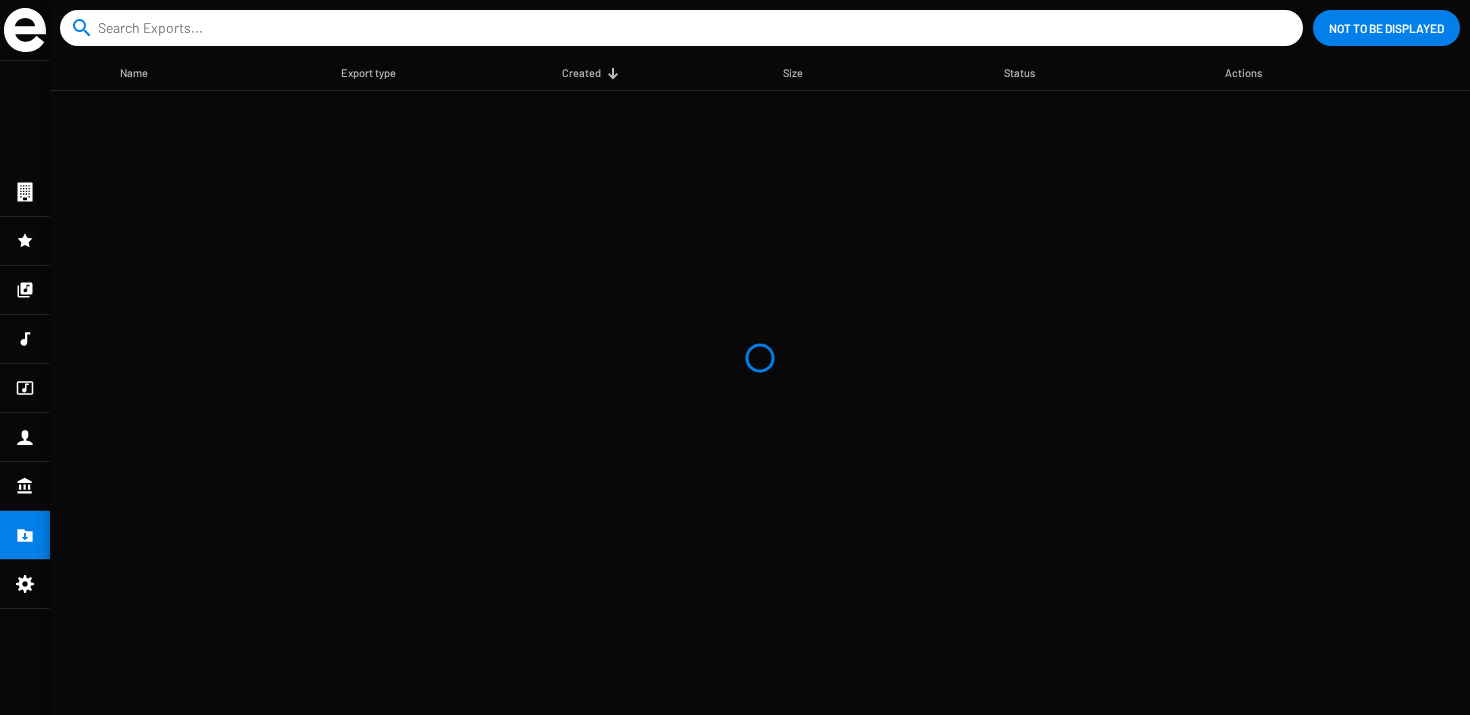 click on "Name Export type Created Size Status Actions" 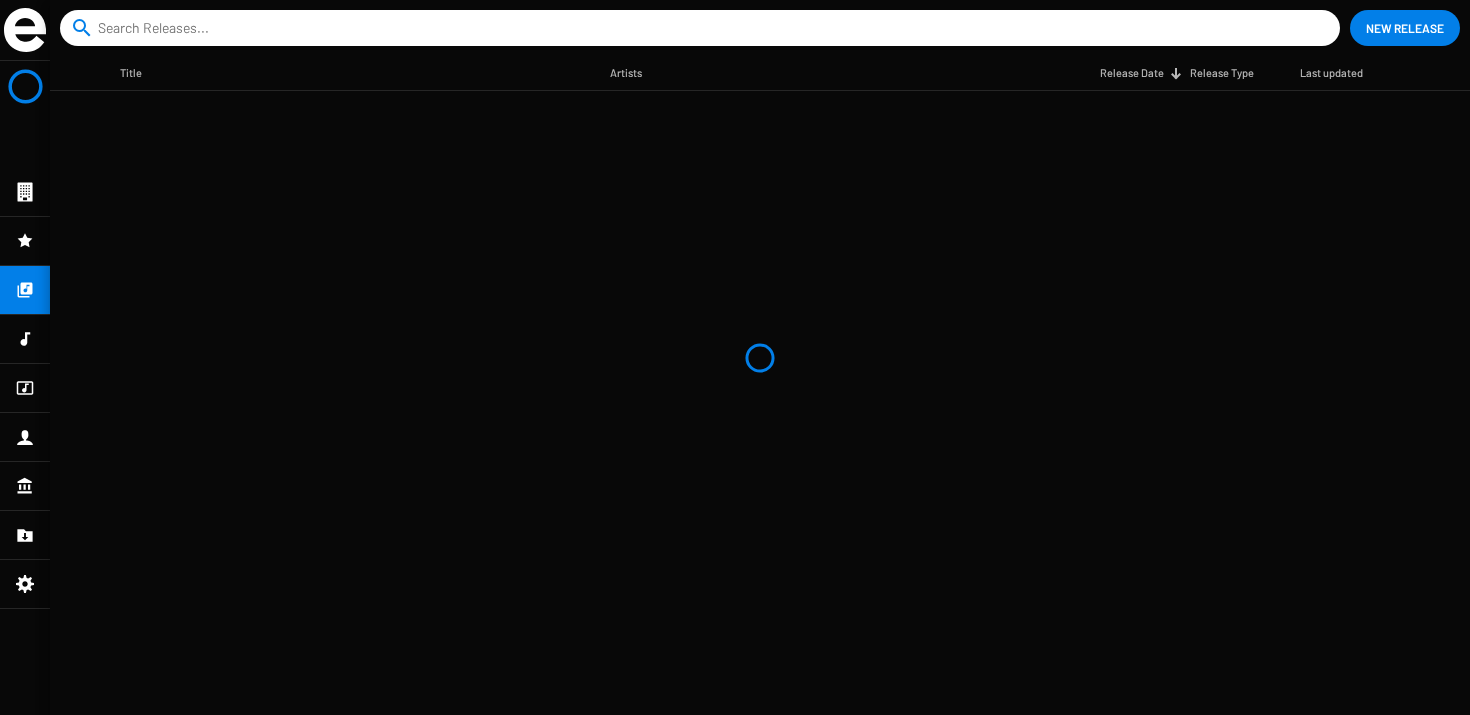 click 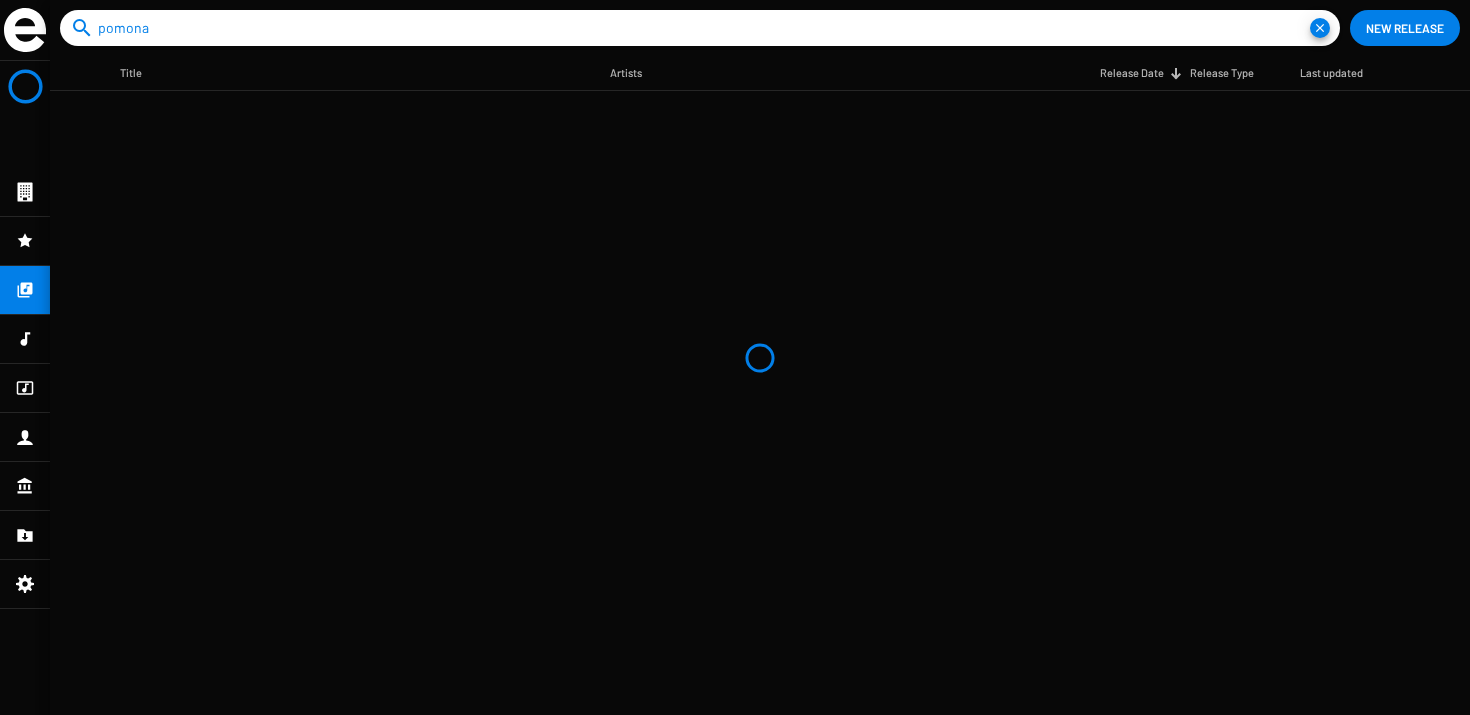 type on "pomona" 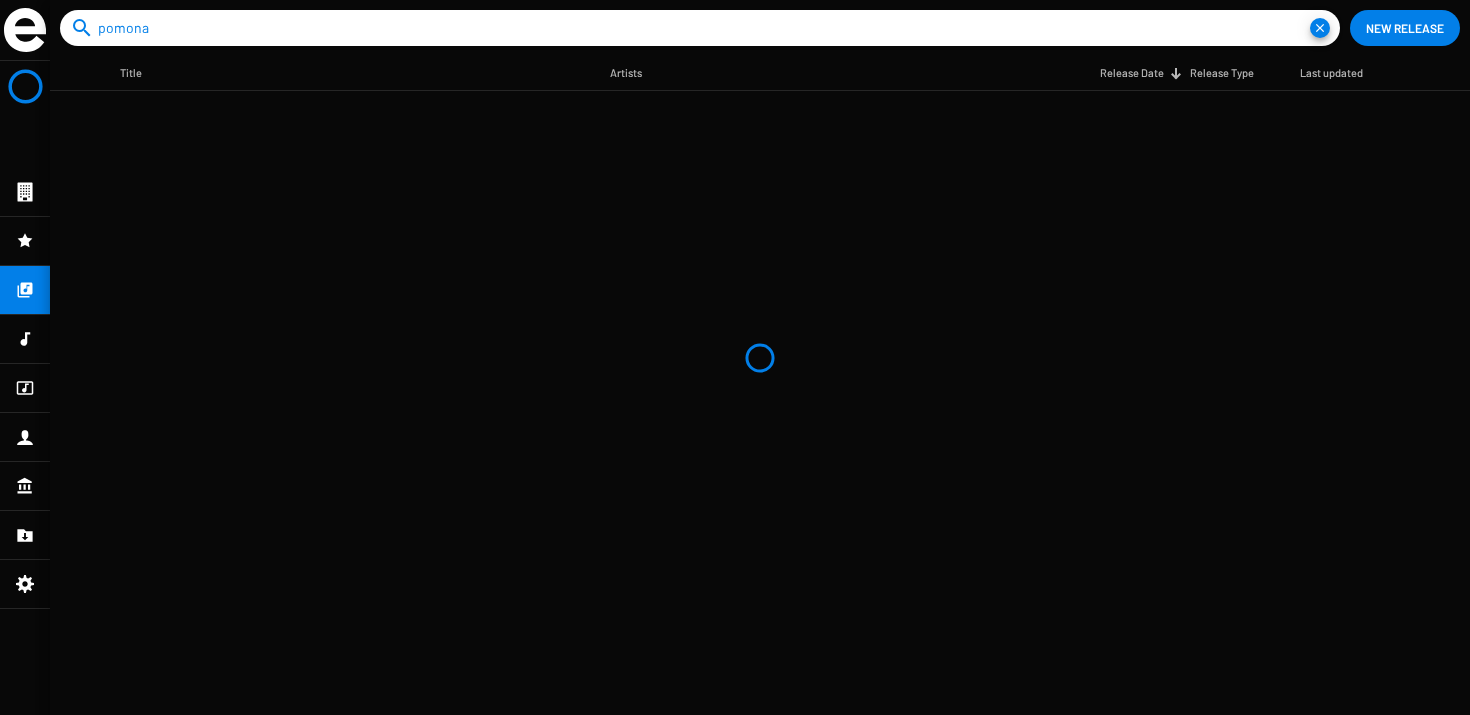 click on "close" 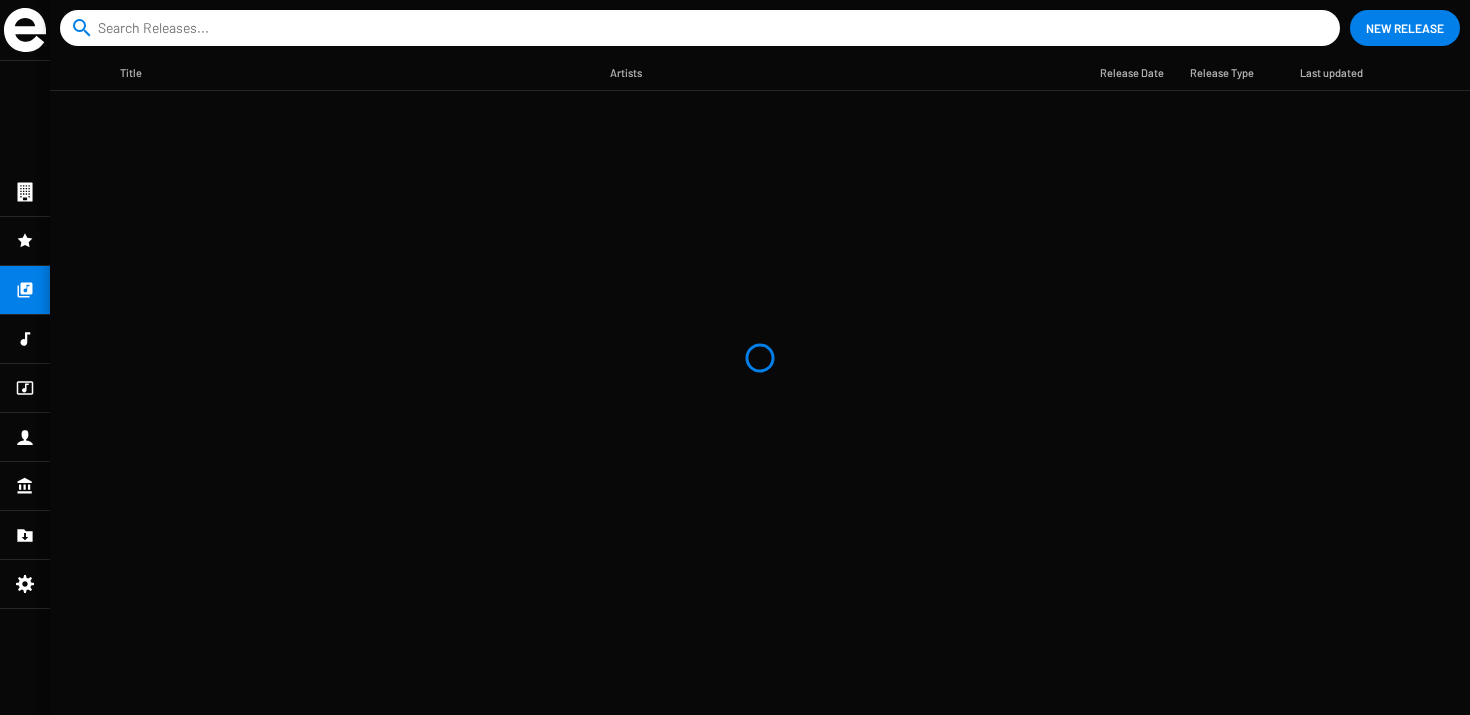 scroll, scrollTop: 0, scrollLeft: 0, axis: both 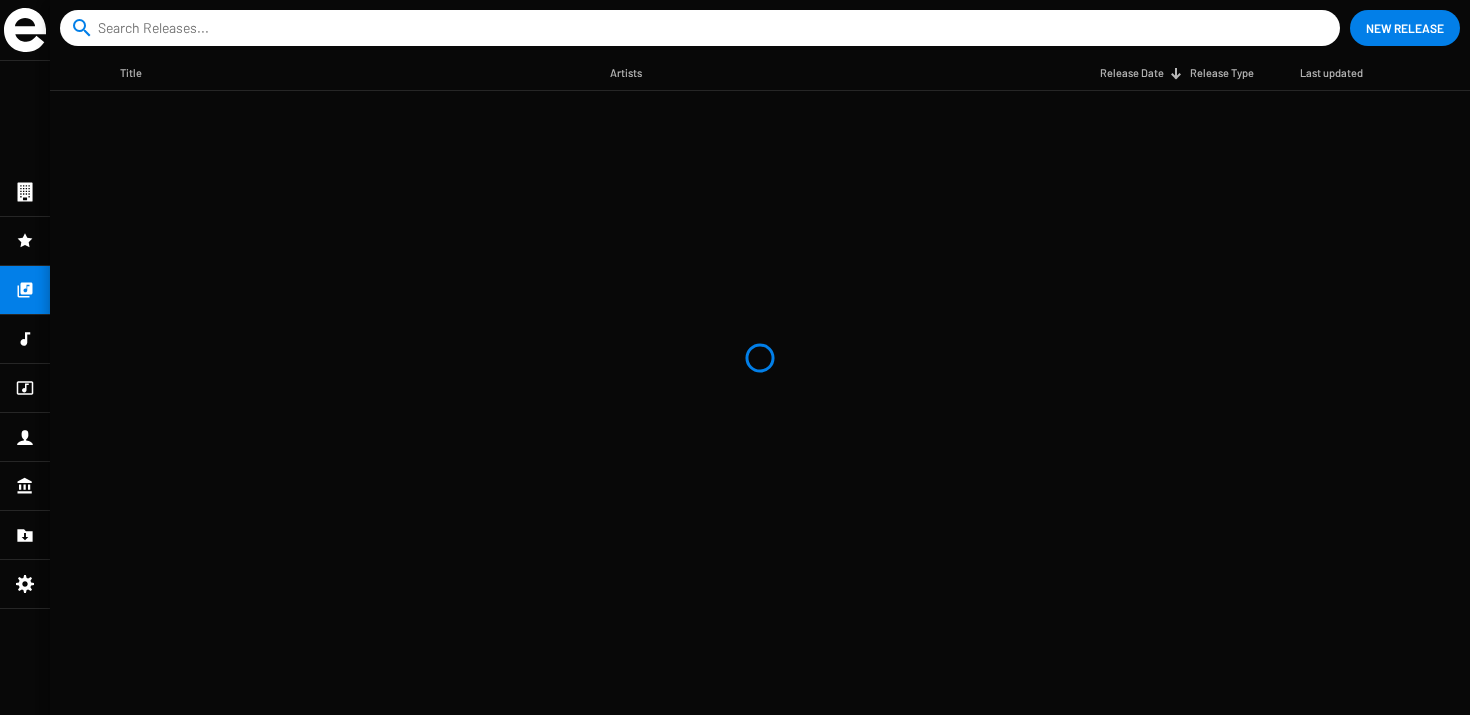 click on "Title Artists Release Date Release Type Last updated" 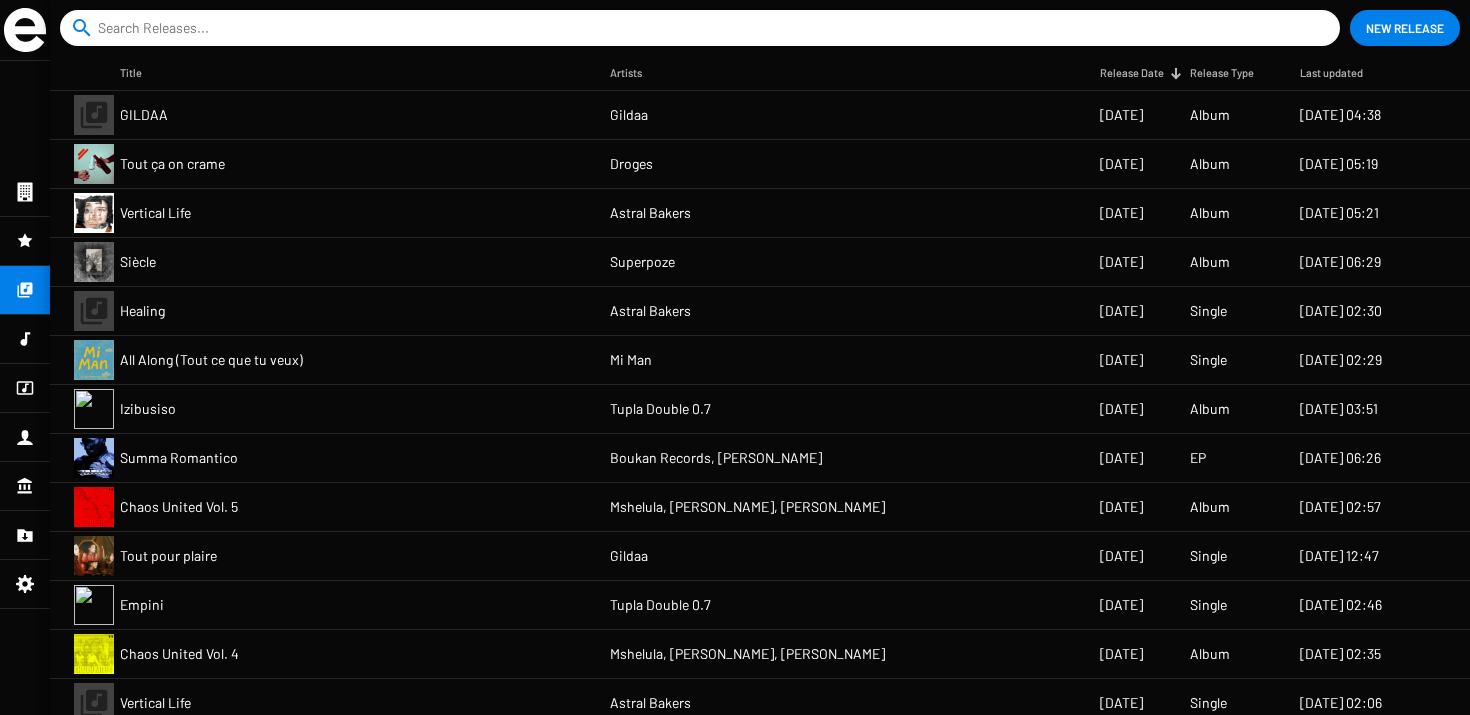 click on "Tout ça on crame" 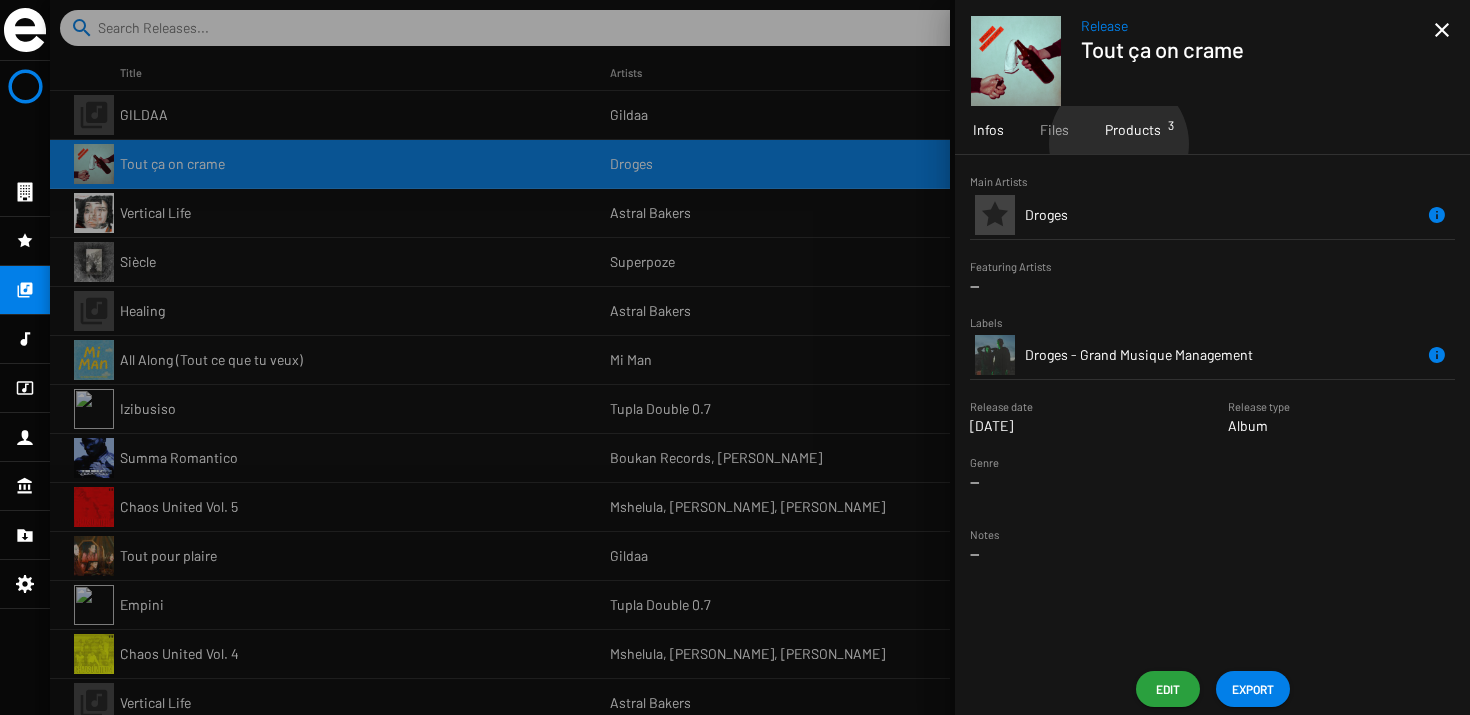 click on "Products  3" at bounding box center (1133, 130) 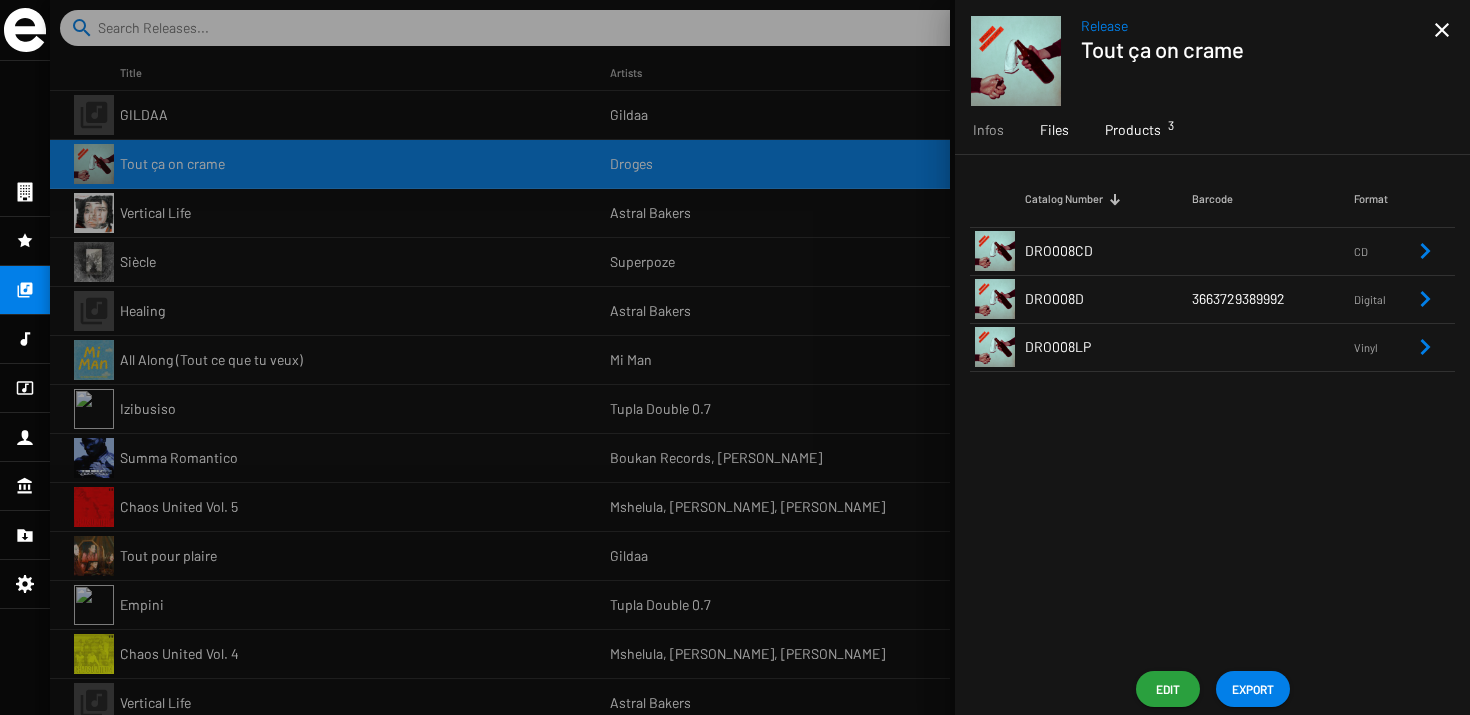 click on "Files" at bounding box center [1054, 130] 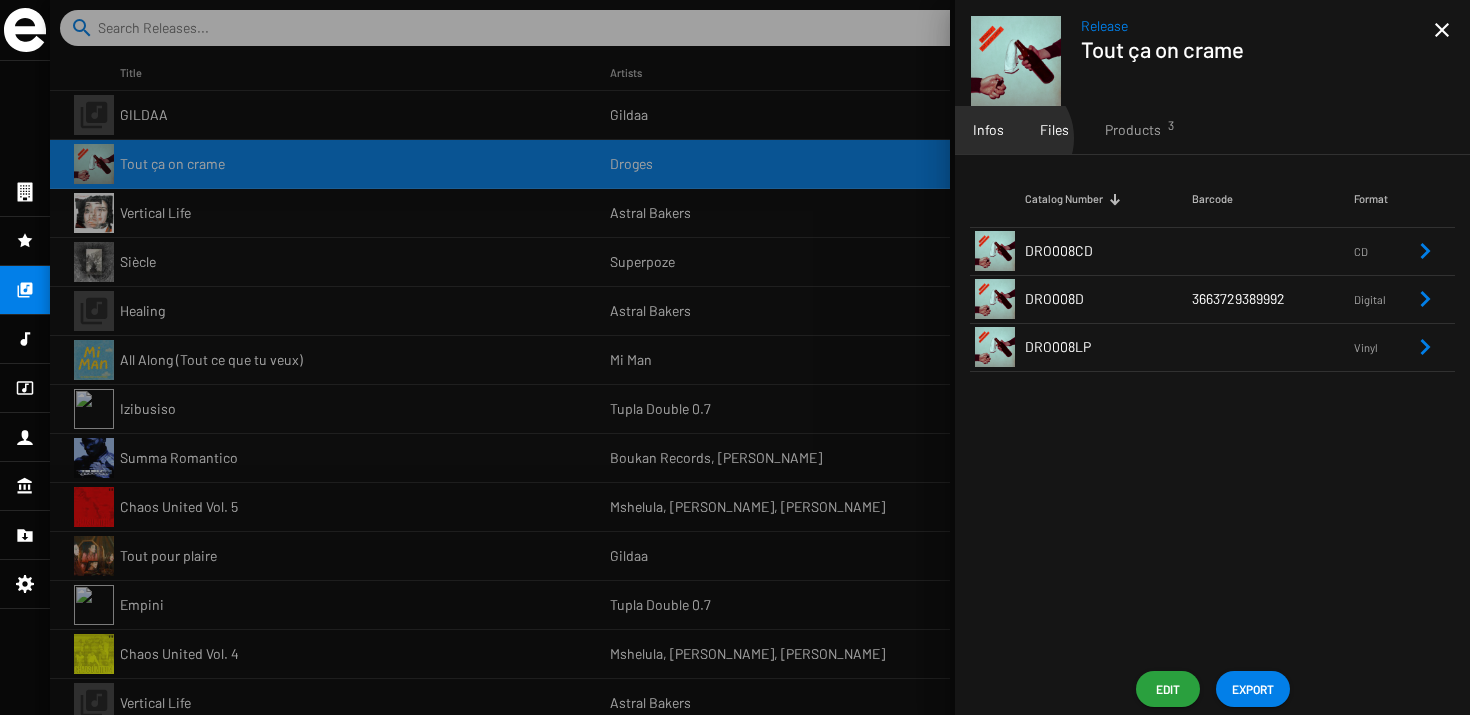 click on "Infos" at bounding box center [988, 130] 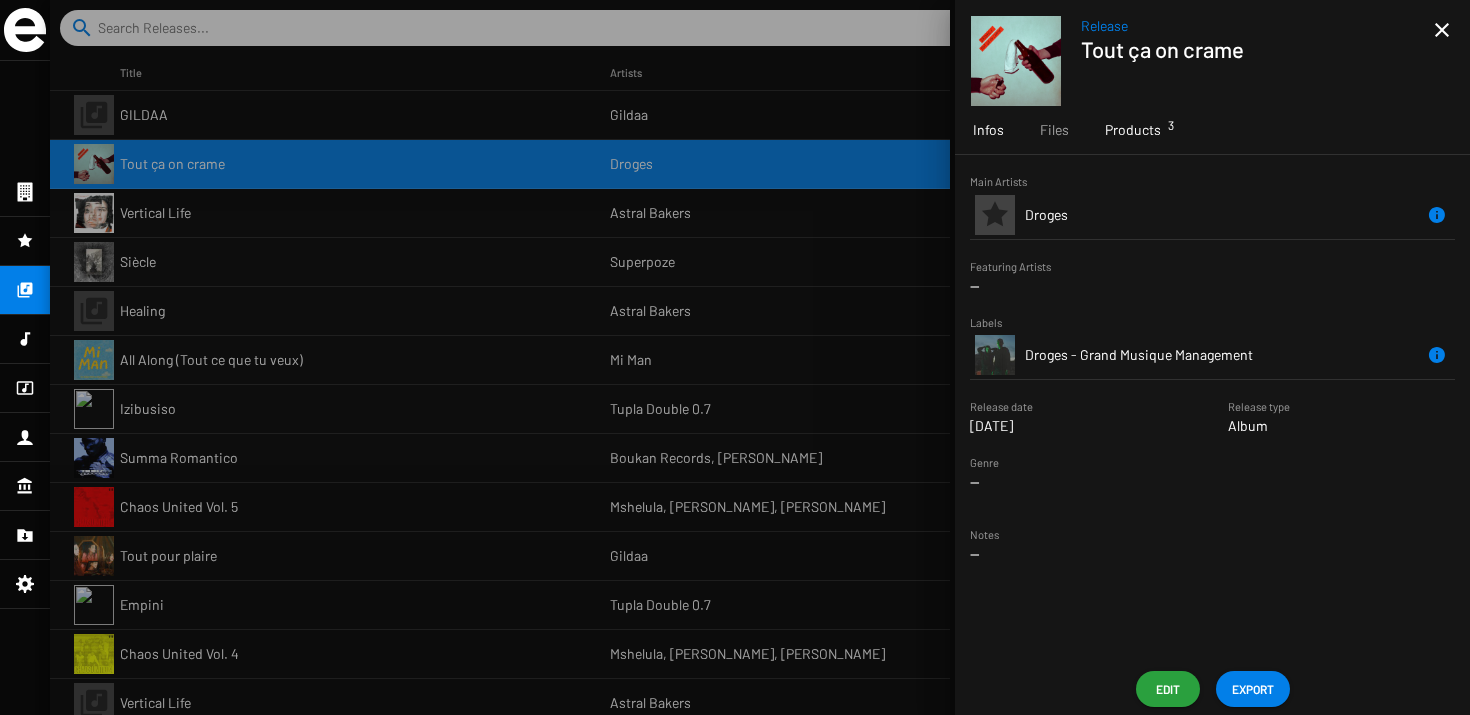 click on "Products  3" at bounding box center (1133, 130) 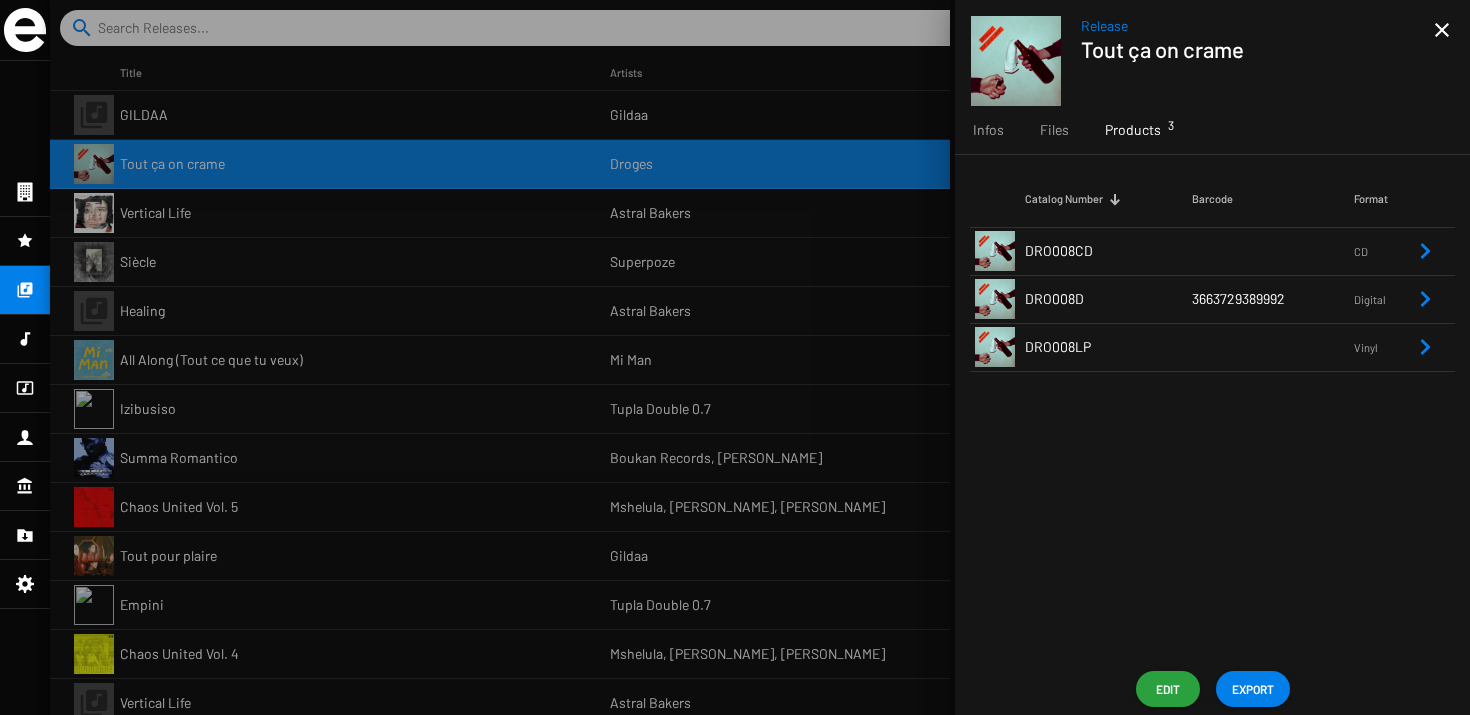 click on "DRO008LP" at bounding box center (1108, 347) 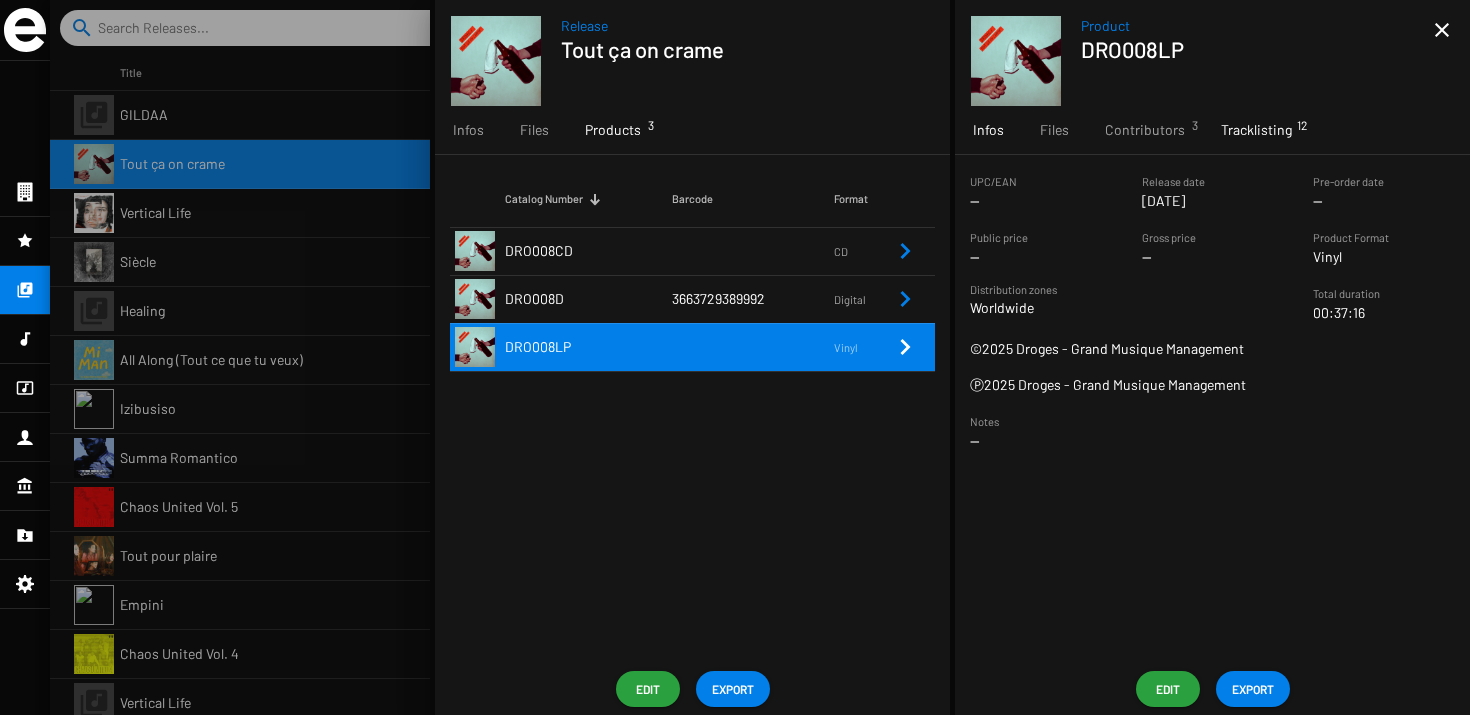 click on "Tracklisting  12" at bounding box center (1256, 130) 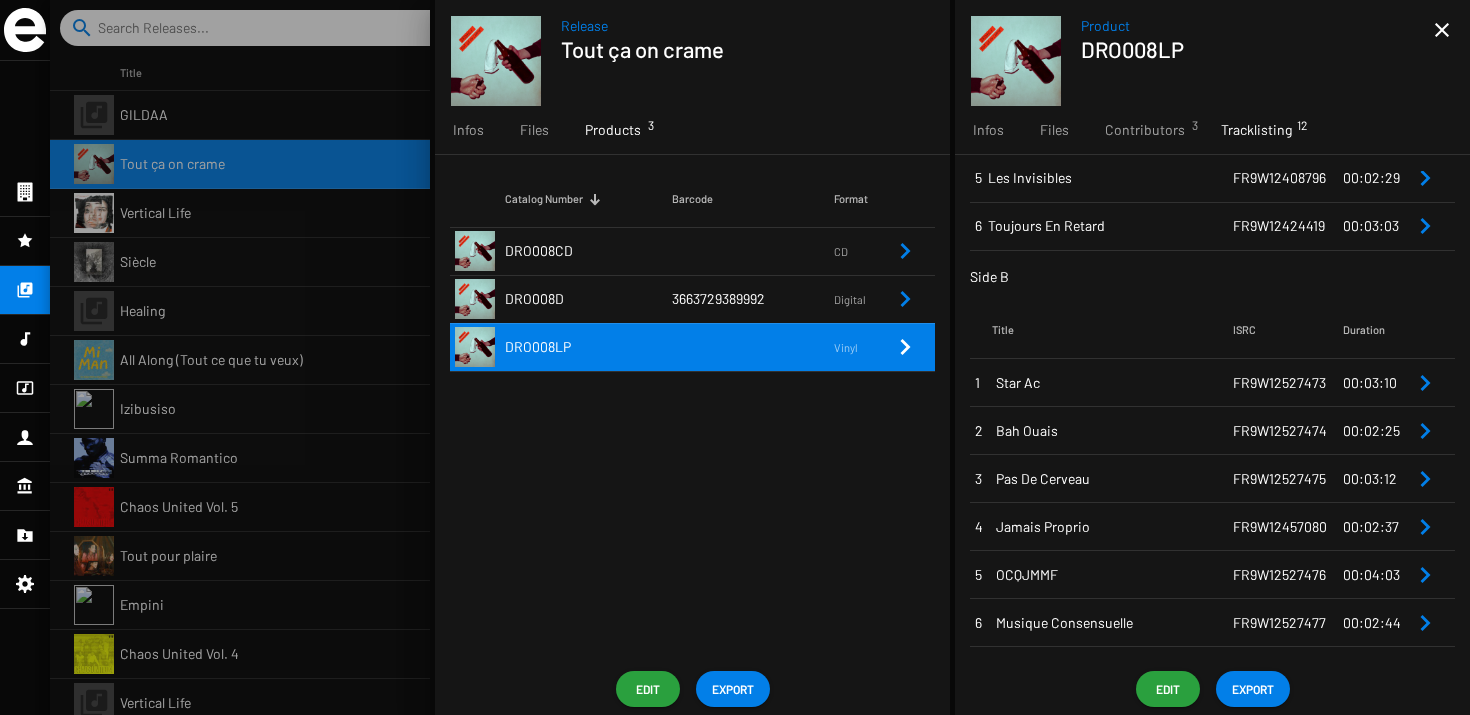 scroll, scrollTop: 0, scrollLeft: 0, axis: both 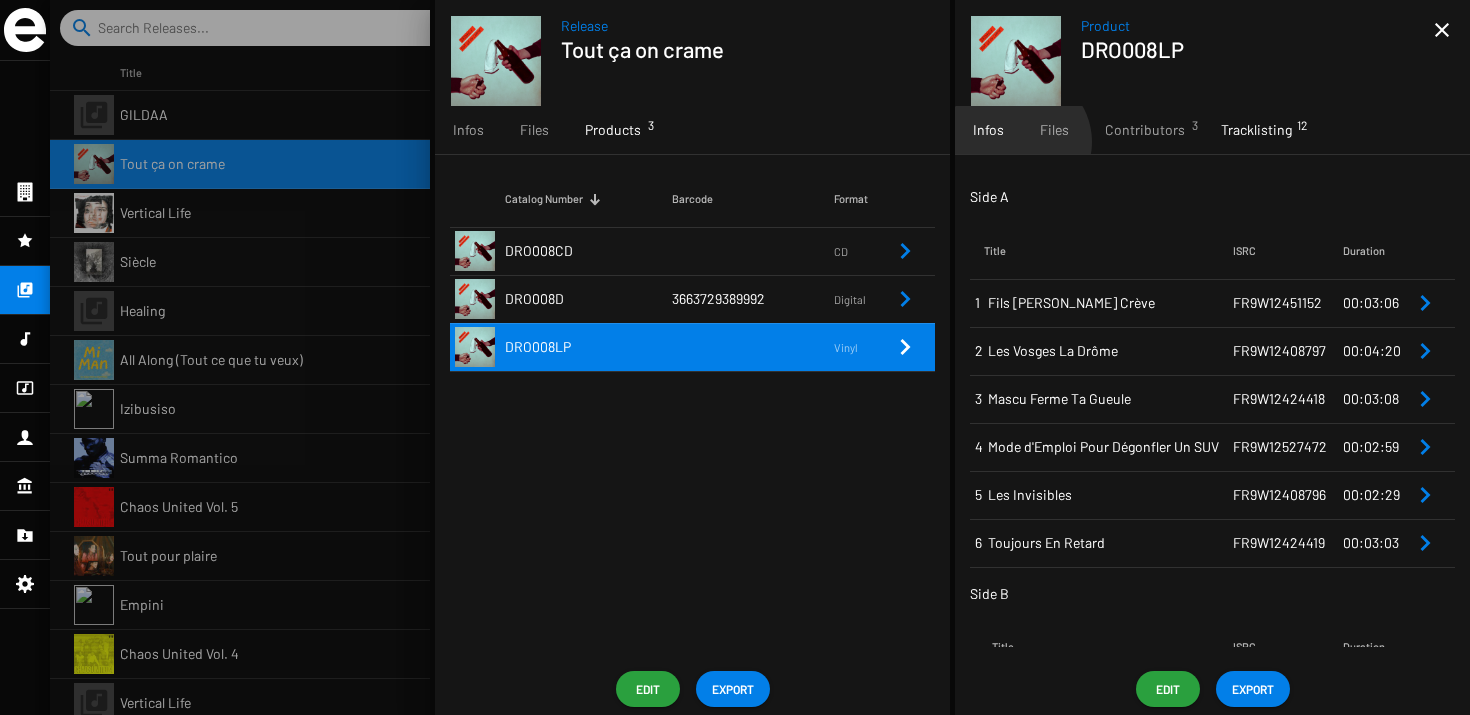 click on "Infos" at bounding box center (988, 130) 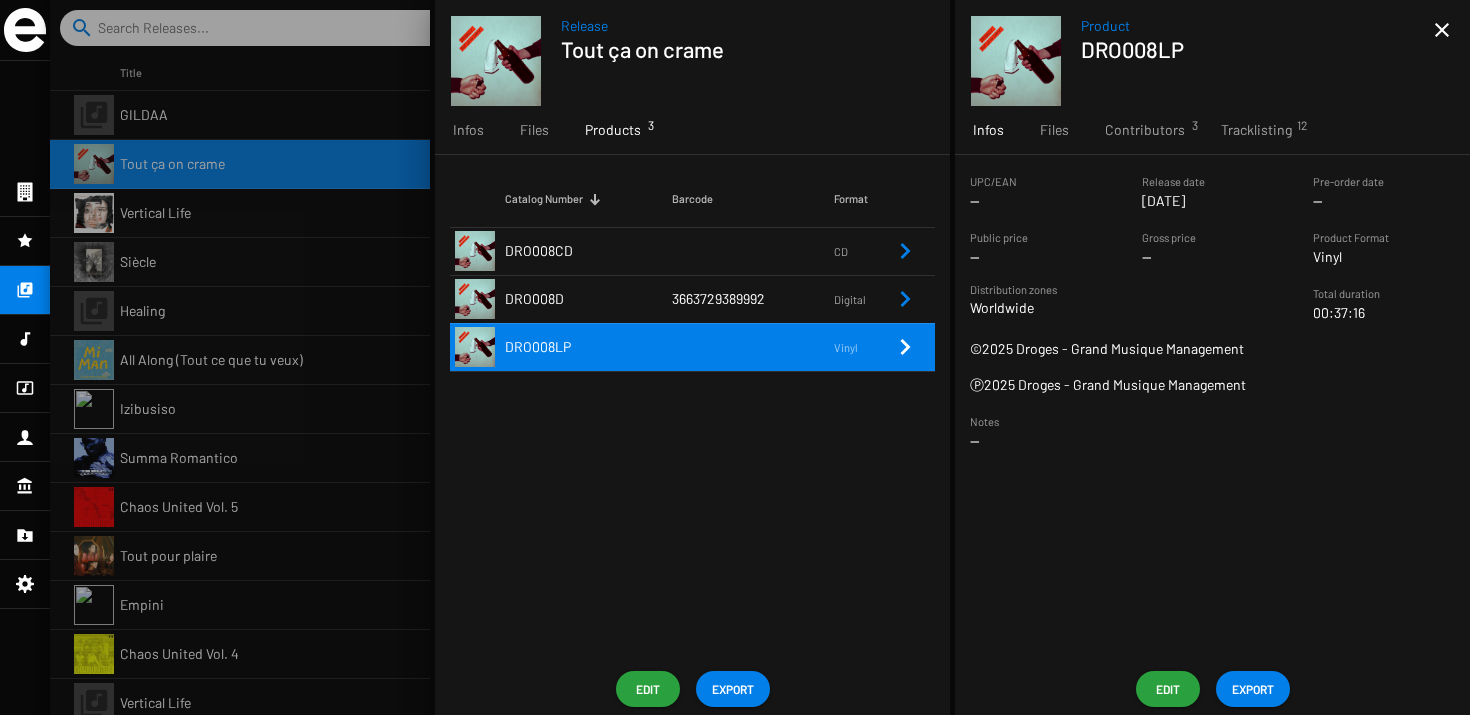 drag, startPoint x: 968, startPoint y: 194, endPoint x: 1073, endPoint y: 205, distance: 105.574615 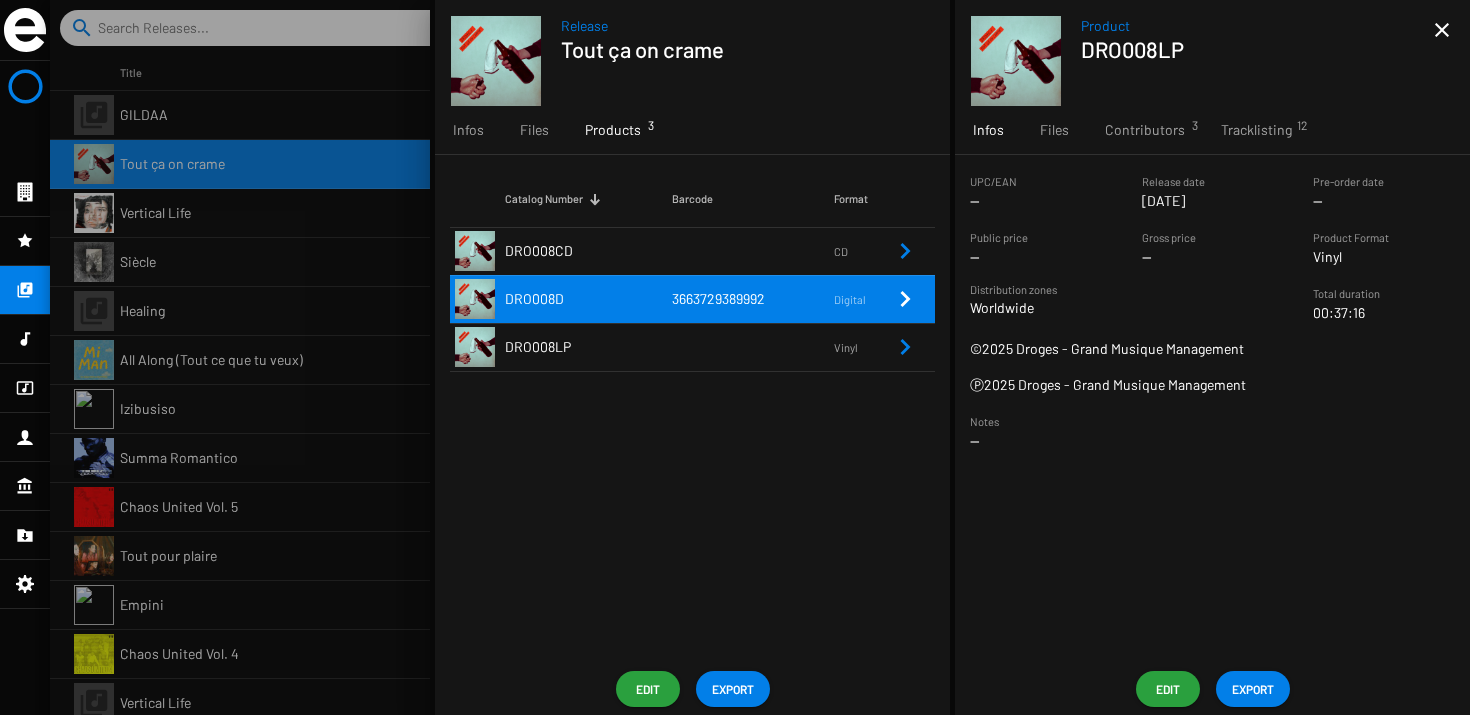 click on "3663729389992" at bounding box center (718, 298) 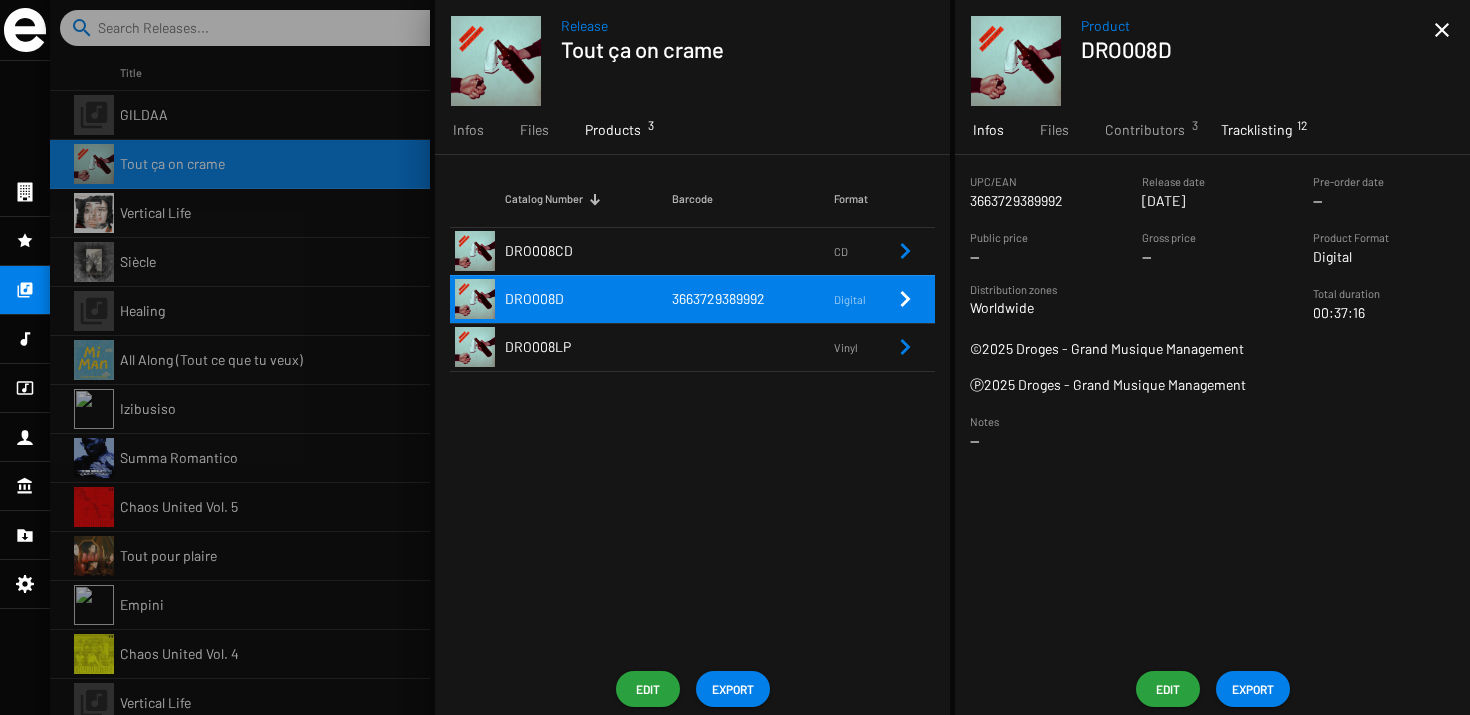 click on "Tracklisting  12" at bounding box center [1256, 130] 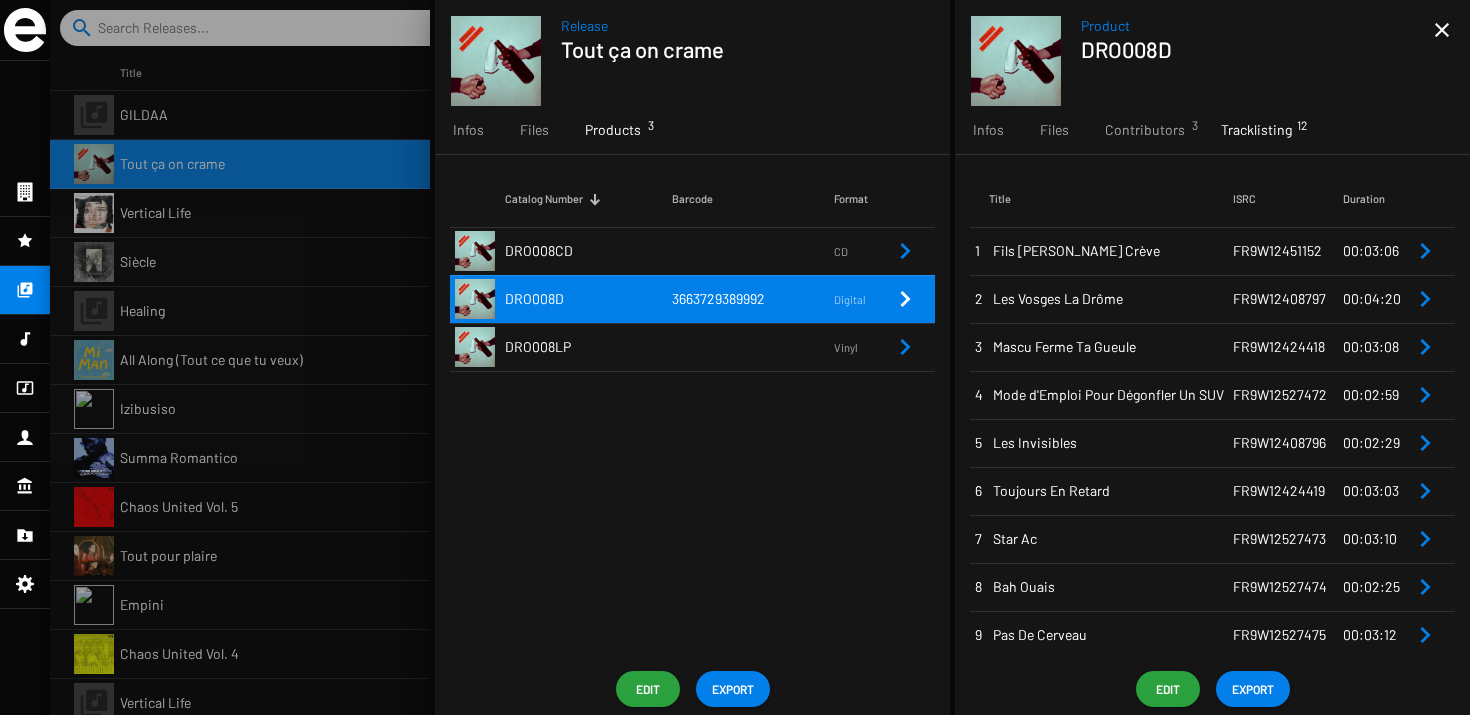 drag, startPoint x: 1202, startPoint y: 46, endPoint x: 1030, endPoint y: 46, distance: 172 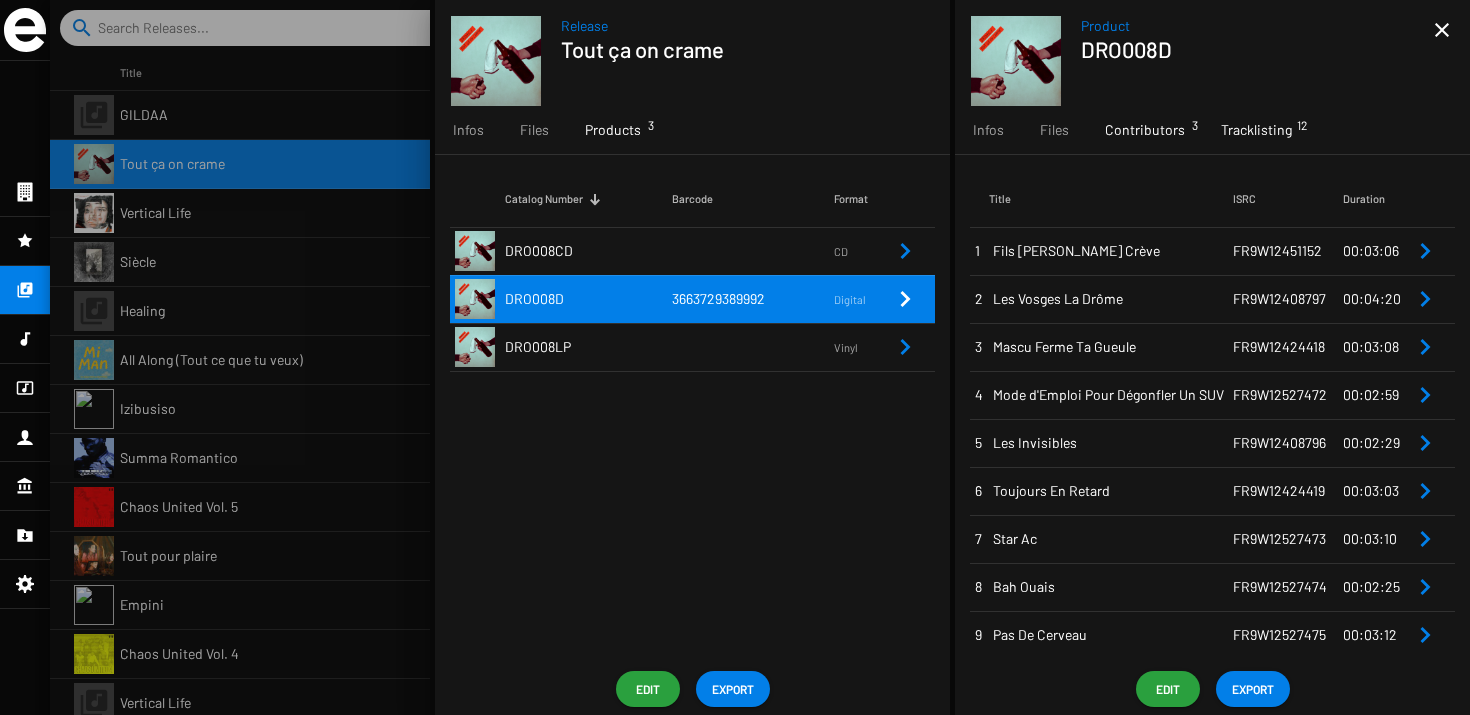 click on "Contributors  3" at bounding box center (1145, 130) 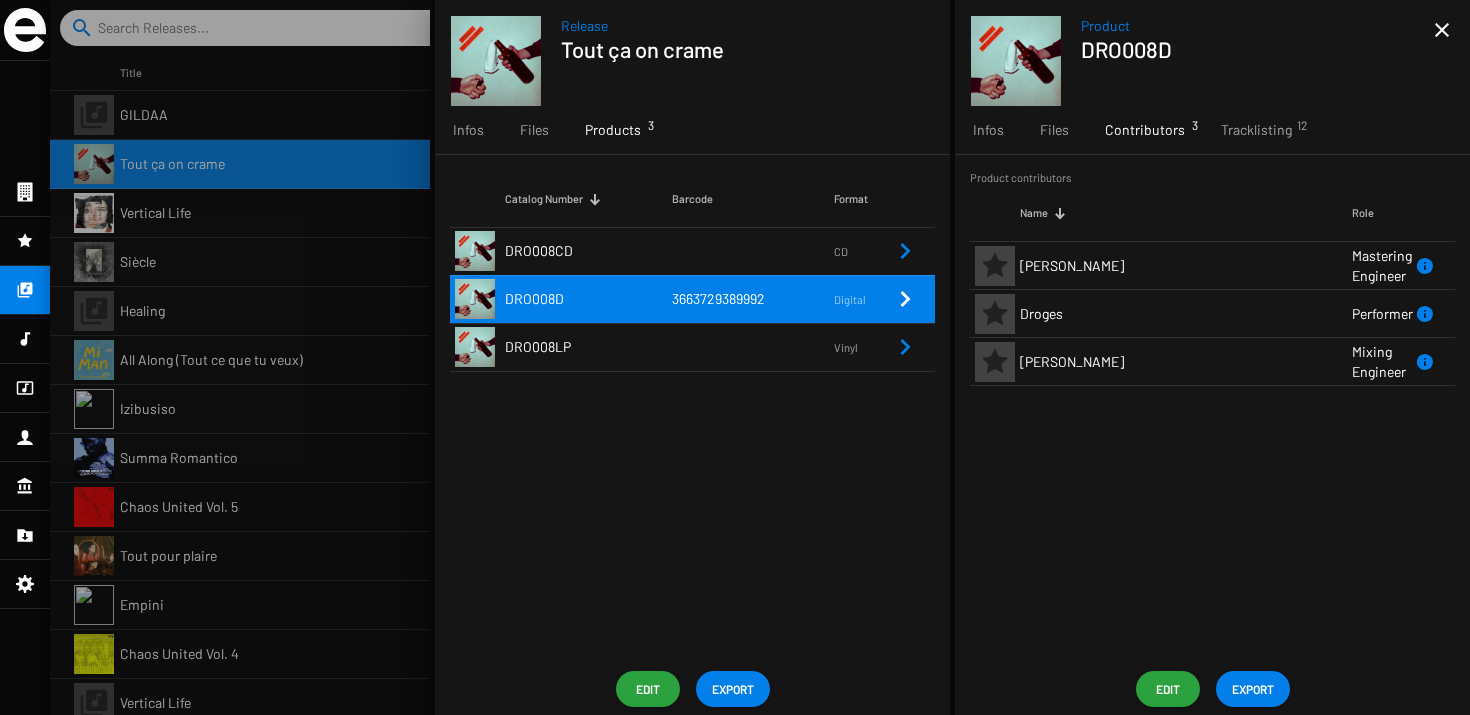 drag, startPoint x: 1072, startPoint y: 523, endPoint x: 1072, endPoint y: 201, distance: 322 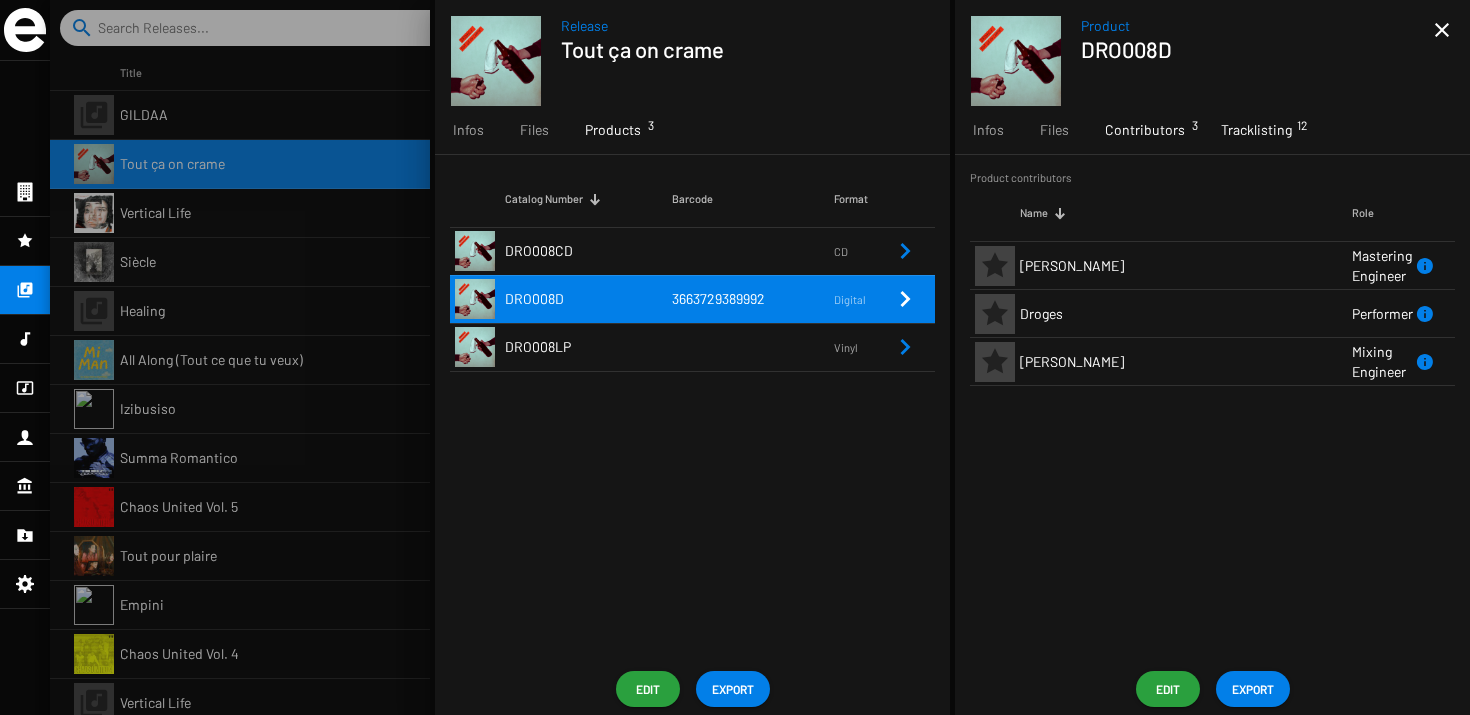 click on "Tracklisting  12" at bounding box center (1256, 130) 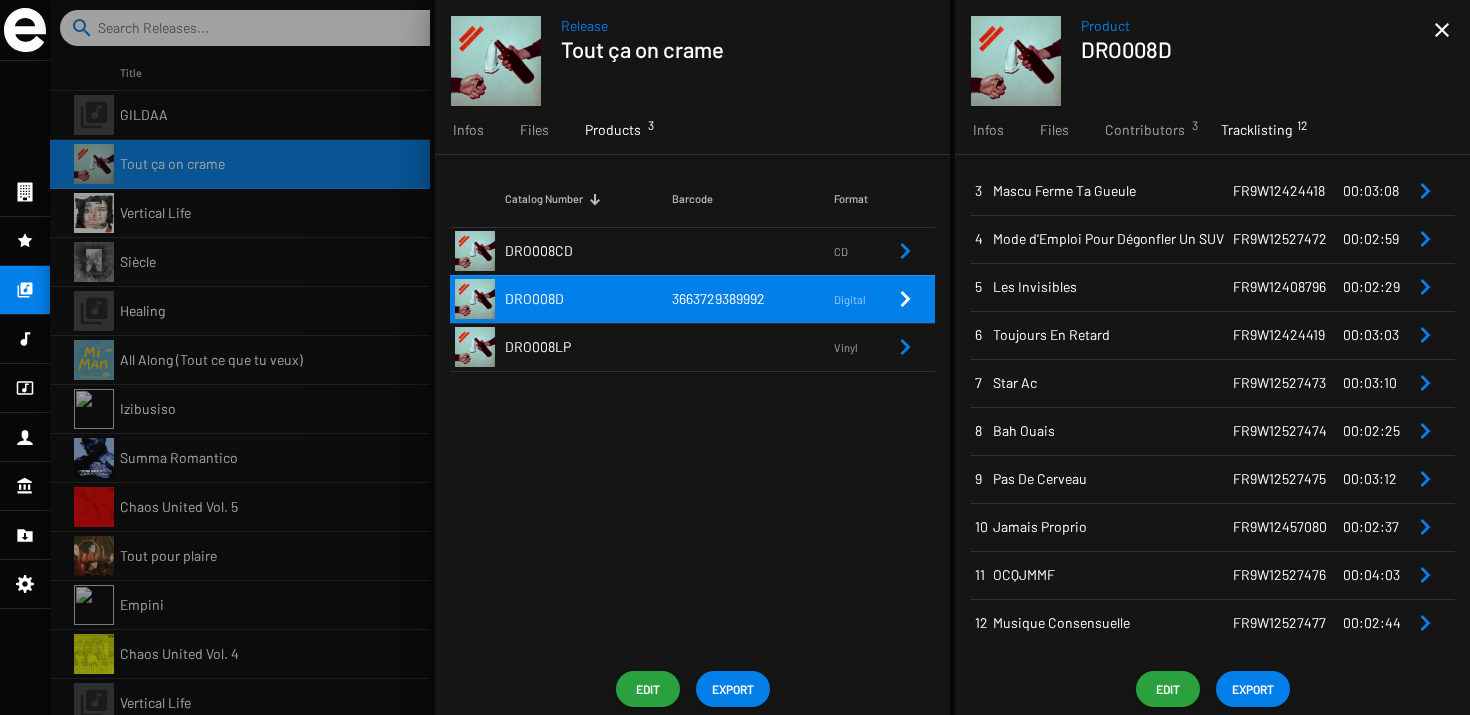 scroll, scrollTop: 0, scrollLeft: 0, axis: both 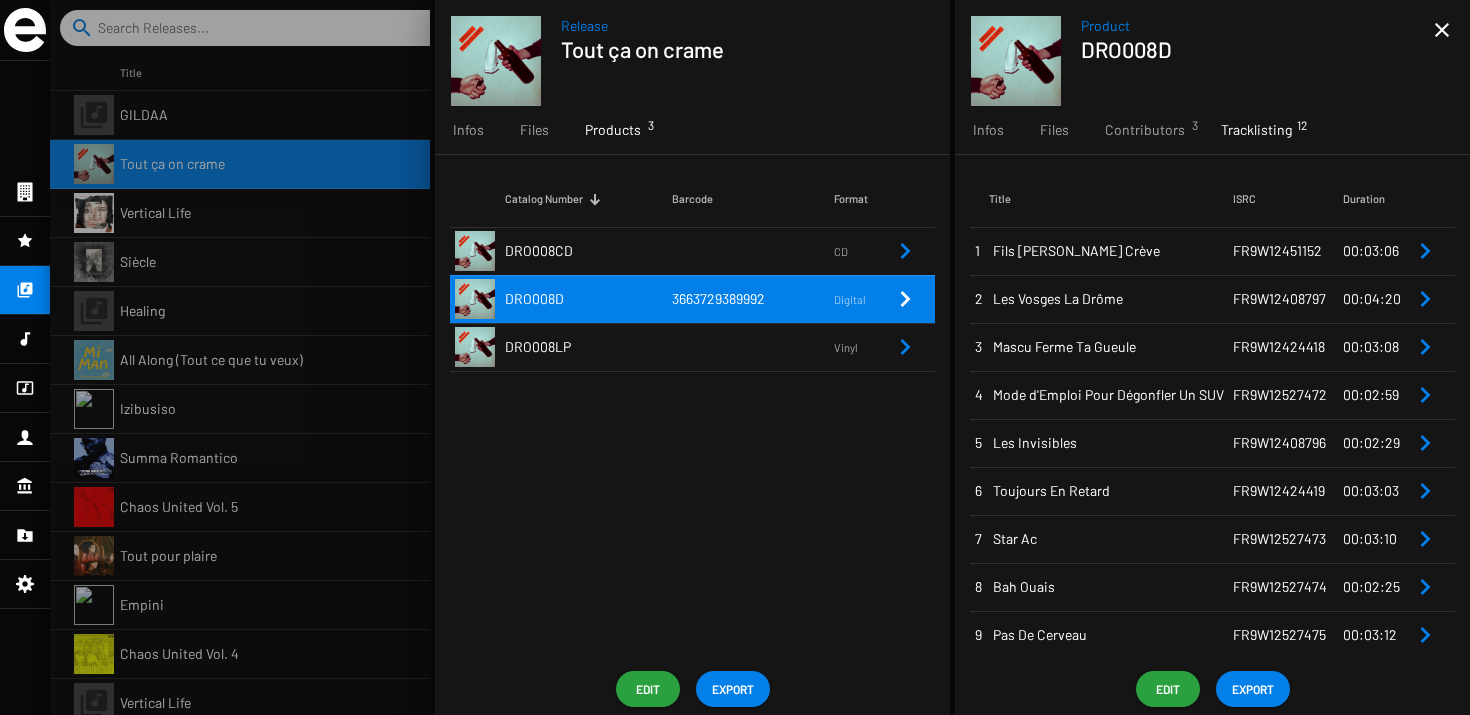 click on "Fils de Bourge Crève" at bounding box center (1113, 251) 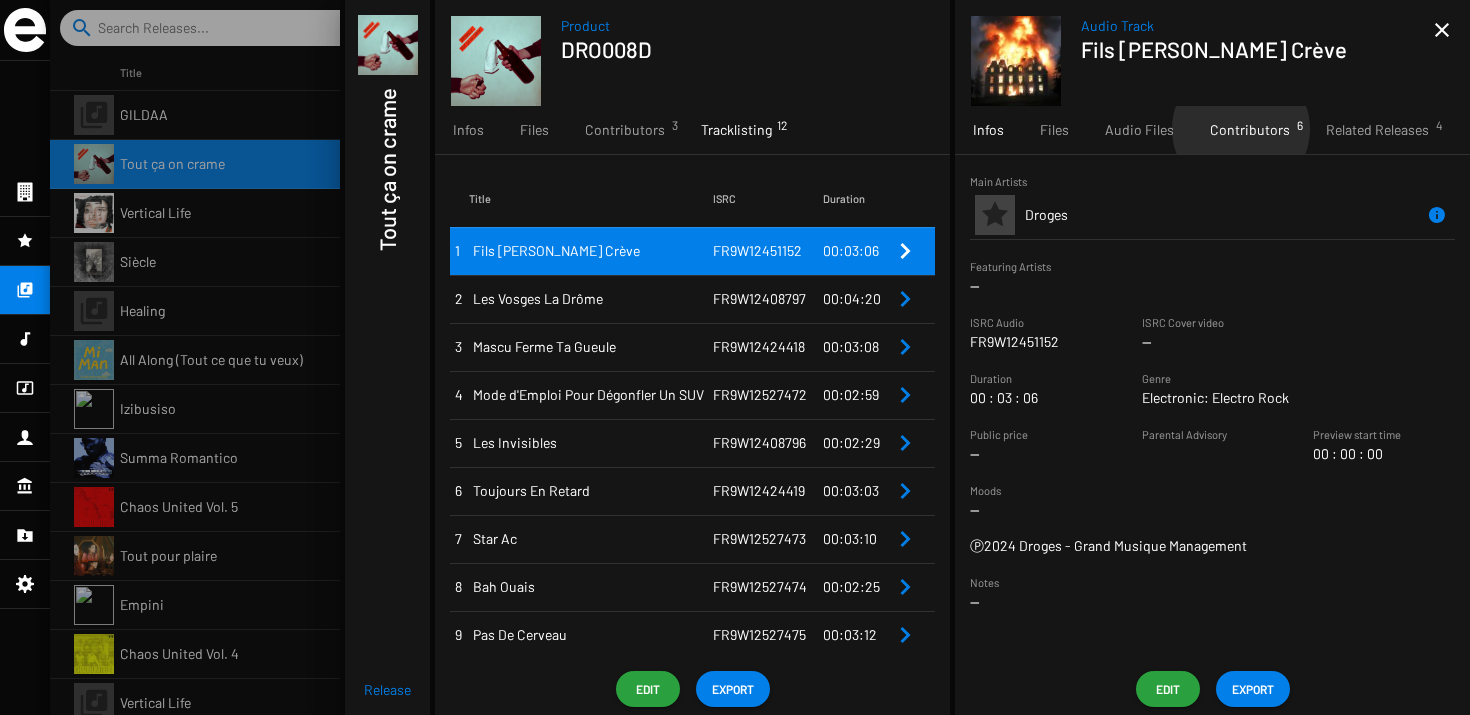 click on "Contributors  6" at bounding box center (1250, 130) 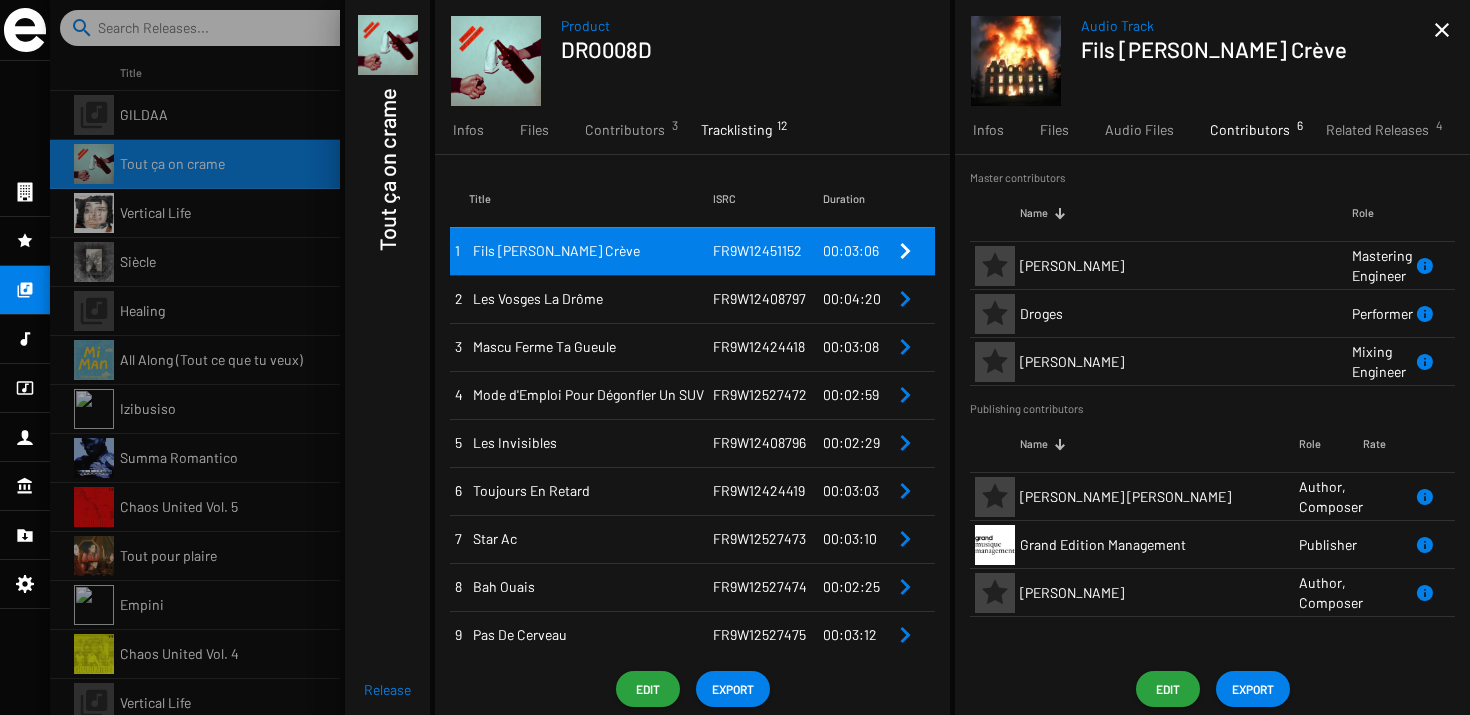 click on "Edit" 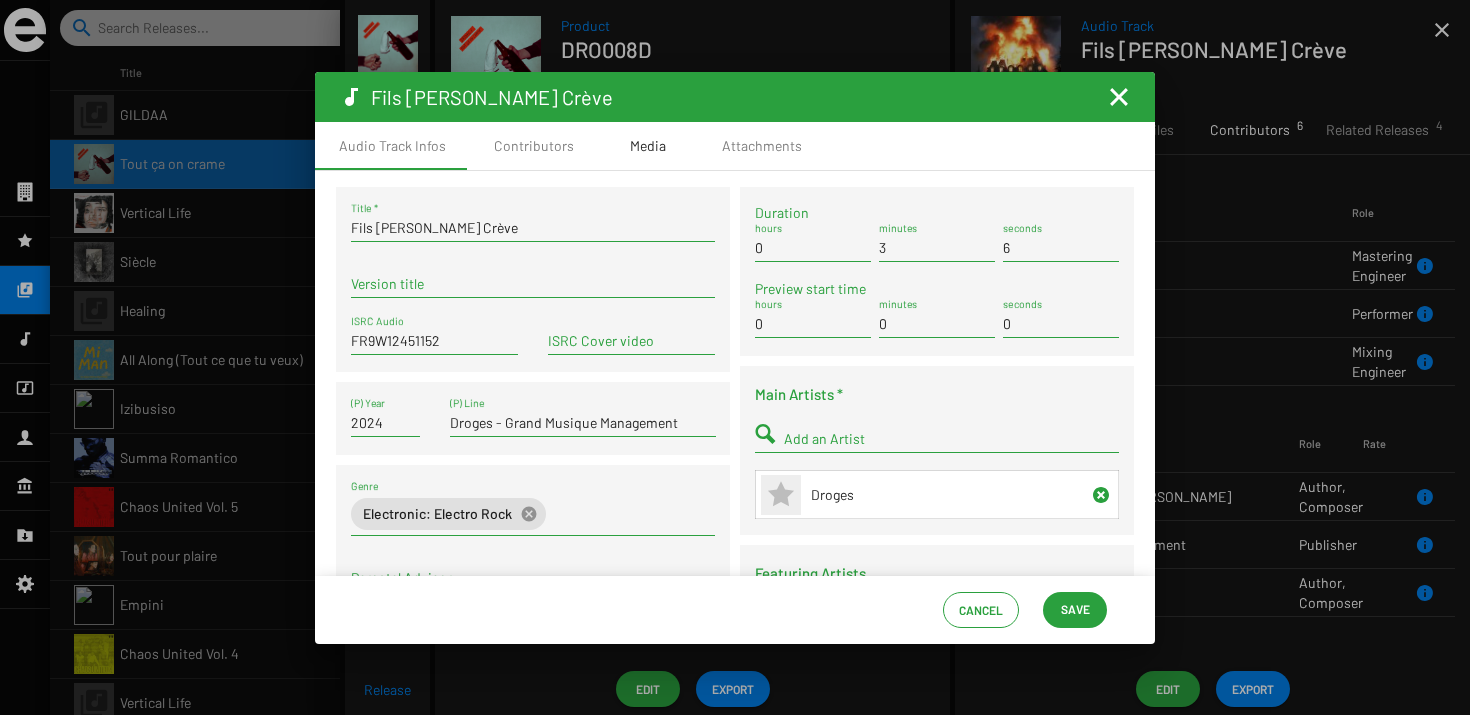 click on "Media" at bounding box center [648, 146] 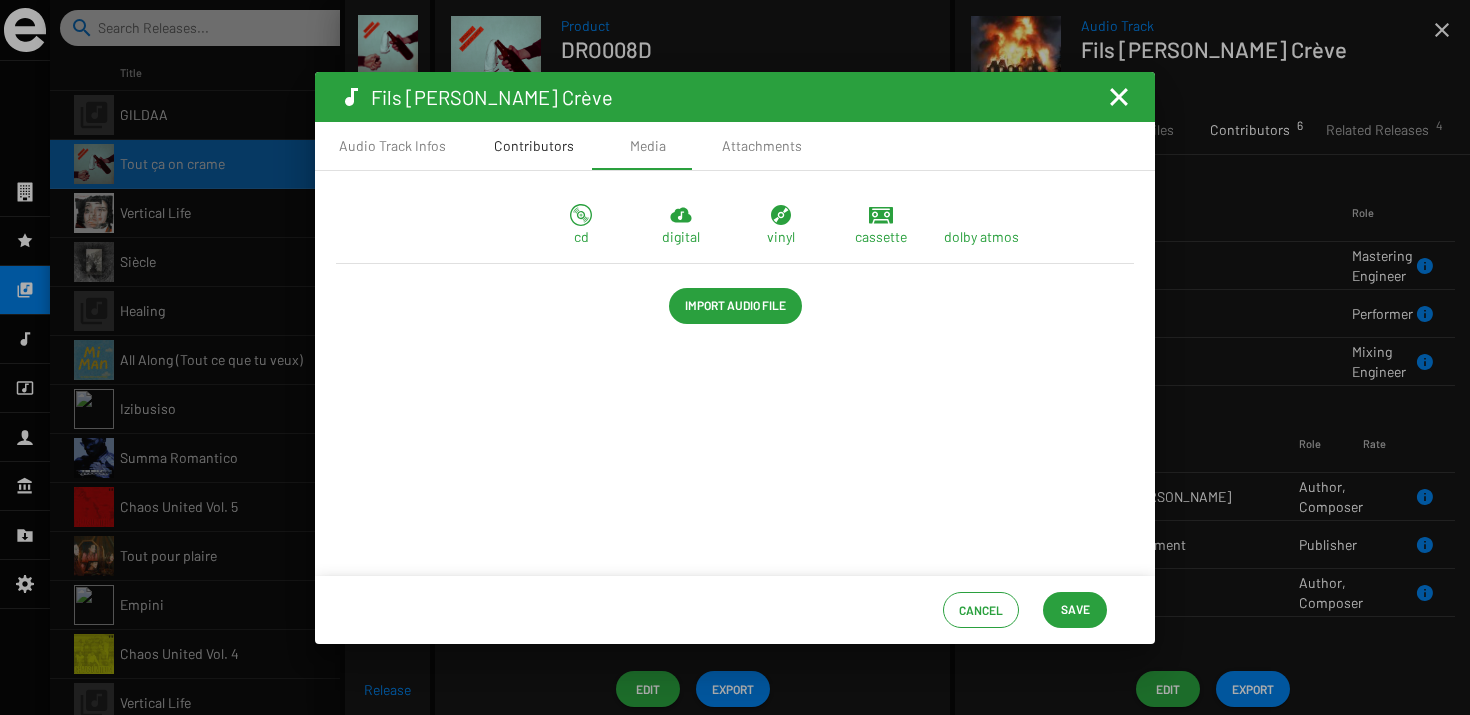 click on "Contributors" at bounding box center [534, 146] 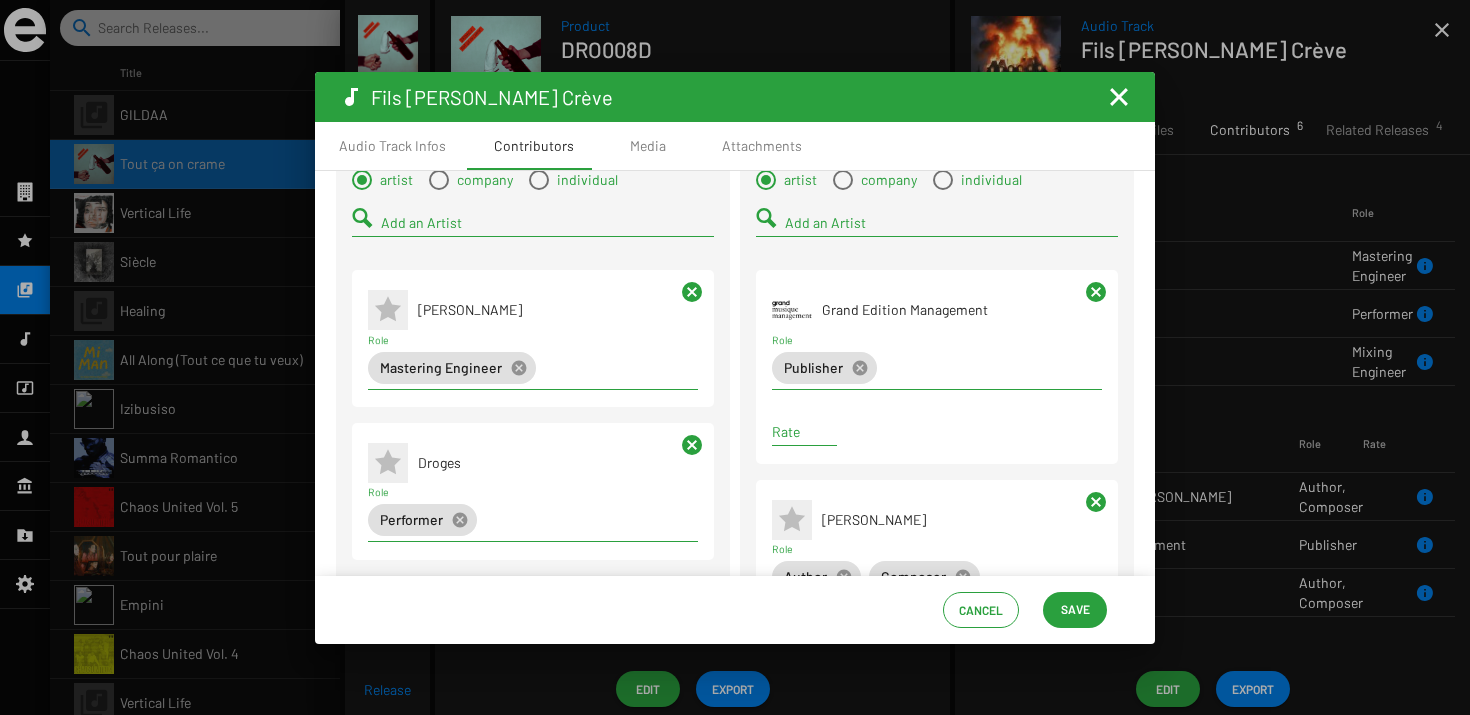 scroll, scrollTop: 77, scrollLeft: 0, axis: vertical 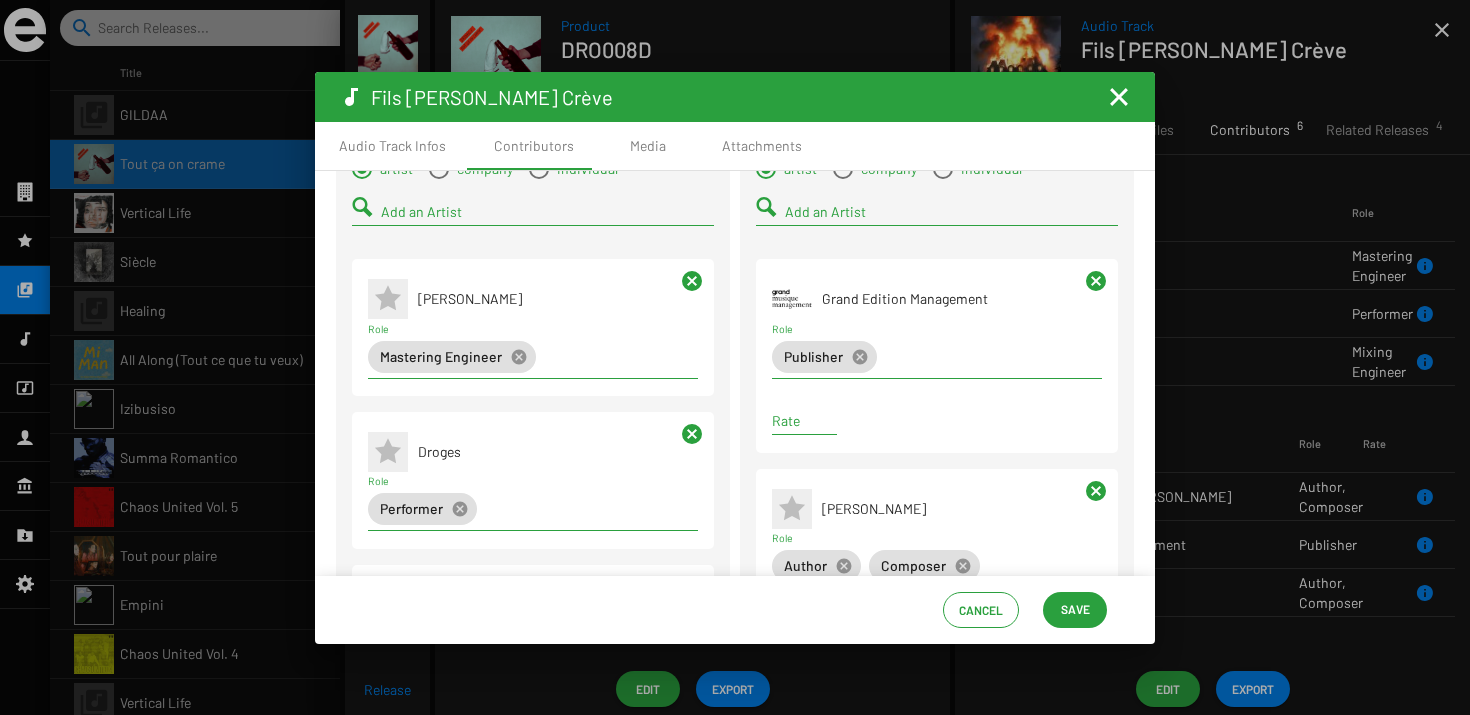 click on "Rate" at bounding box center (804, 415) 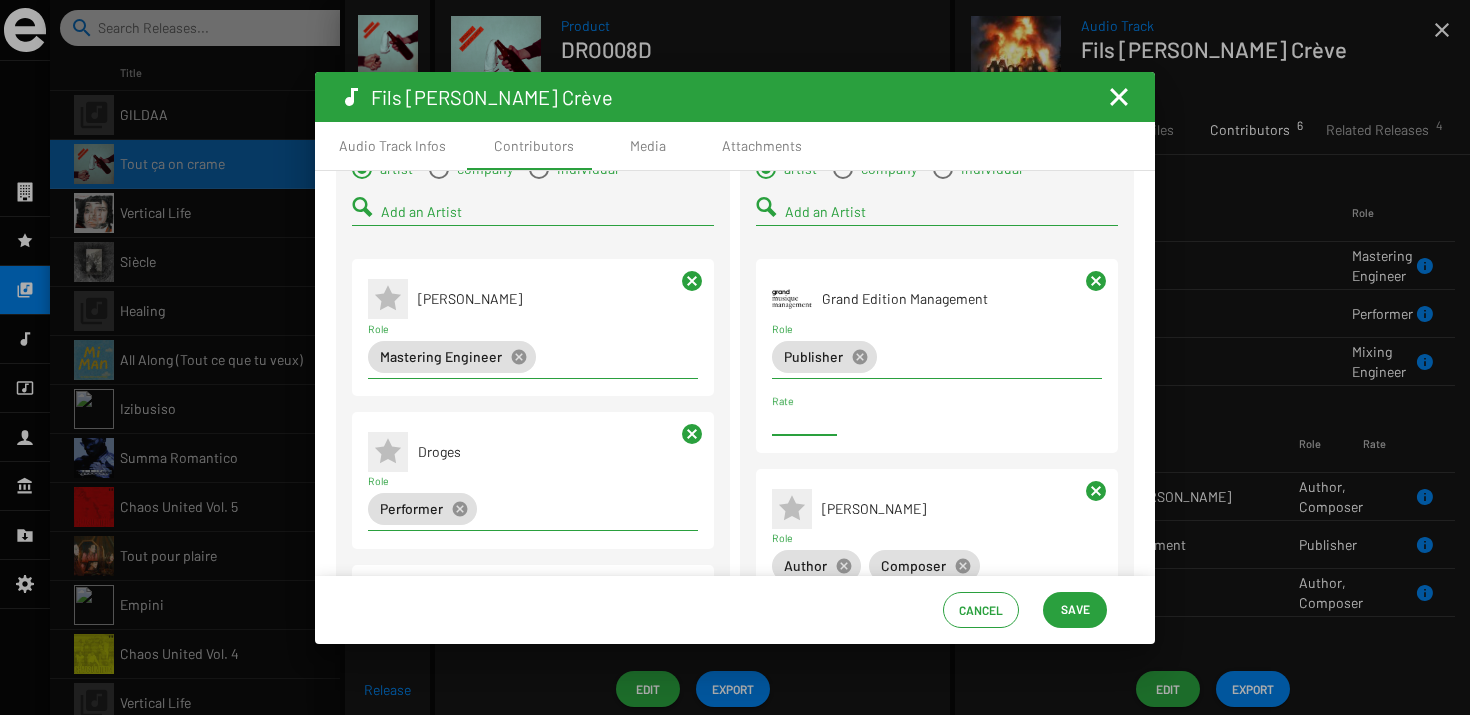 click on "Publishing contributor * Grand Edition Management  Publisher  cancel Role Rate  cancel  Publishing contributor *
Steve Surmely  Author  cancel  Composer  cancel Role Rate  cancel  Publishing contributor *
Bastien Rossetti  Author  cancel  Composer  cancel Role Rate  cancel" at bounding box center [937, 596] 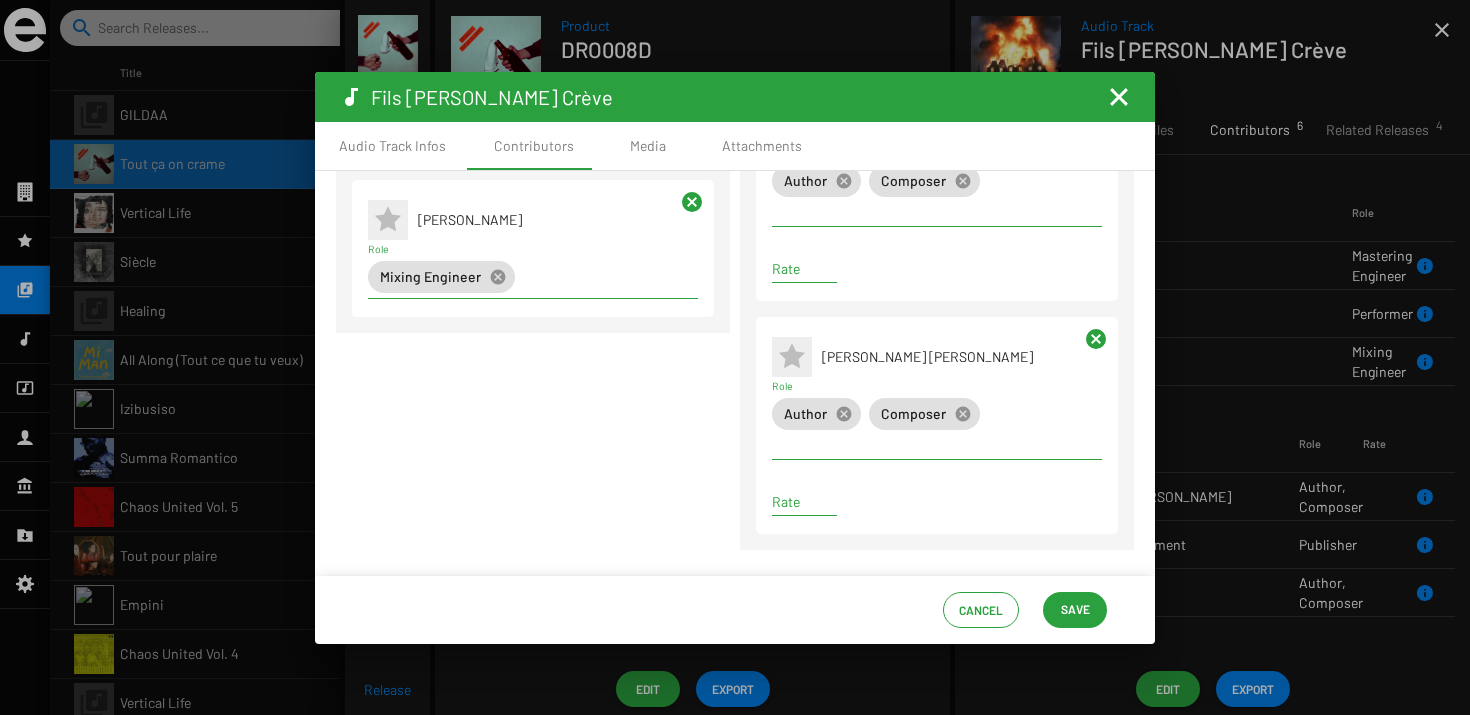 scroll, scrollTop: 0, scrollLeft: 0, axis: both 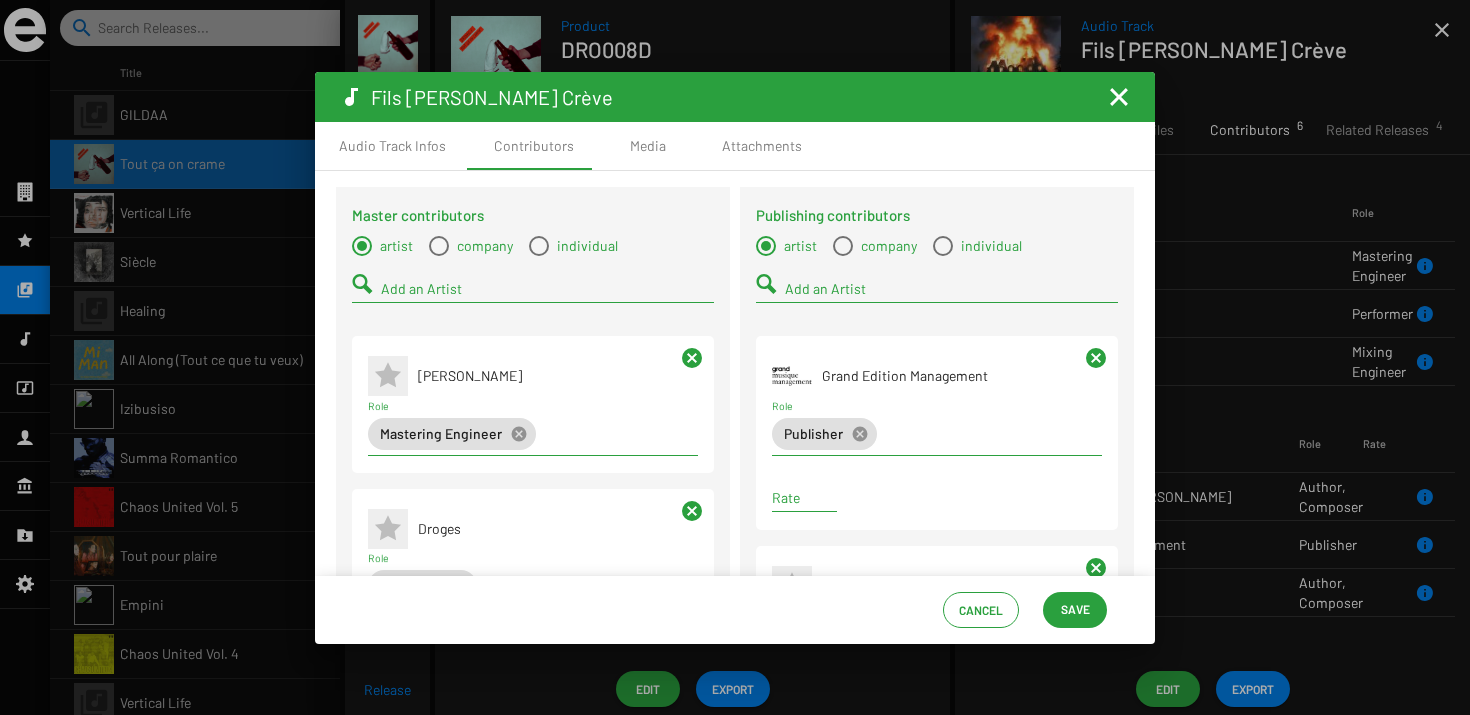 click at bounding box center (1119, 97) 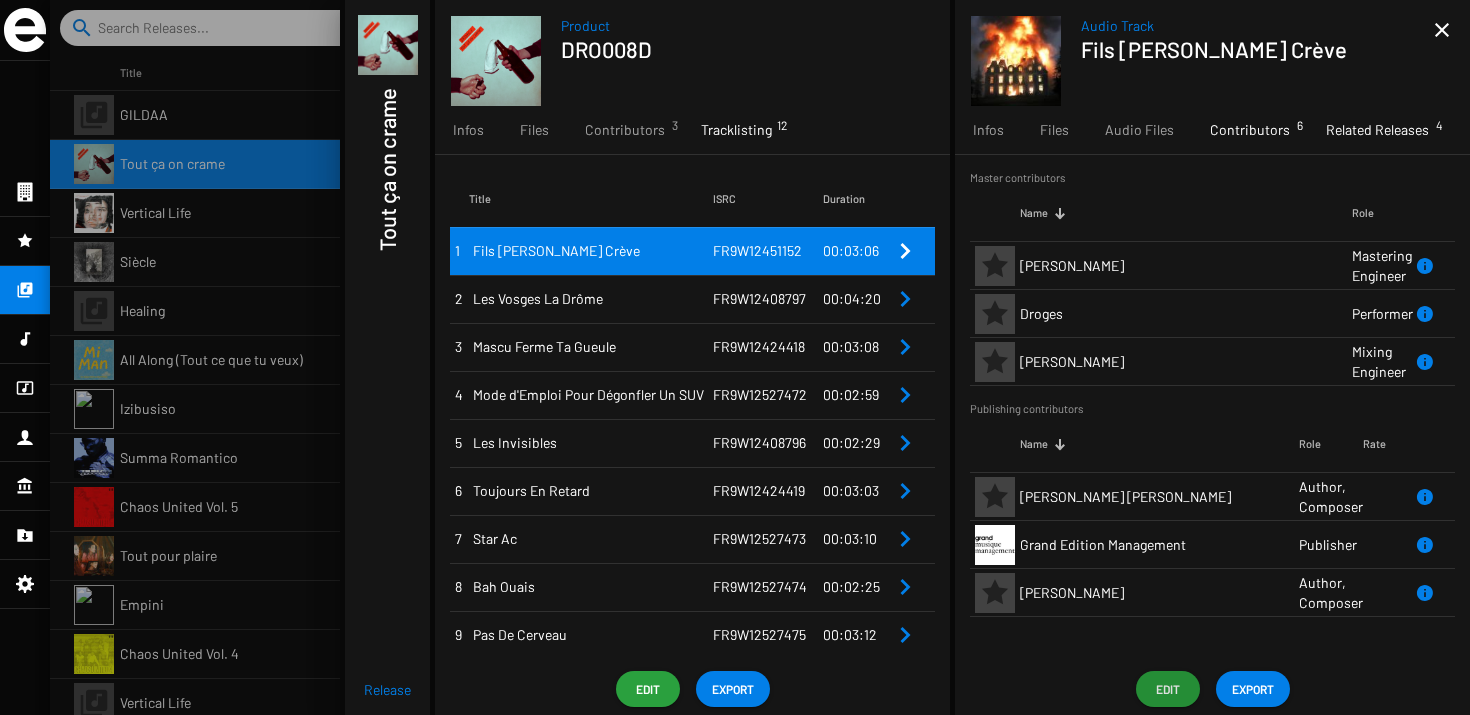 click on "Related Releases  4" at bounding box center [1377, 130] 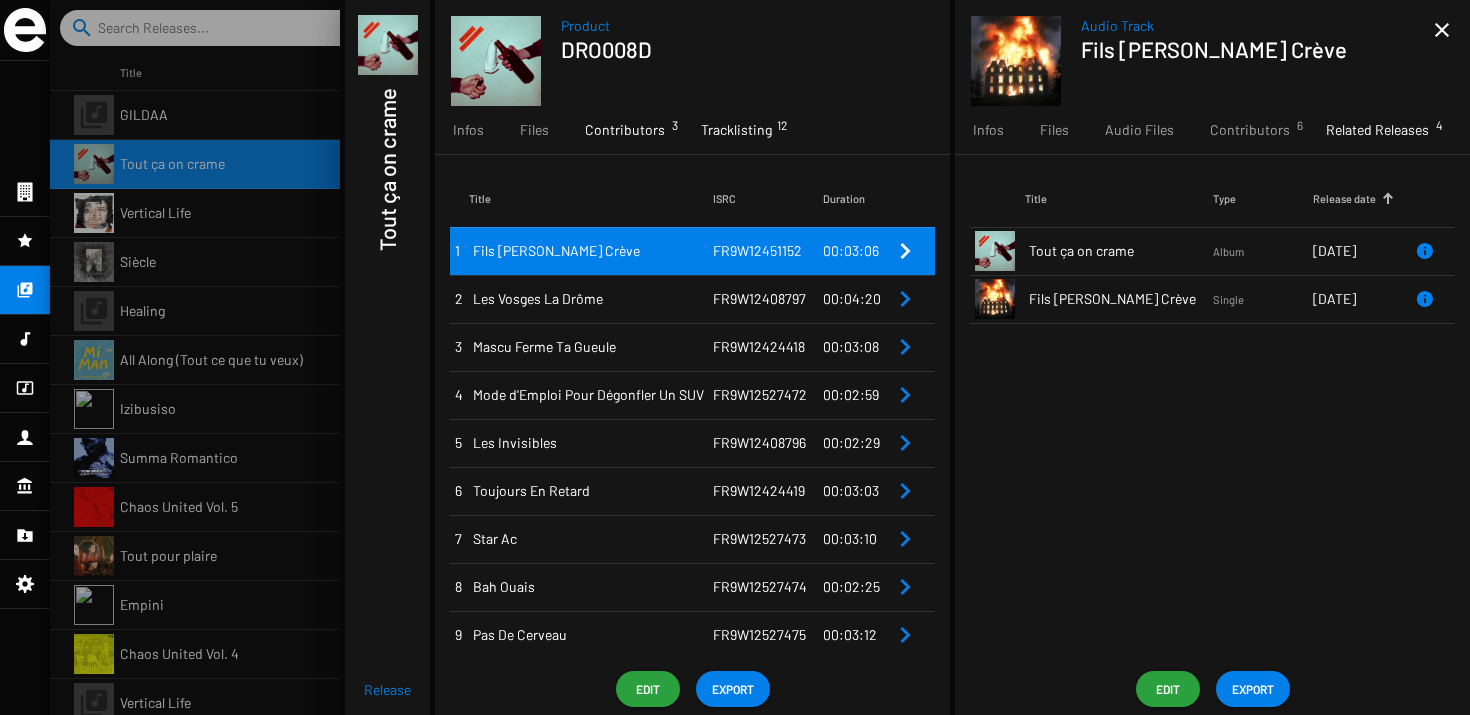 click on "Contributors  3" at bounding box center (625, 130) 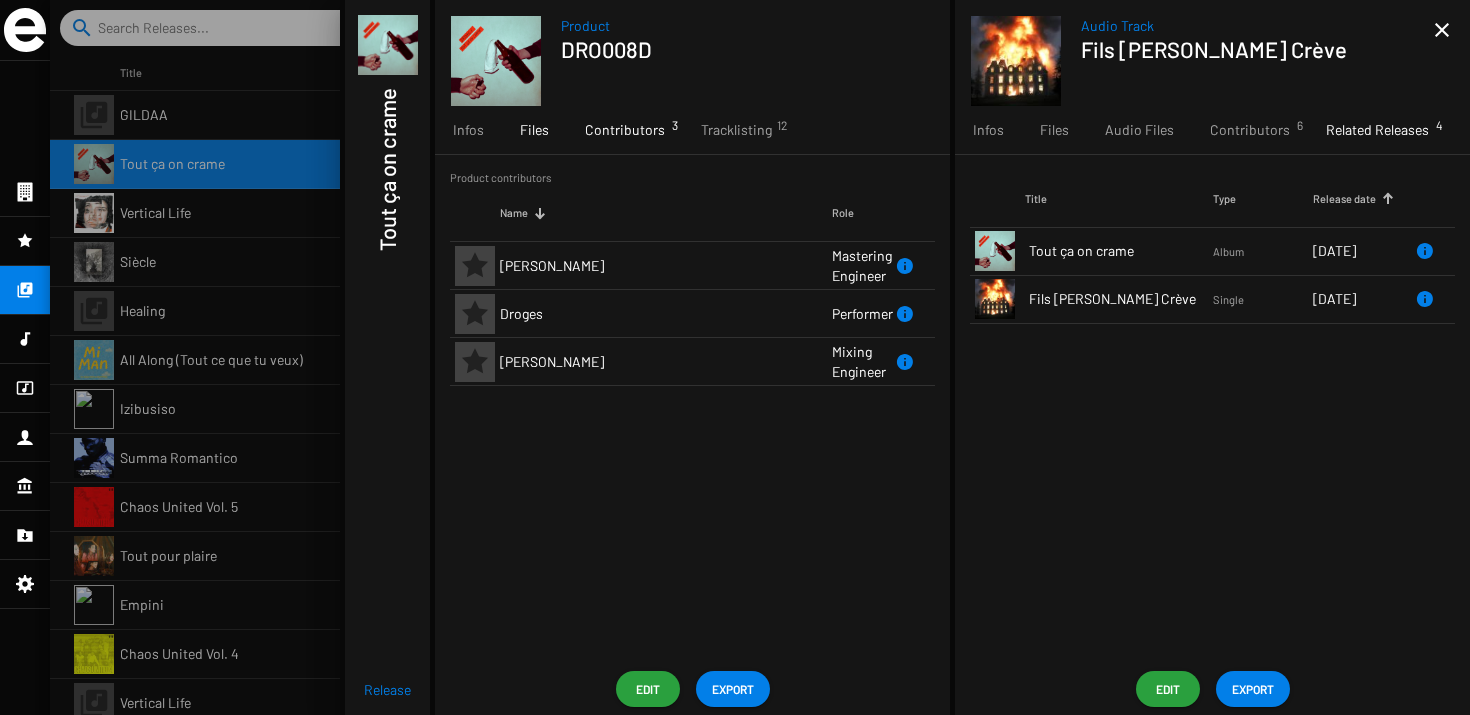 click on "Files" at bounding box center [534, 130] 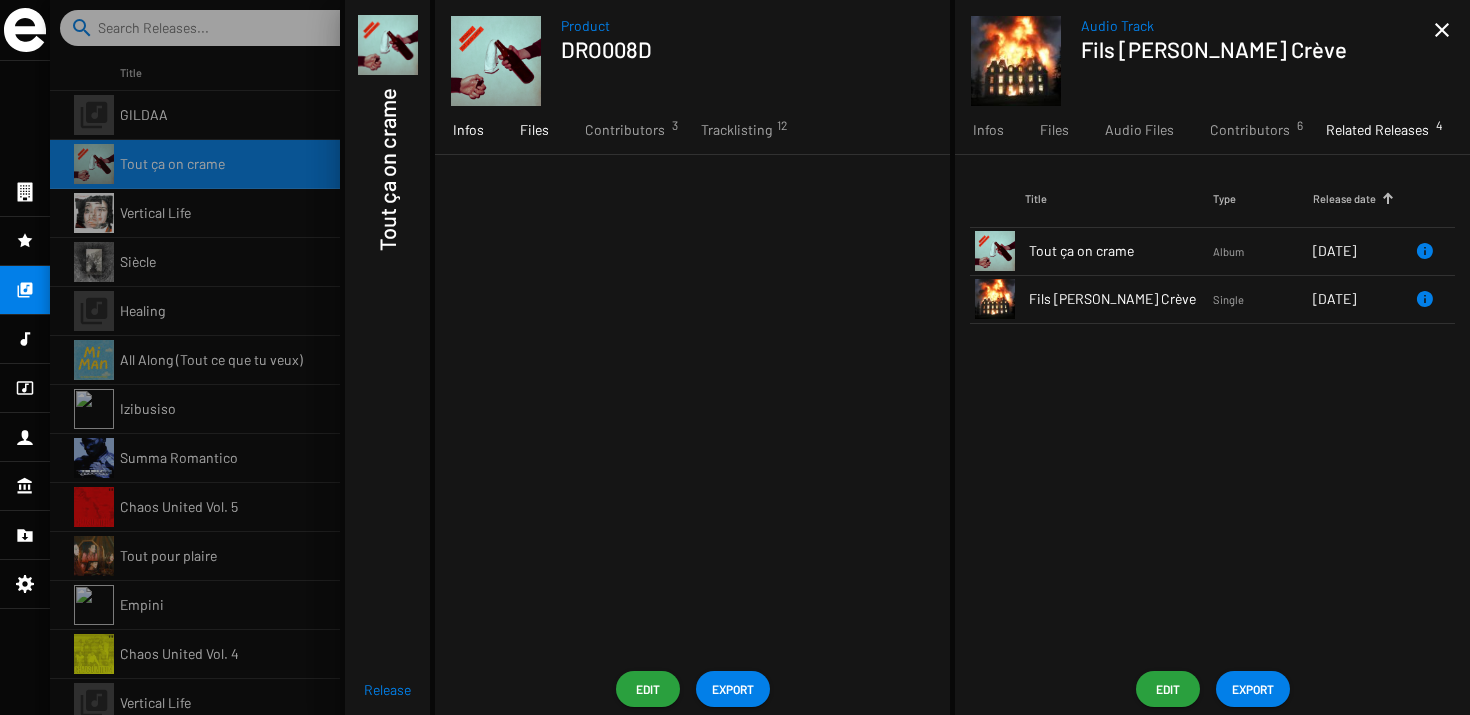 click on "Infos" at bounding box center (468, 130) 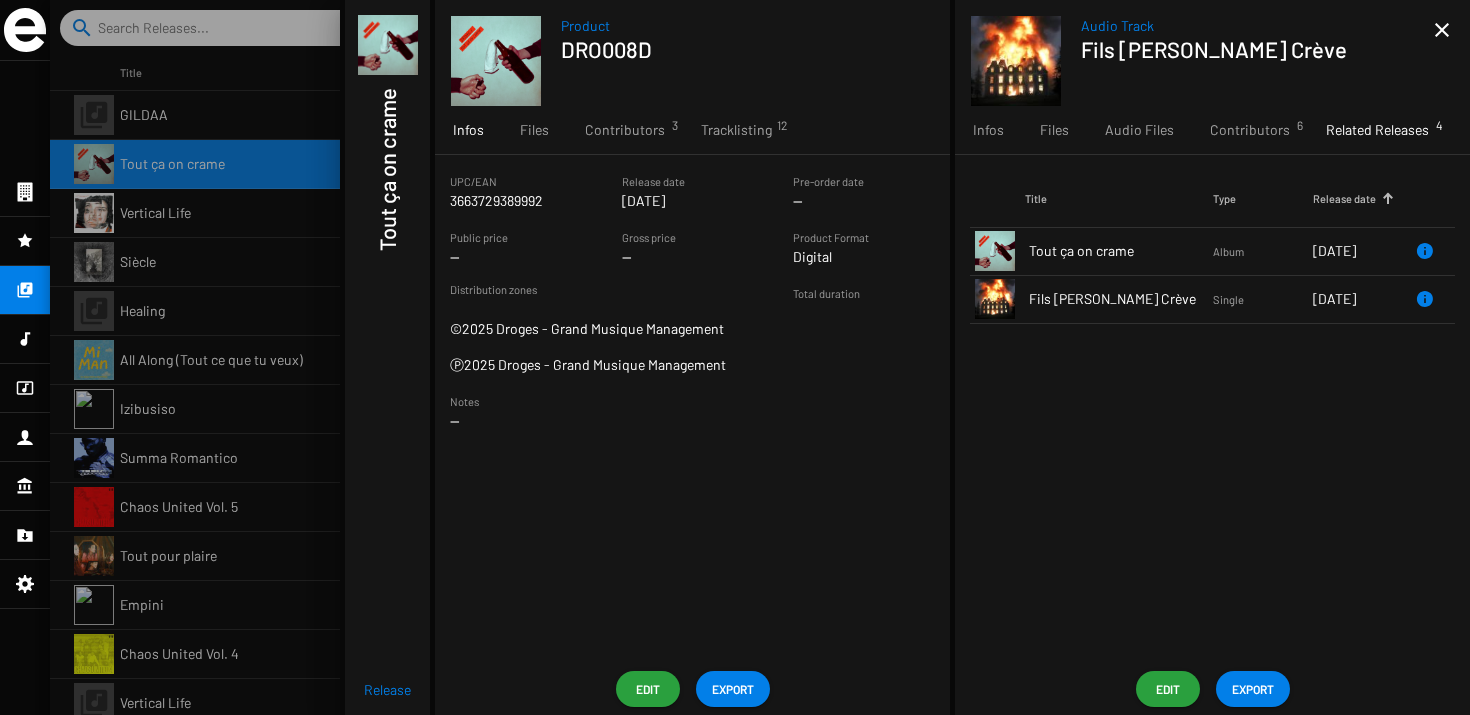 click on "Title Type Release date Tout ça on crame Album 17/10/2025
Fils de Bourge Crève Single 16/10/2024" at bounding box center (1212, 409) 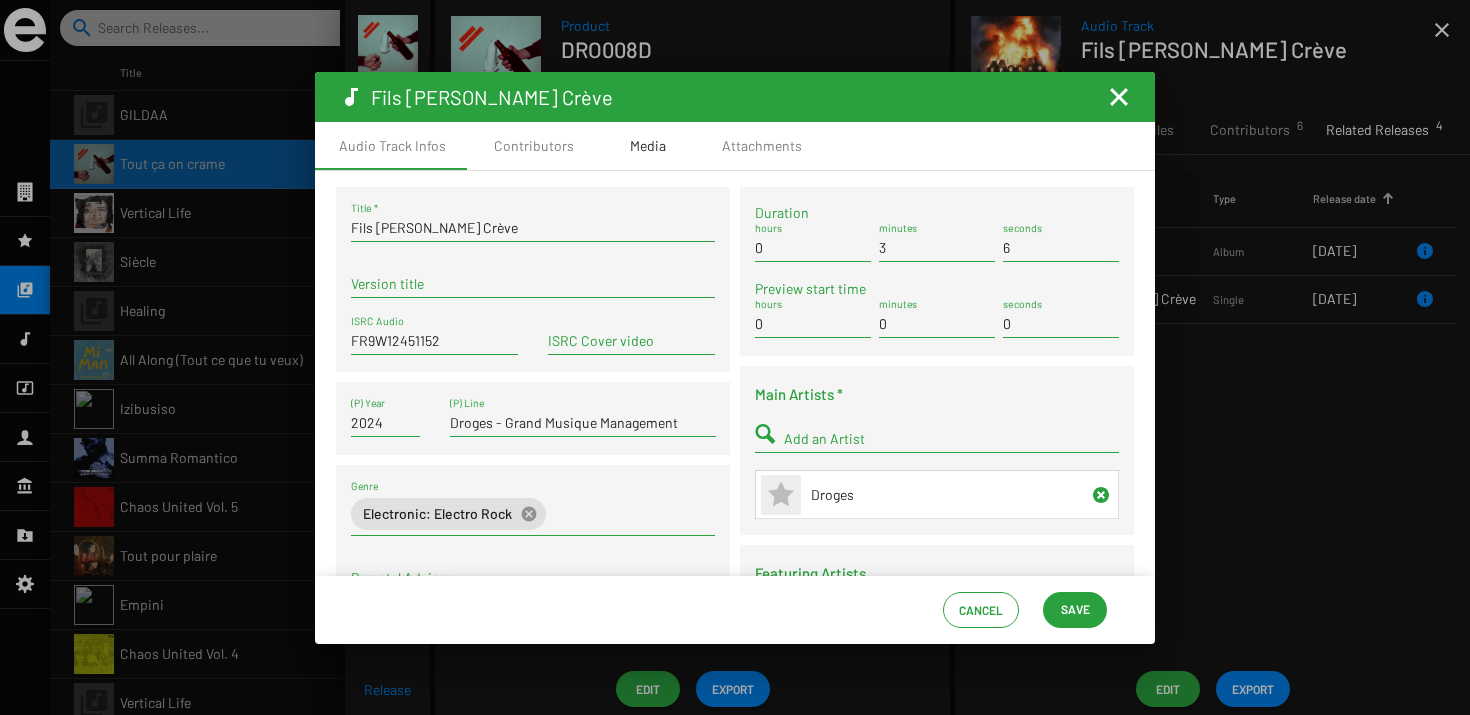 click on "Media" at bounding box center (648, 146) 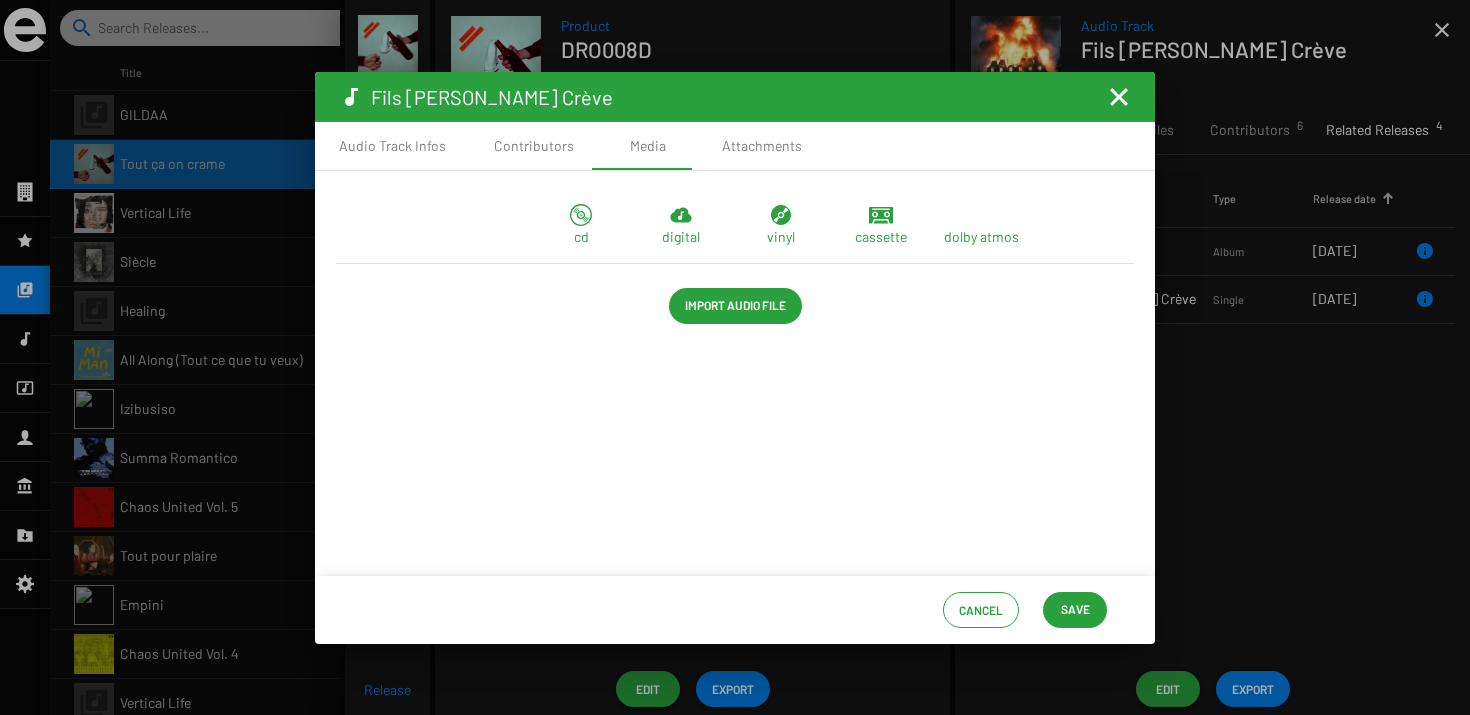 drag, startPoint x: 697, startPoint y: 239, endPoint x: 648, endPoint y: 214, distance: 55.00909 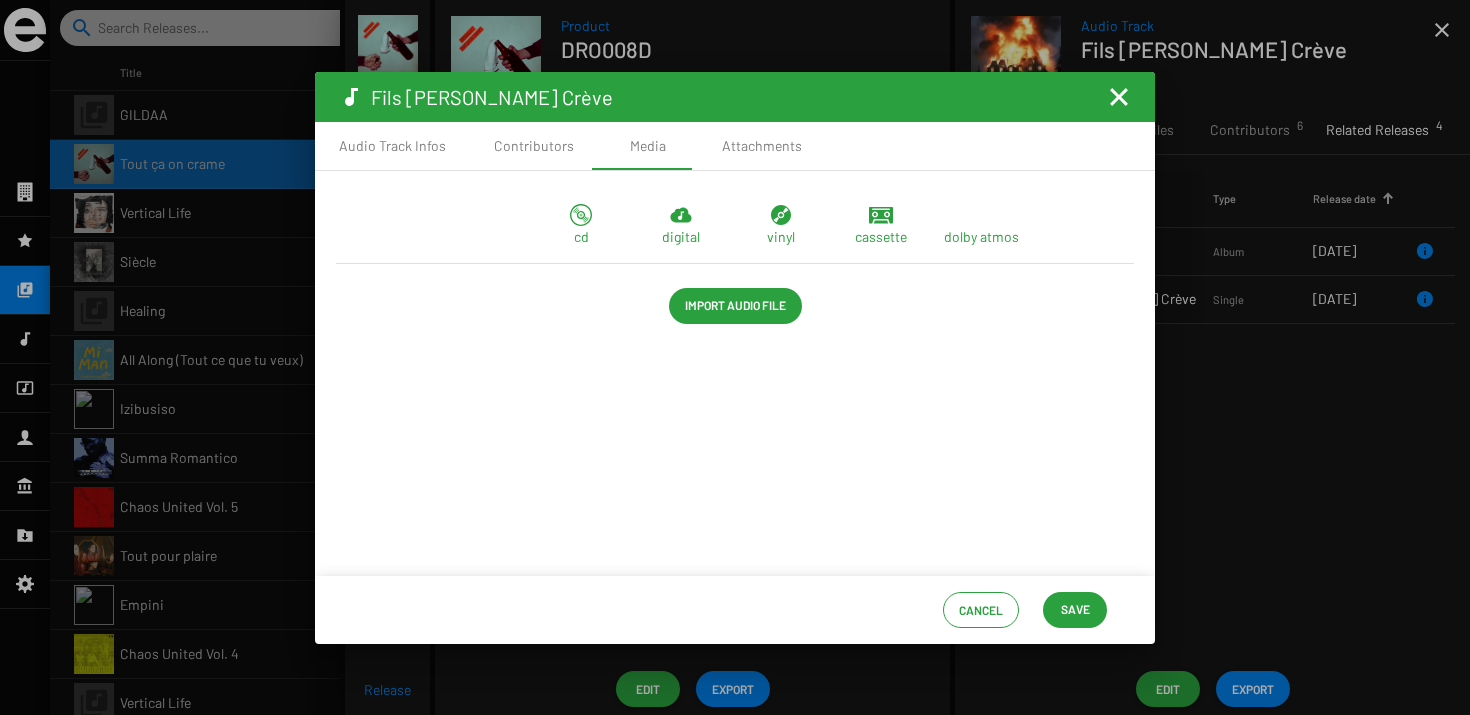 drag, startPoint x: 780, startPoint y: 239, endPoint x: 832, endPoint y: 244, distance: 52.23983 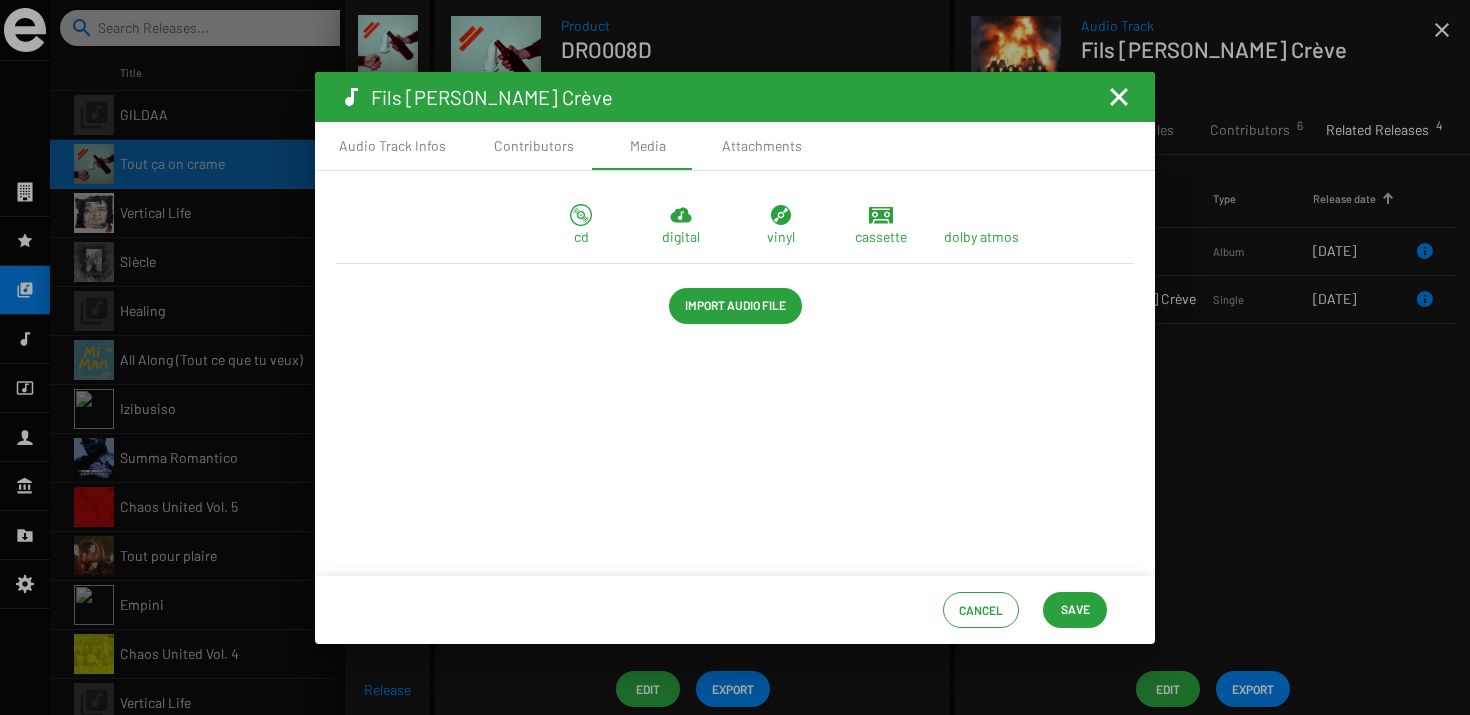 click on "cd
digital
vinyl
cassette dolby atmos" at bounding box center (735, 233) 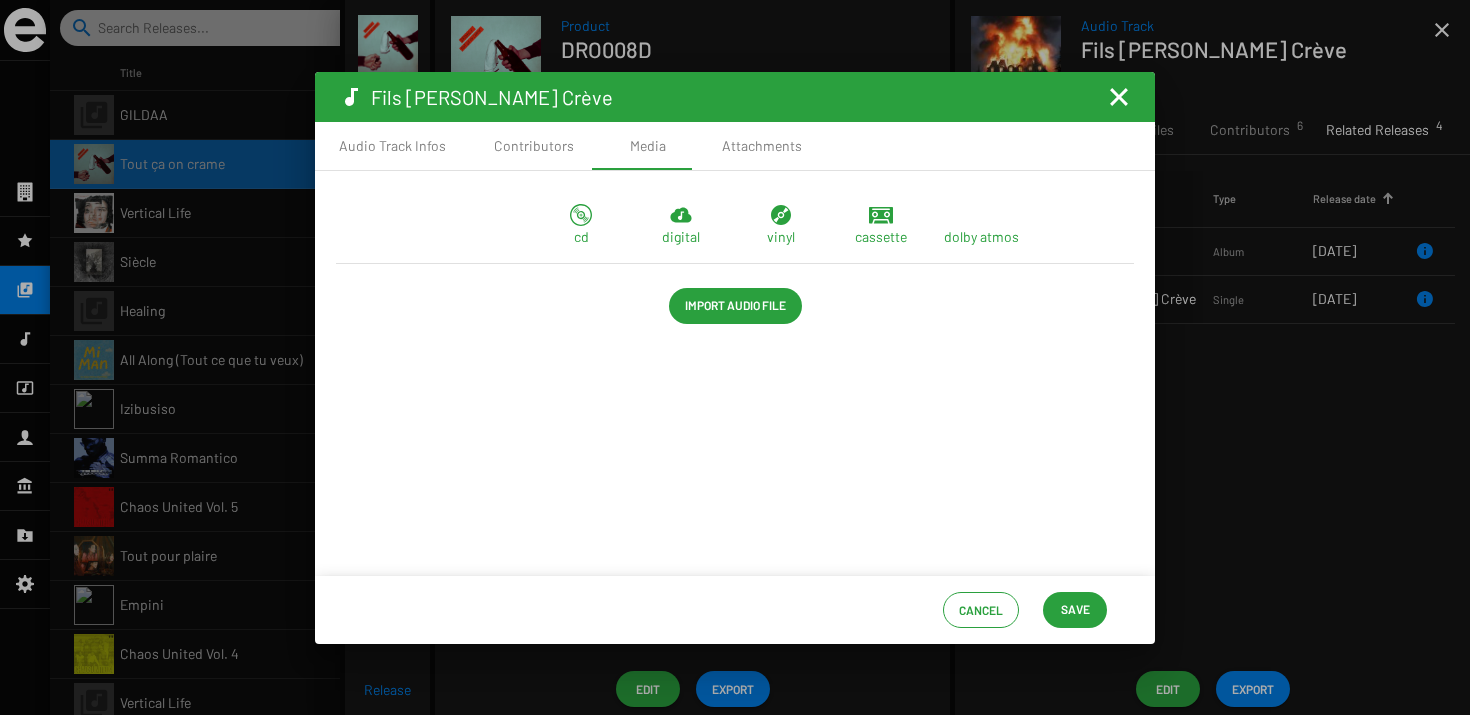 drag, startPoint x: 1031, startPoint y: 328, endPoint x: 702, endPoint y: 266, distance: 334.791 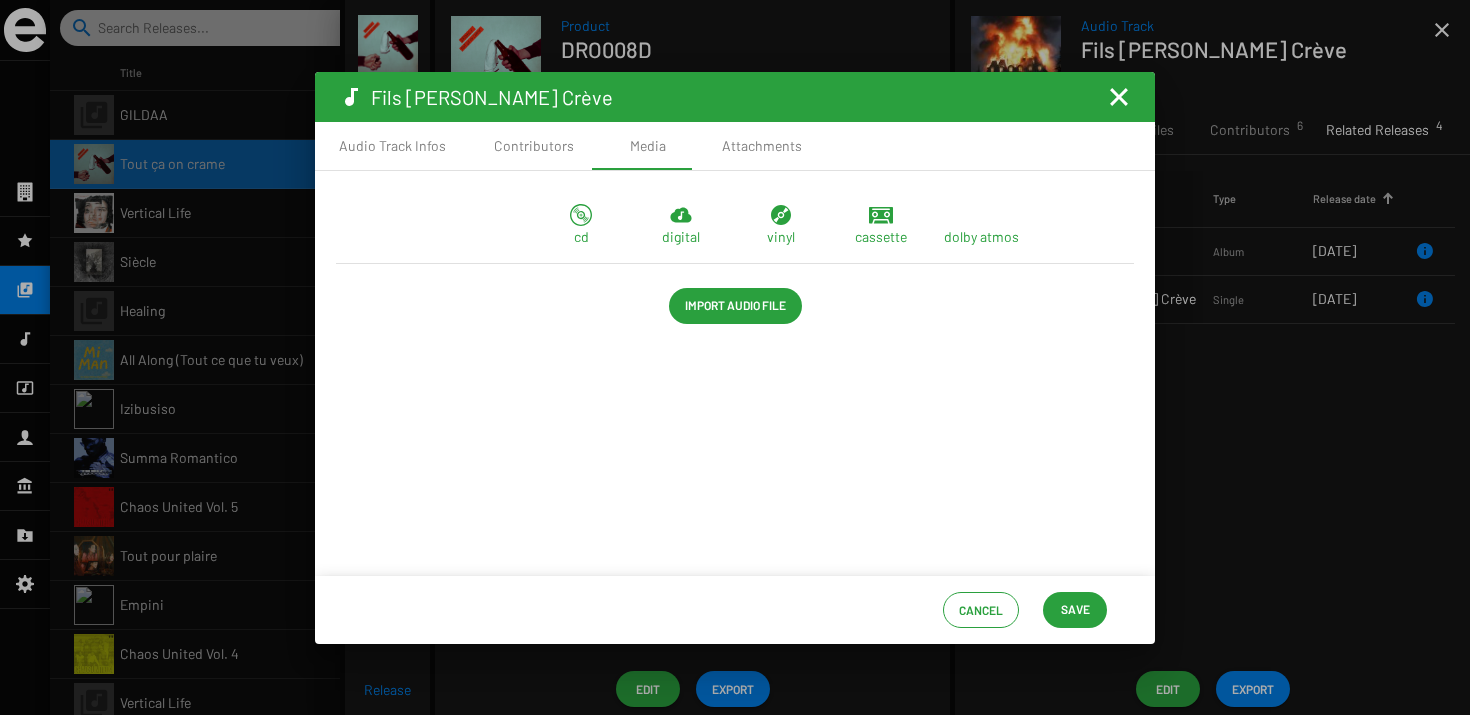 click on "cd
digital
vinyl
cassette dolby atmos Import Audio File" at bounding box center [735, 260] 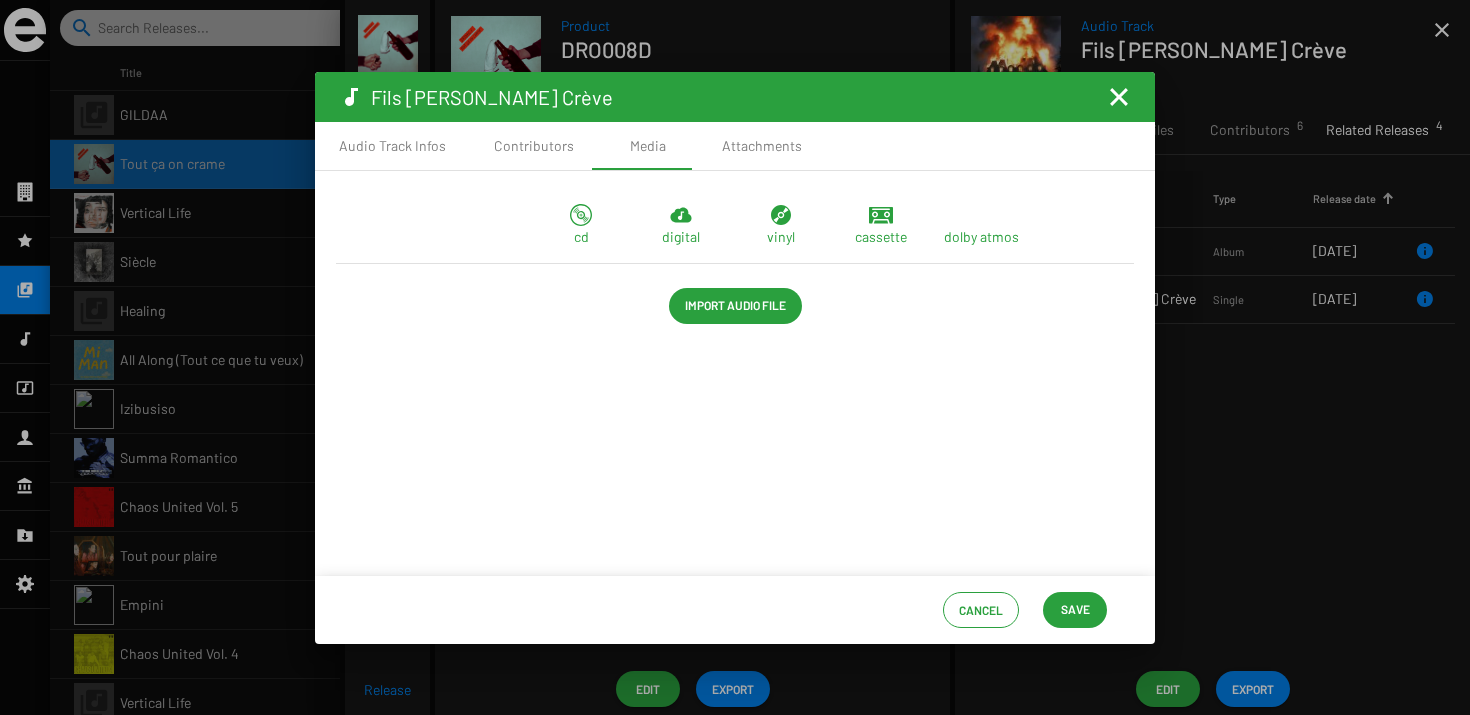 drag, startPoint x: 606, startPoint y: 254, endPoint x: 502, endPoint y: 216, distance: 110.724884 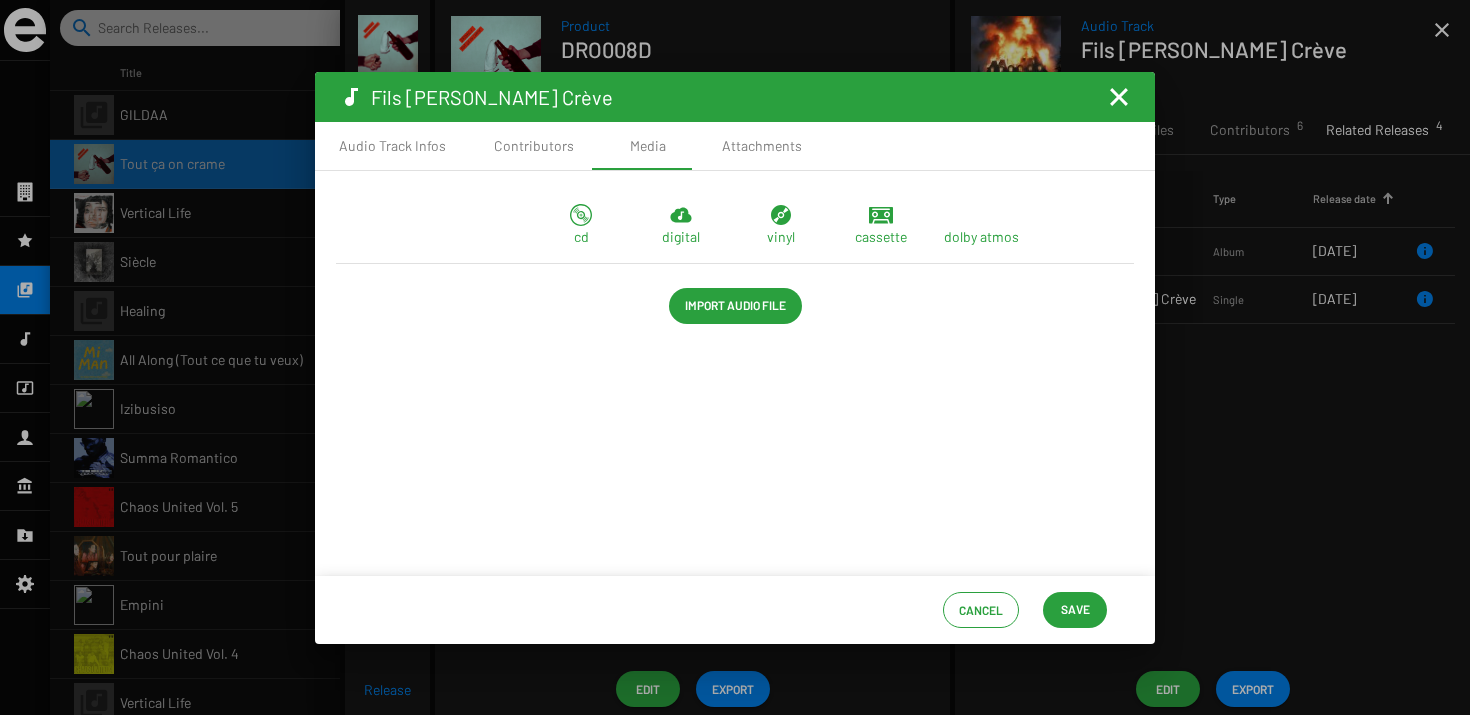 click on "cd
digital
vinyl
cassette dolby atmos" at bounding box center [735, 233] 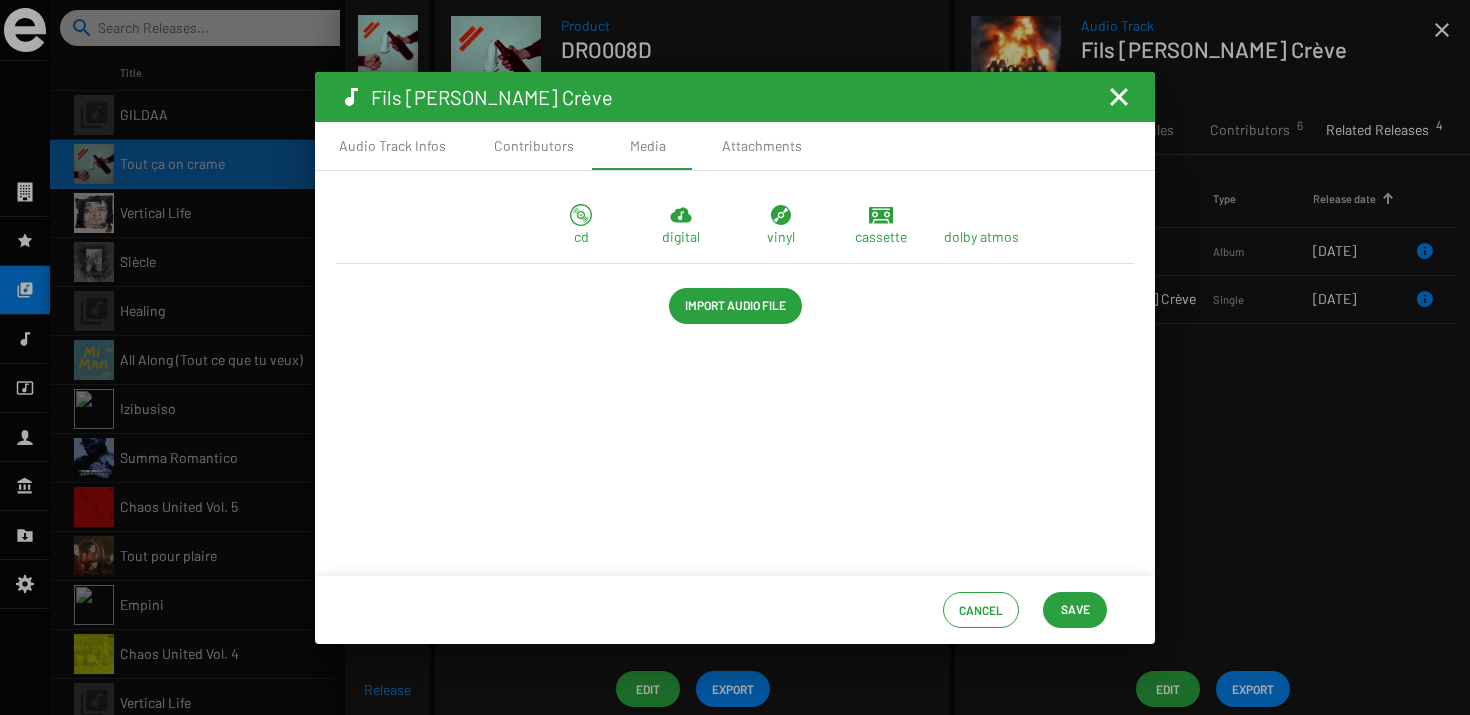click at bounding box center (1119, 97) 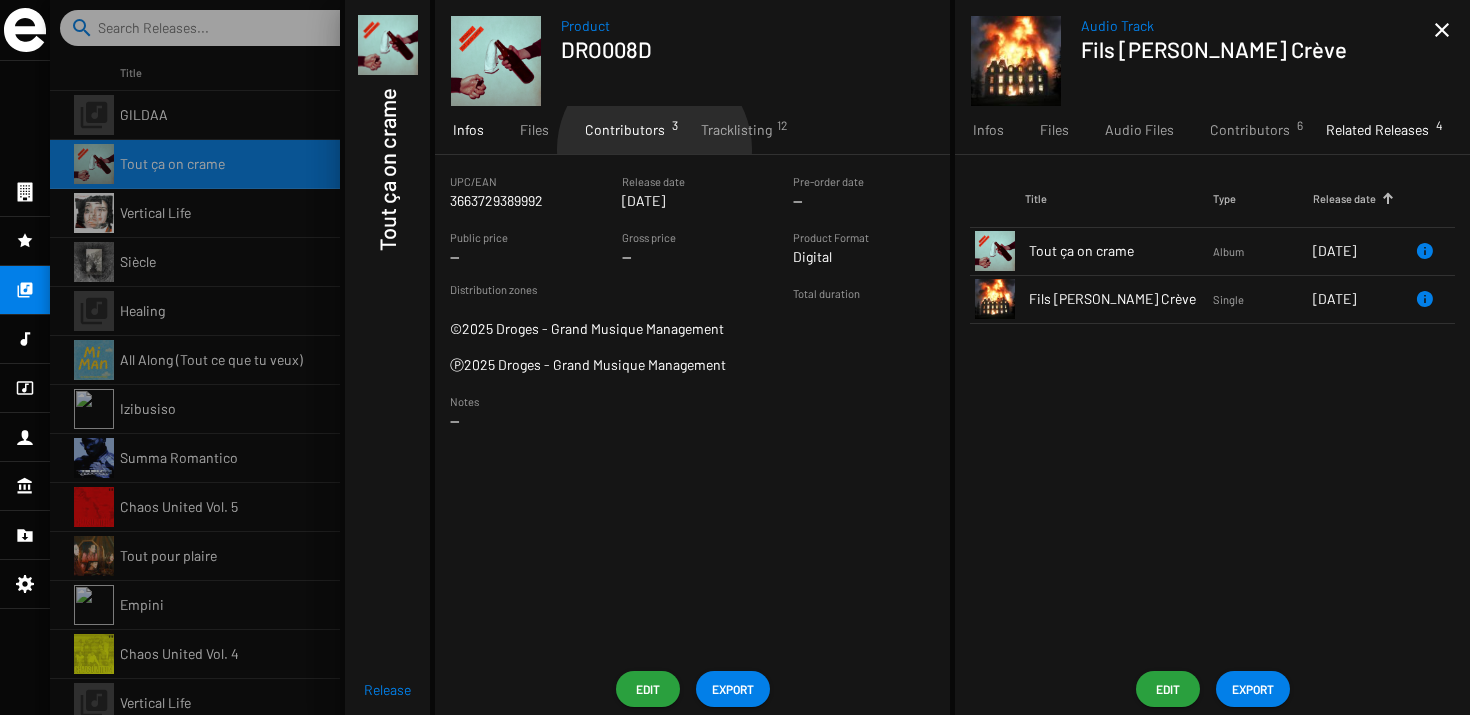click on "Contributors  3" at bounding box center (625, 130) 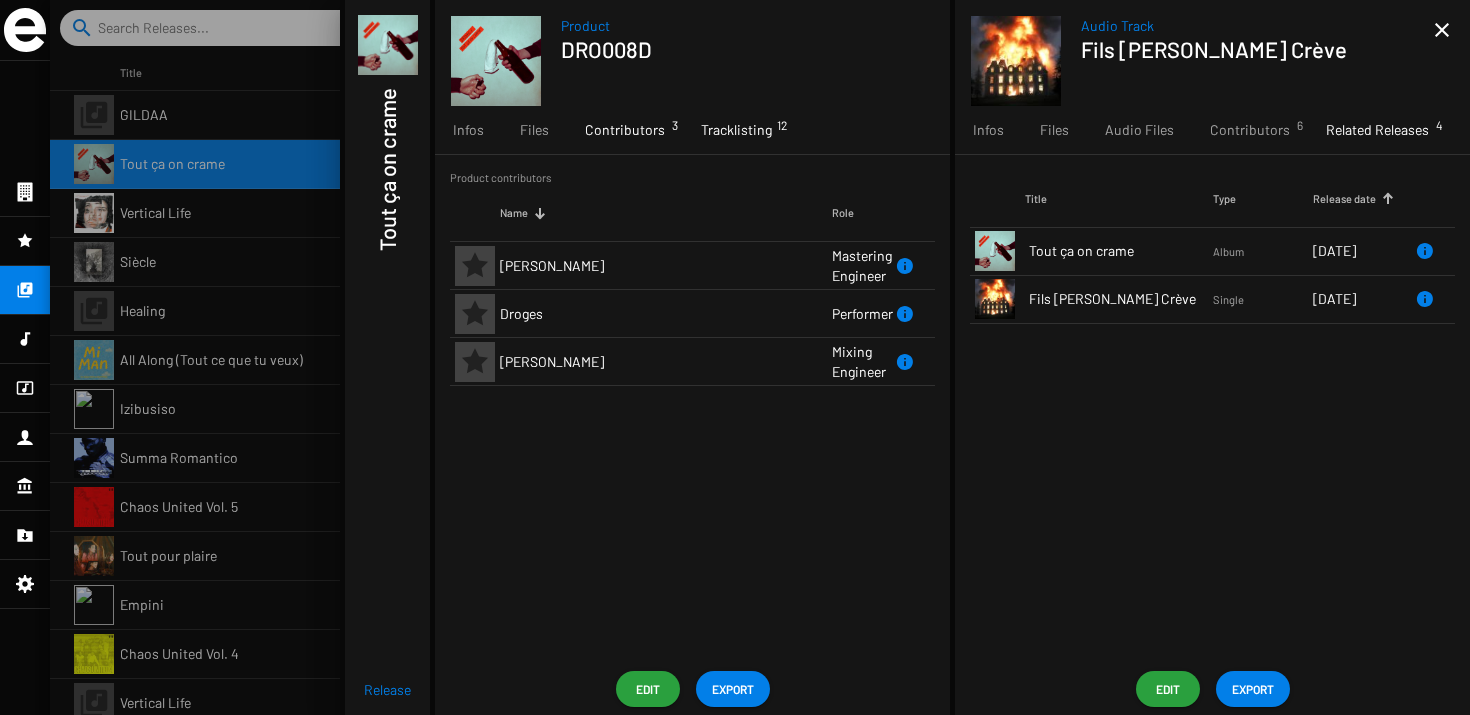 click on "Tracklisting  12" at bounding box center [736, 130] 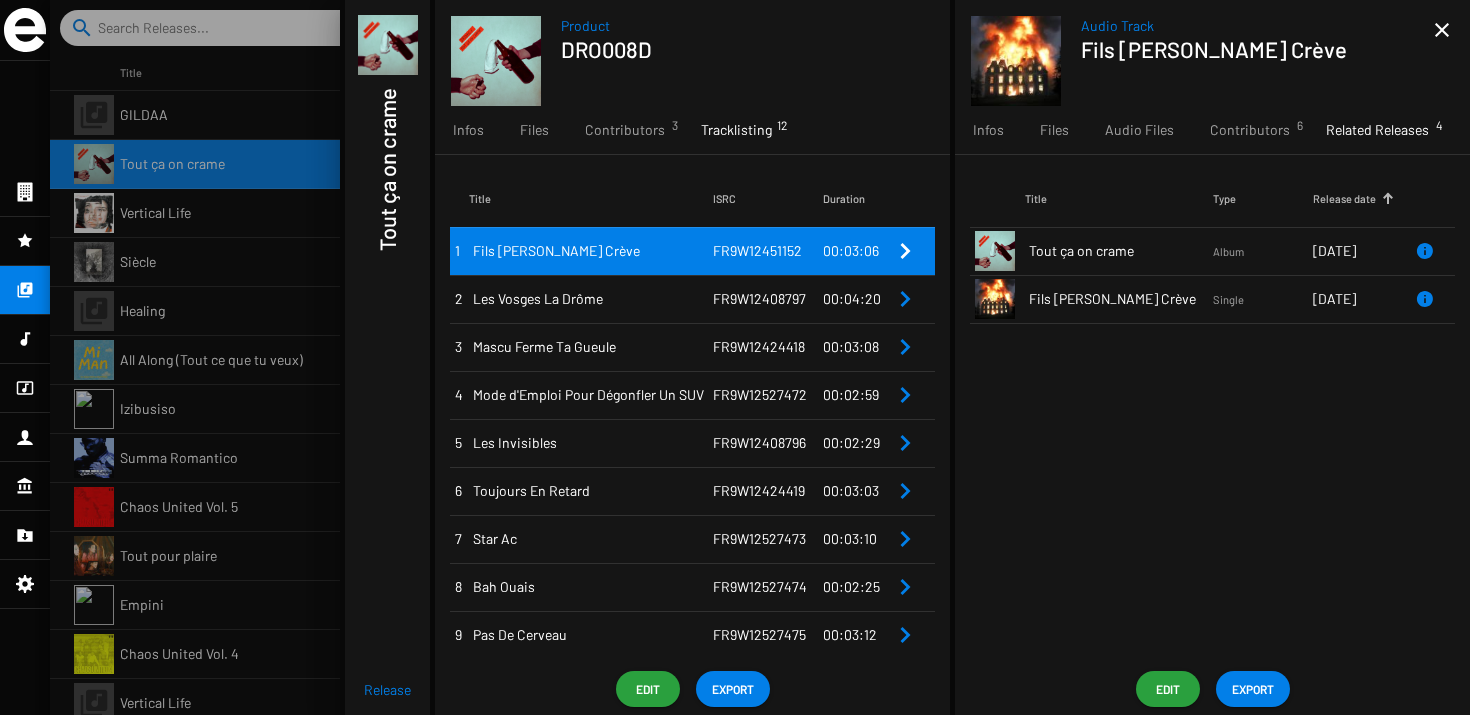scroll, scrollTop: 87, scrollLeft: 0, axis: vertical 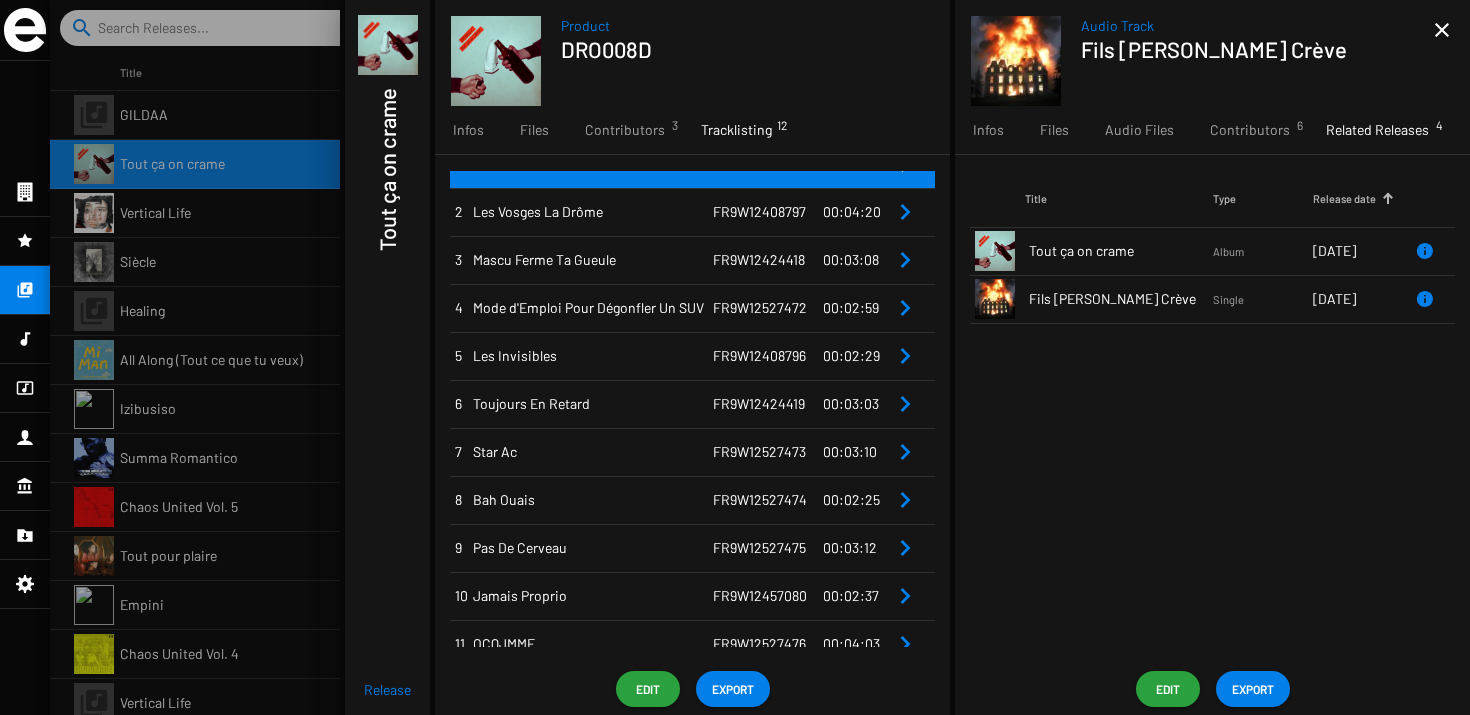 click on "Tout ça on crame" 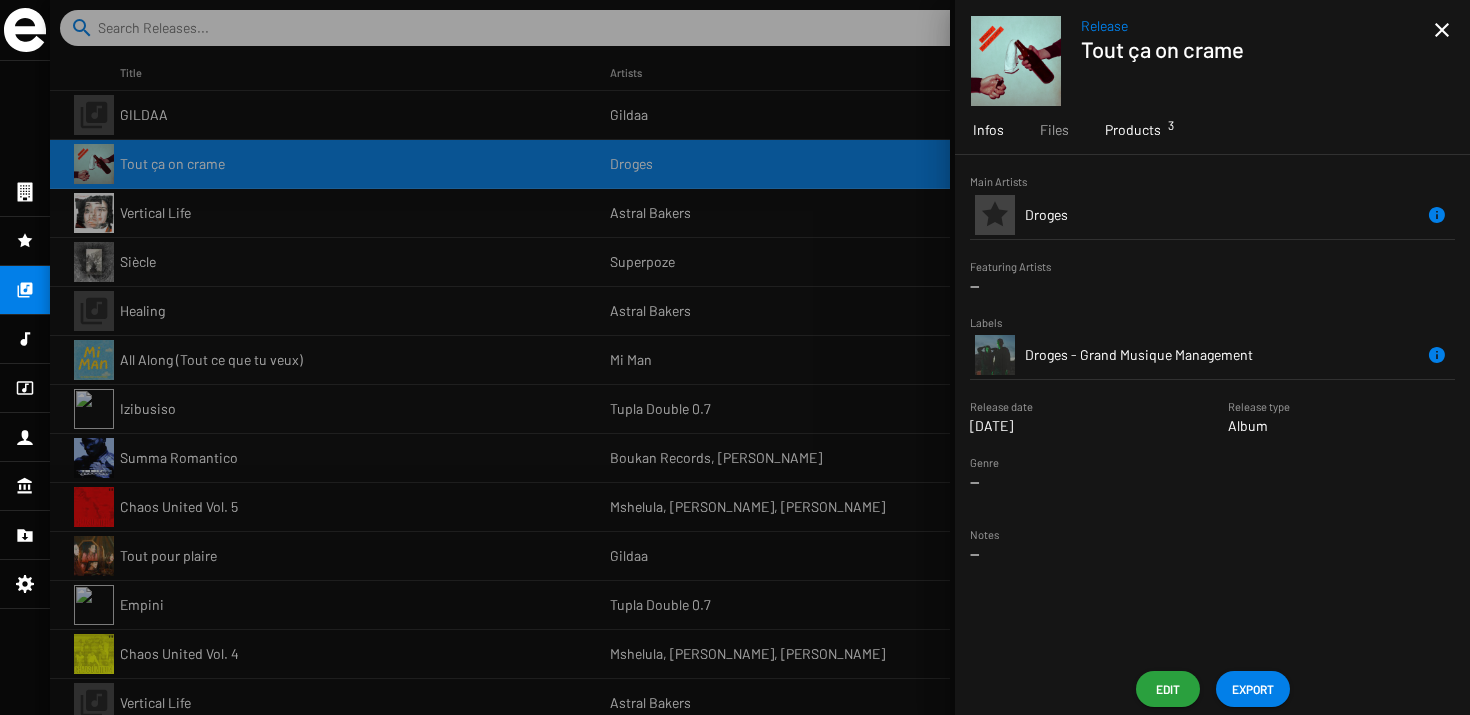 click on "Products  3" at bounding box center (1133, 130) 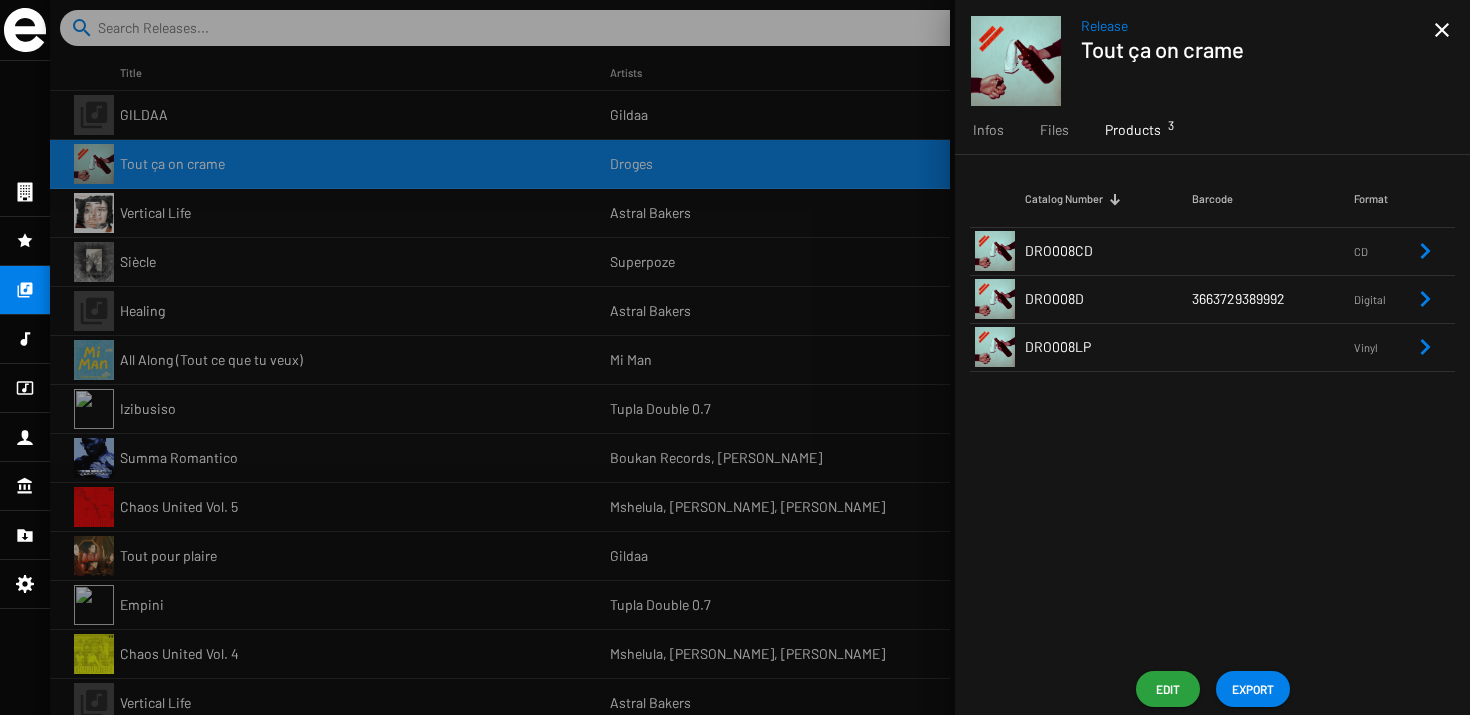 click 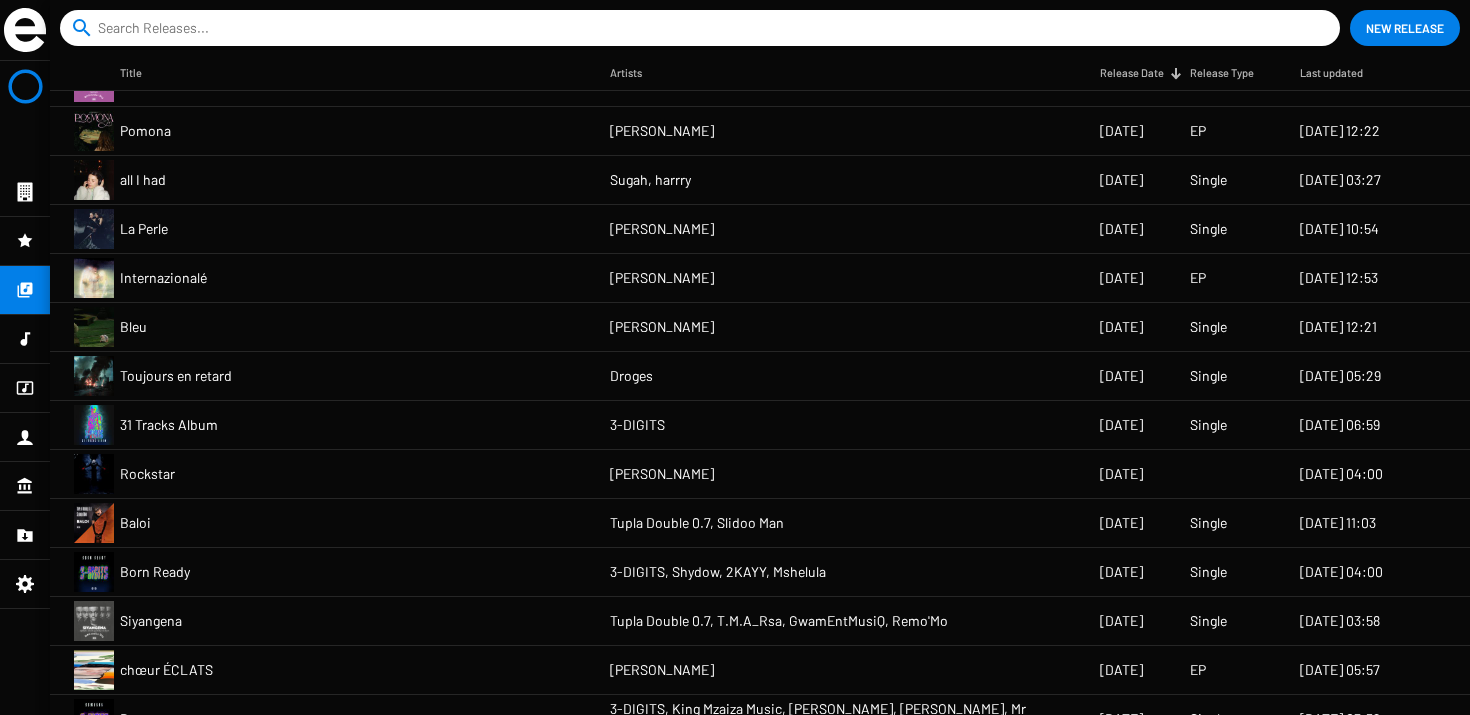 scroll, scrollTop: 1796, scrollLeft: 0, axis: vertical 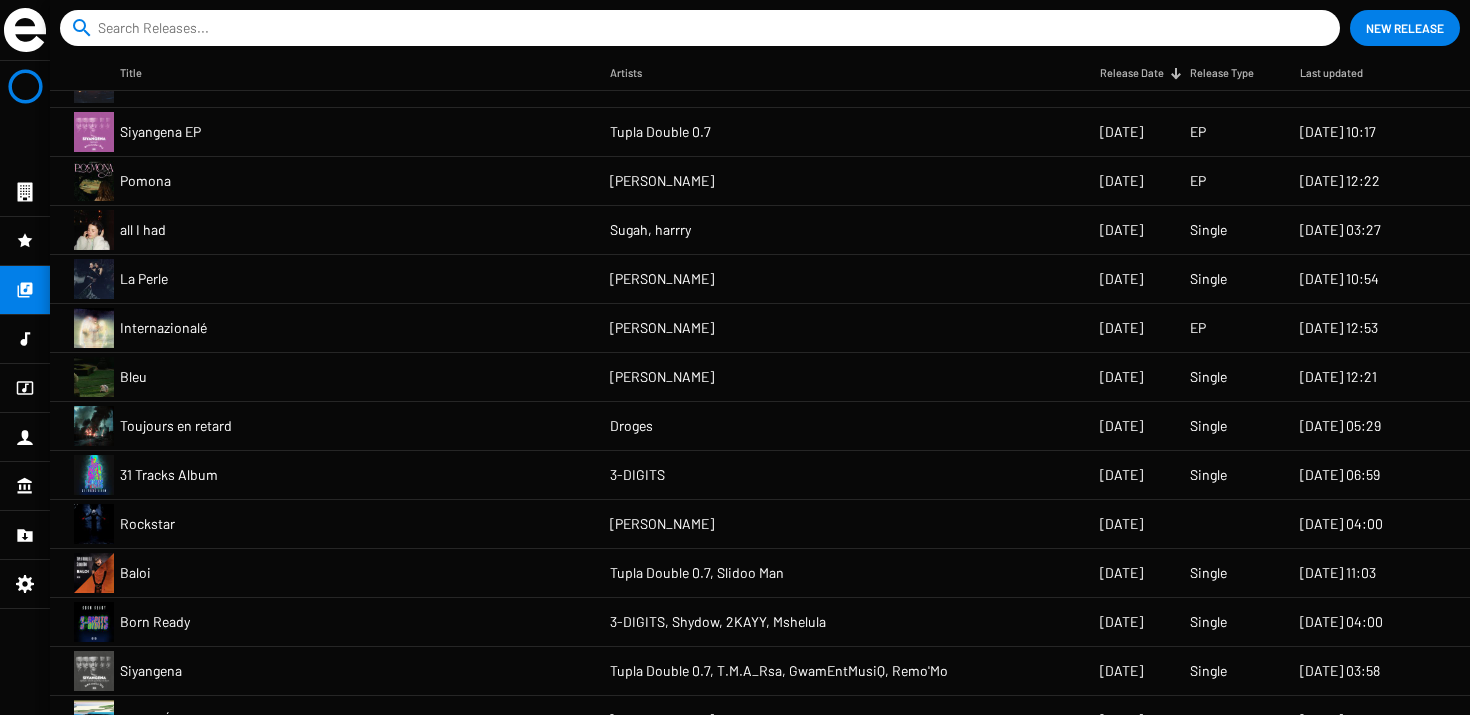 click on "Pomona" 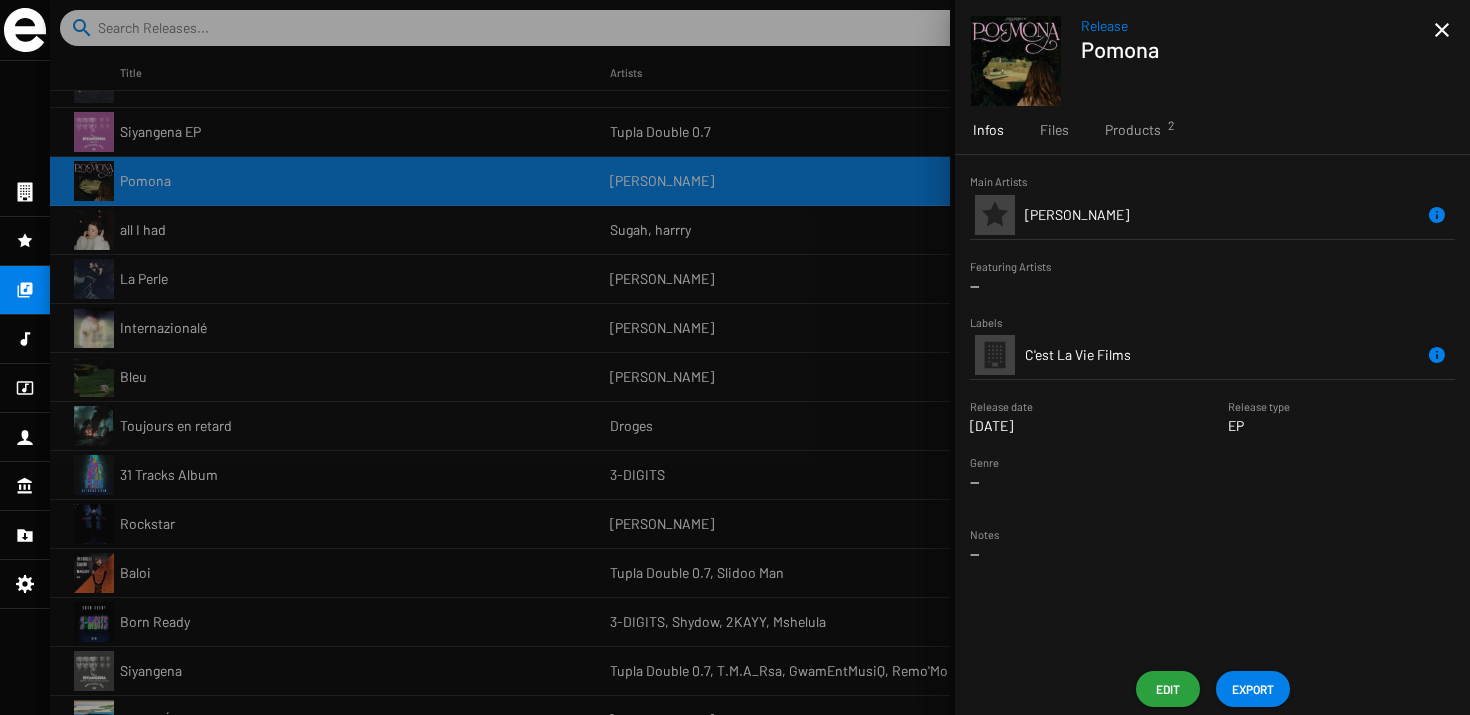 drag, startPoint x: 1097, startPoint y: 391, endPoint x: 1072, endPoint y: 320, distance: 75.272835 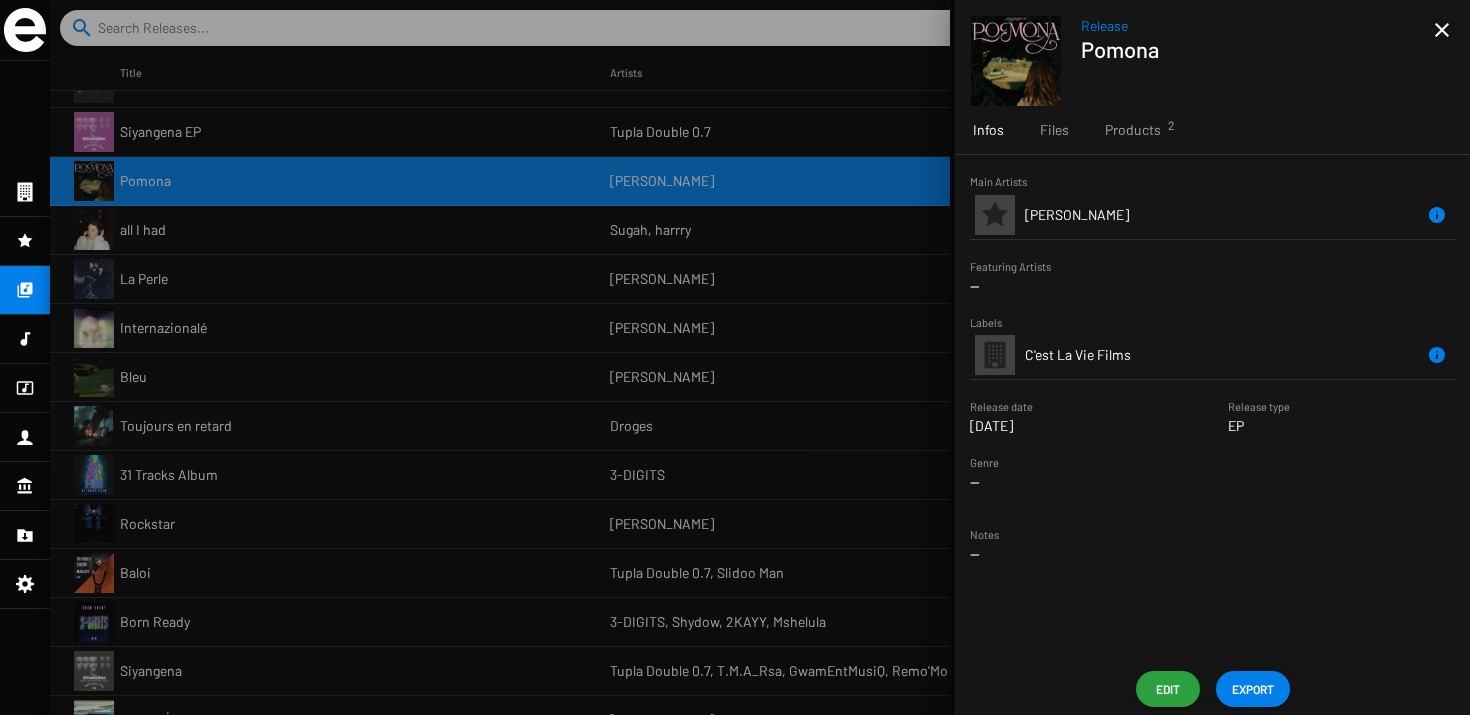 click on "Main Artists
Anna Majidson
Featuring Artists -- Labels
C'est La Vie Films
Release date Feb 28 2025 Release type EP Genre -- Notes --" at bounding box center (1212, 375) 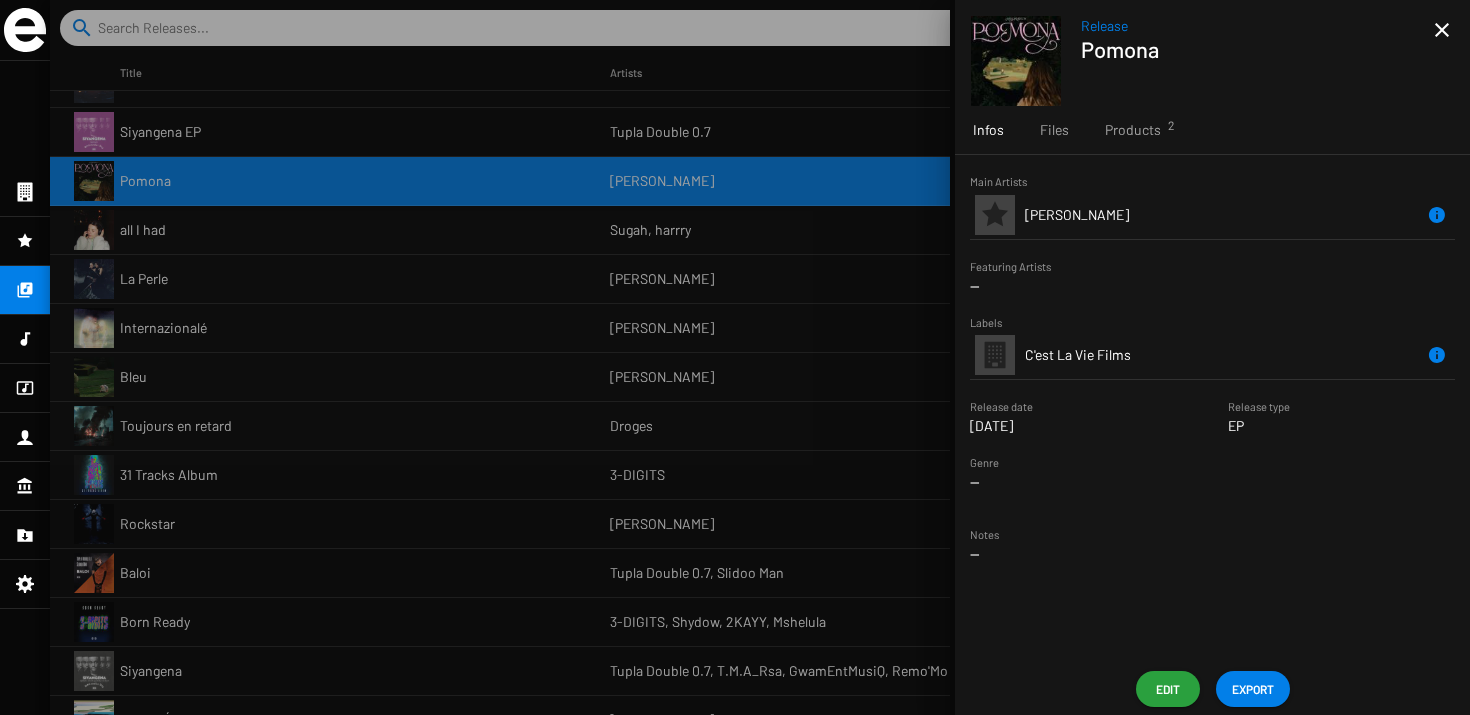 click on "Labels
C'est La Vie Films" at bounding box center (1212, 346) 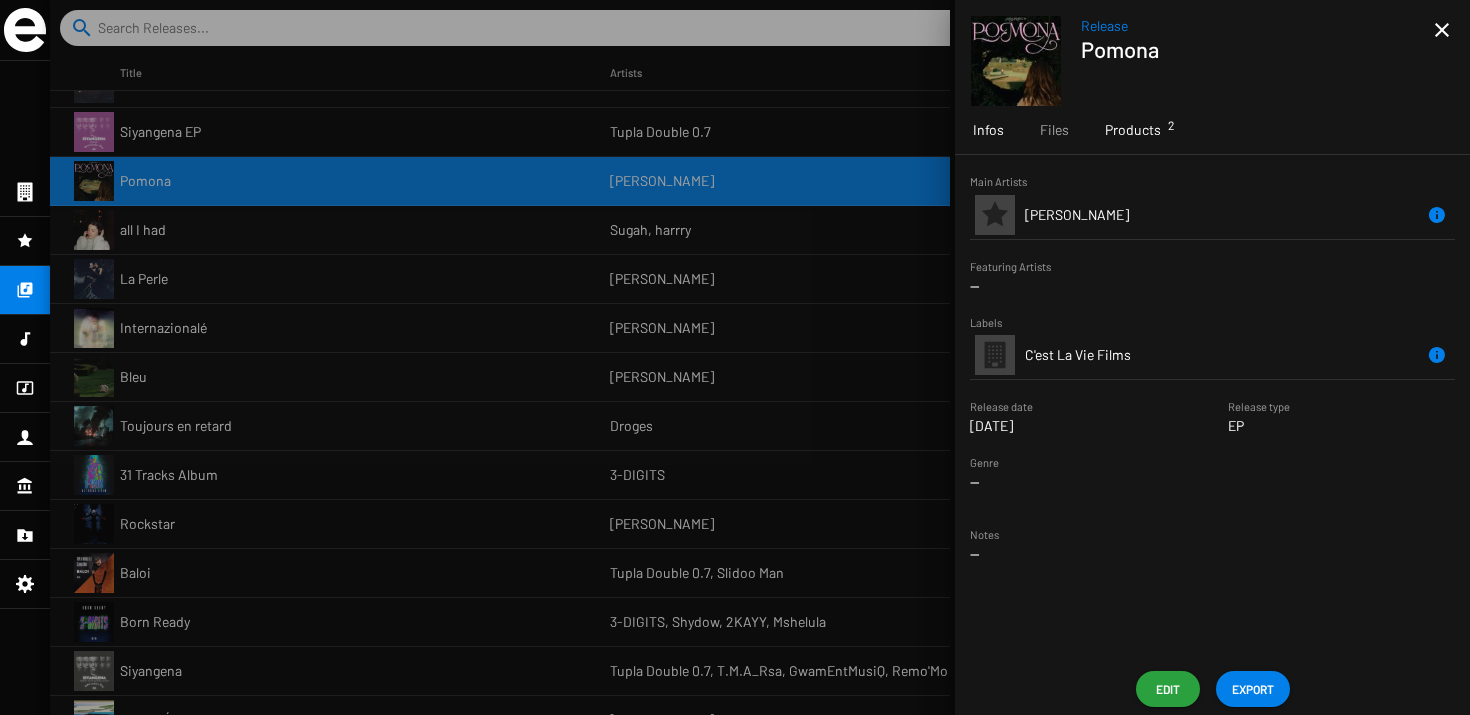 click on "Products  2" at bounding box center [1133, 130] 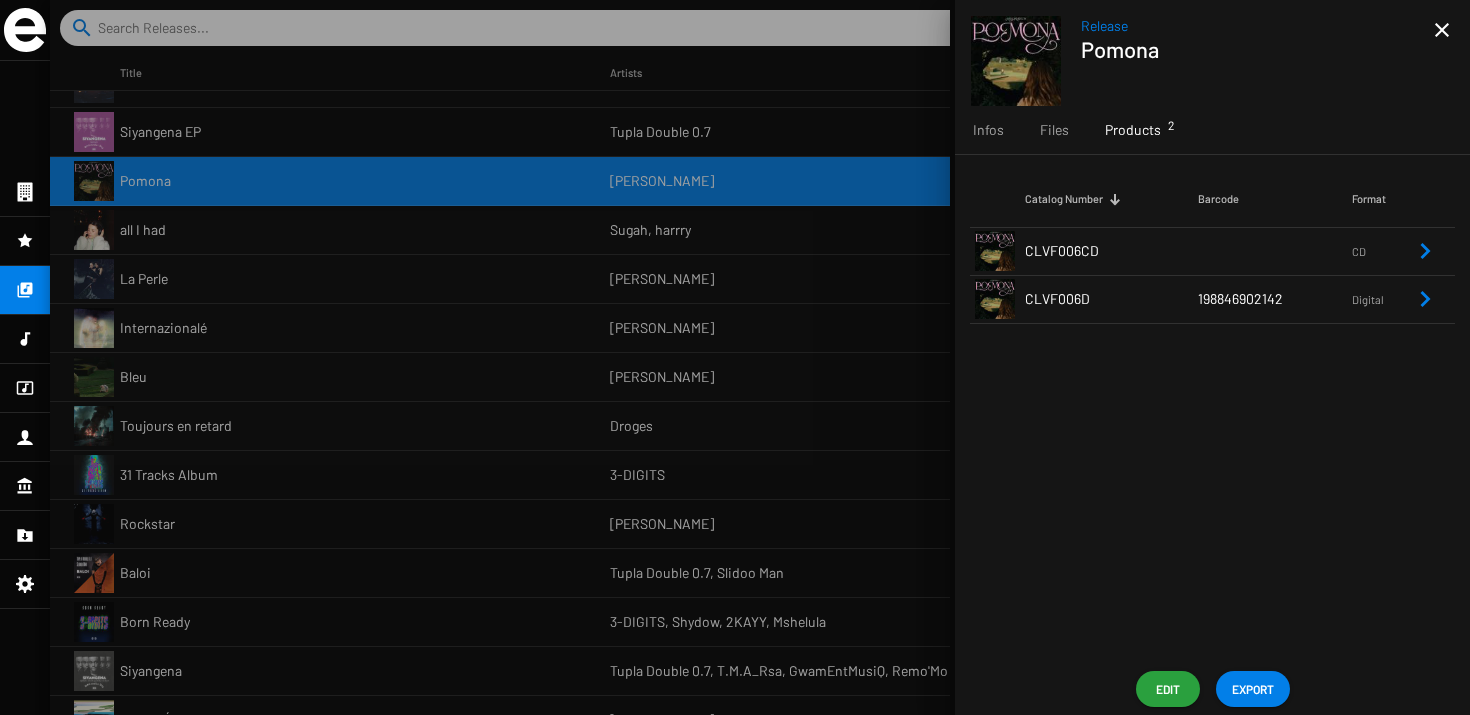 click on "198846902142" at bounding box center (1240, 298) 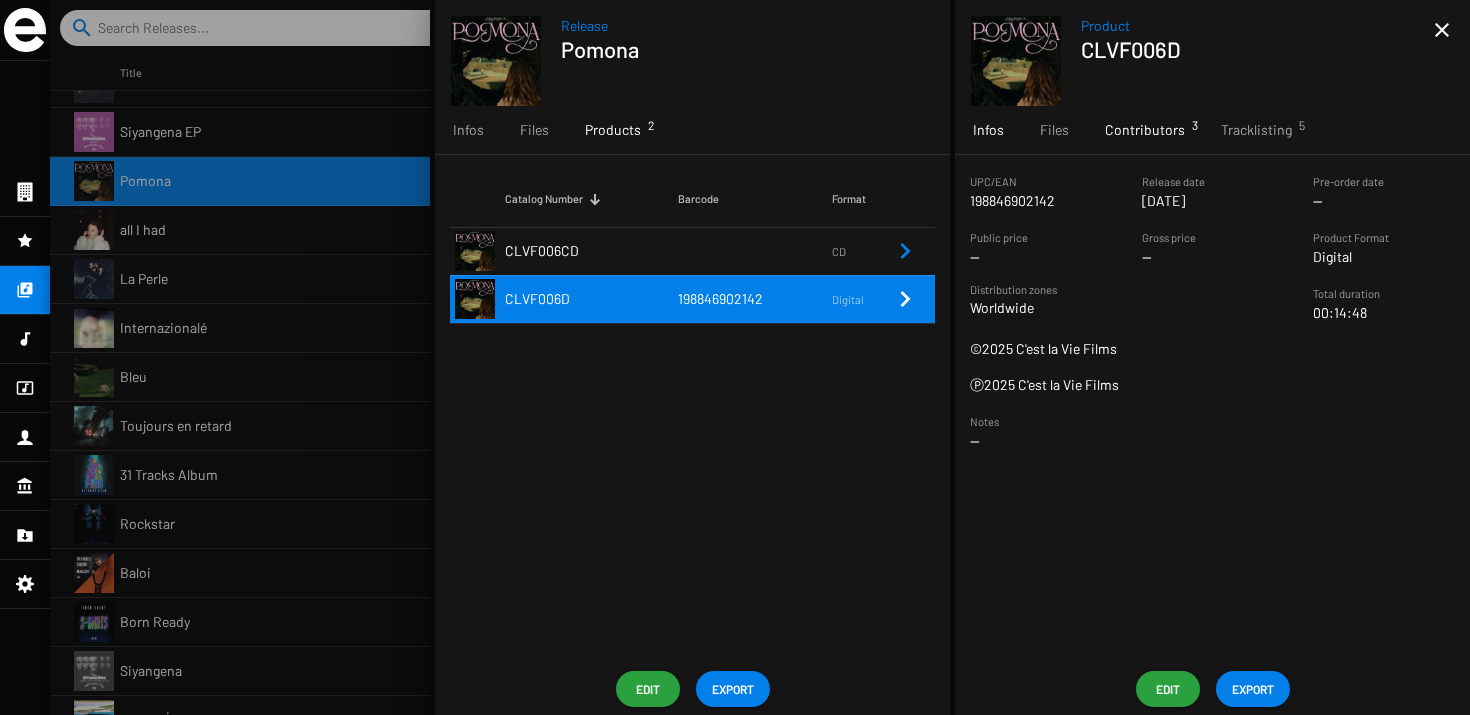 click on "Contributors  3" at bounding box center [1145, 130] 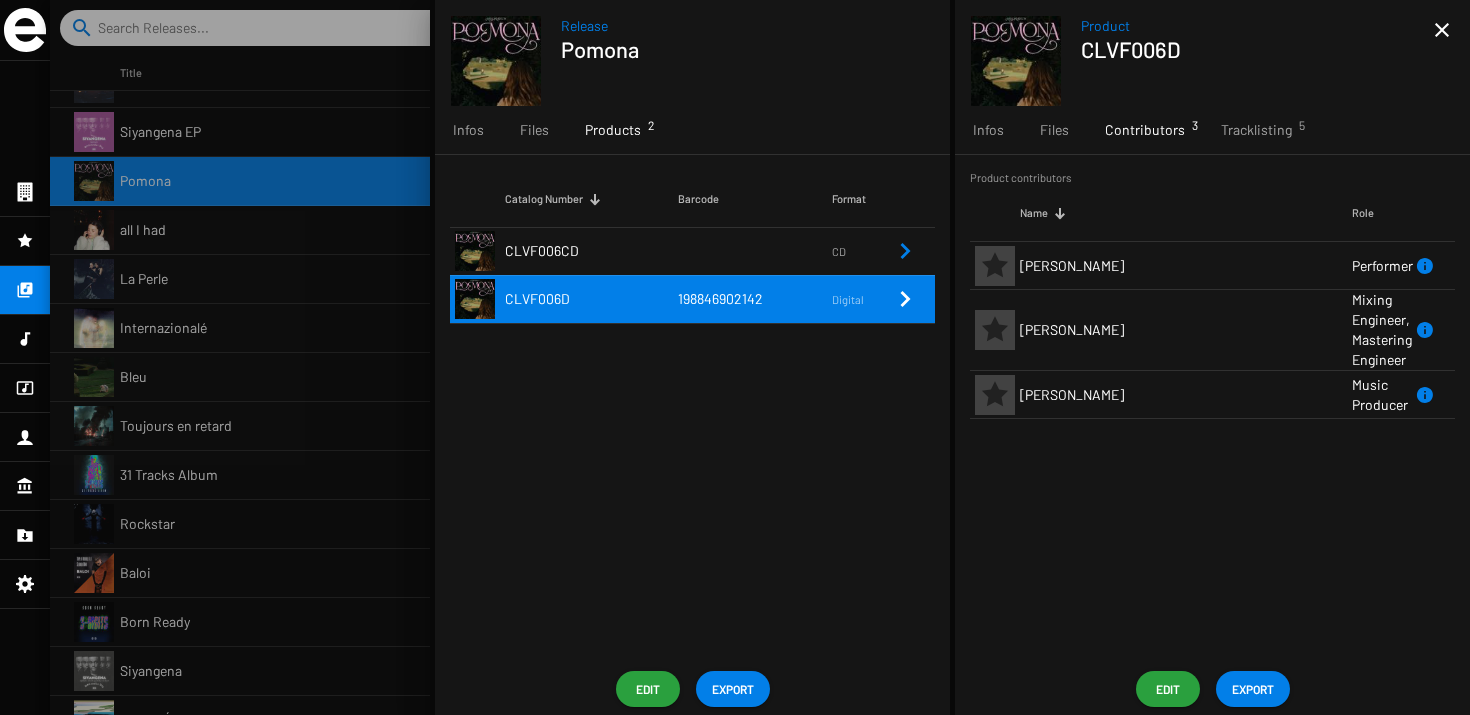 drag, startPoint x: 1156, startPoint y: 471, endPoint x: 931, endPoint y: 162, distance: 382.23816 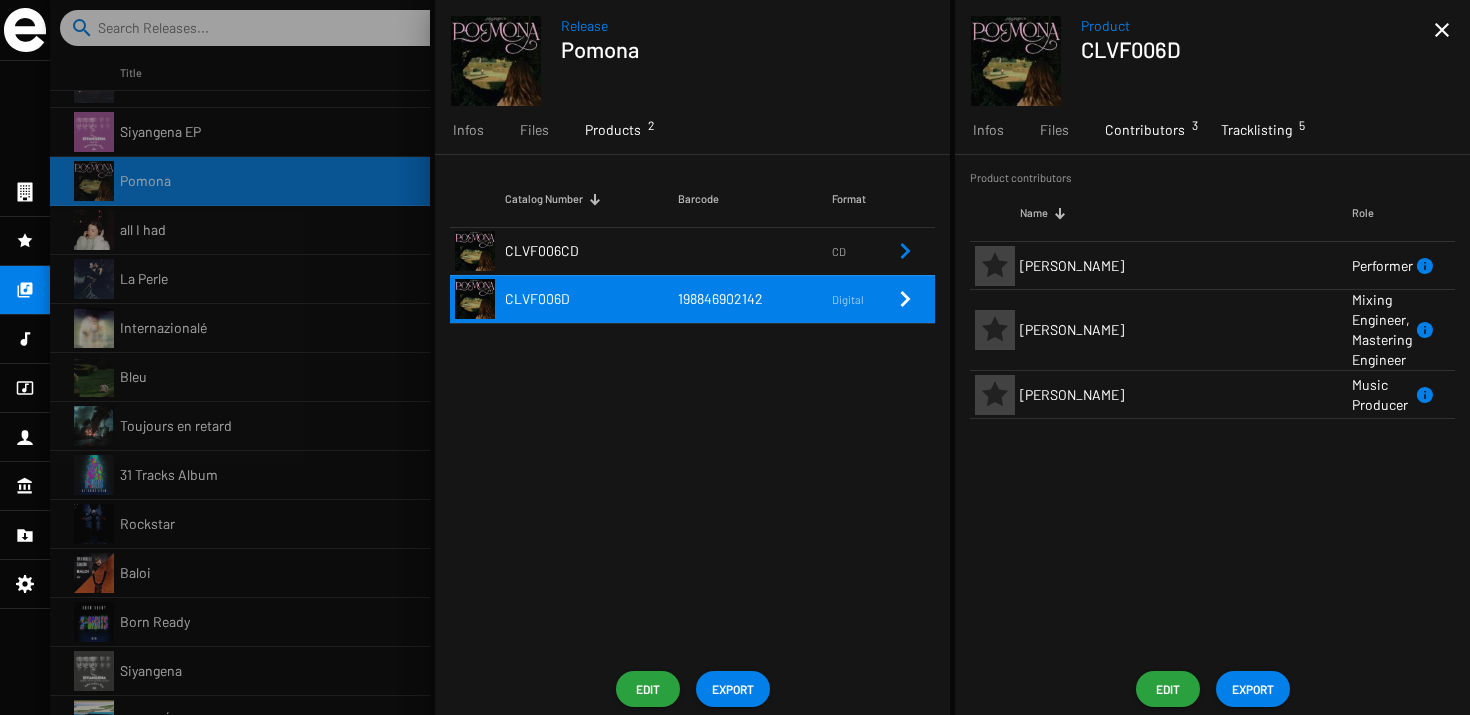 click on "Tracklisting  5" at bounding box center [1256, 130] 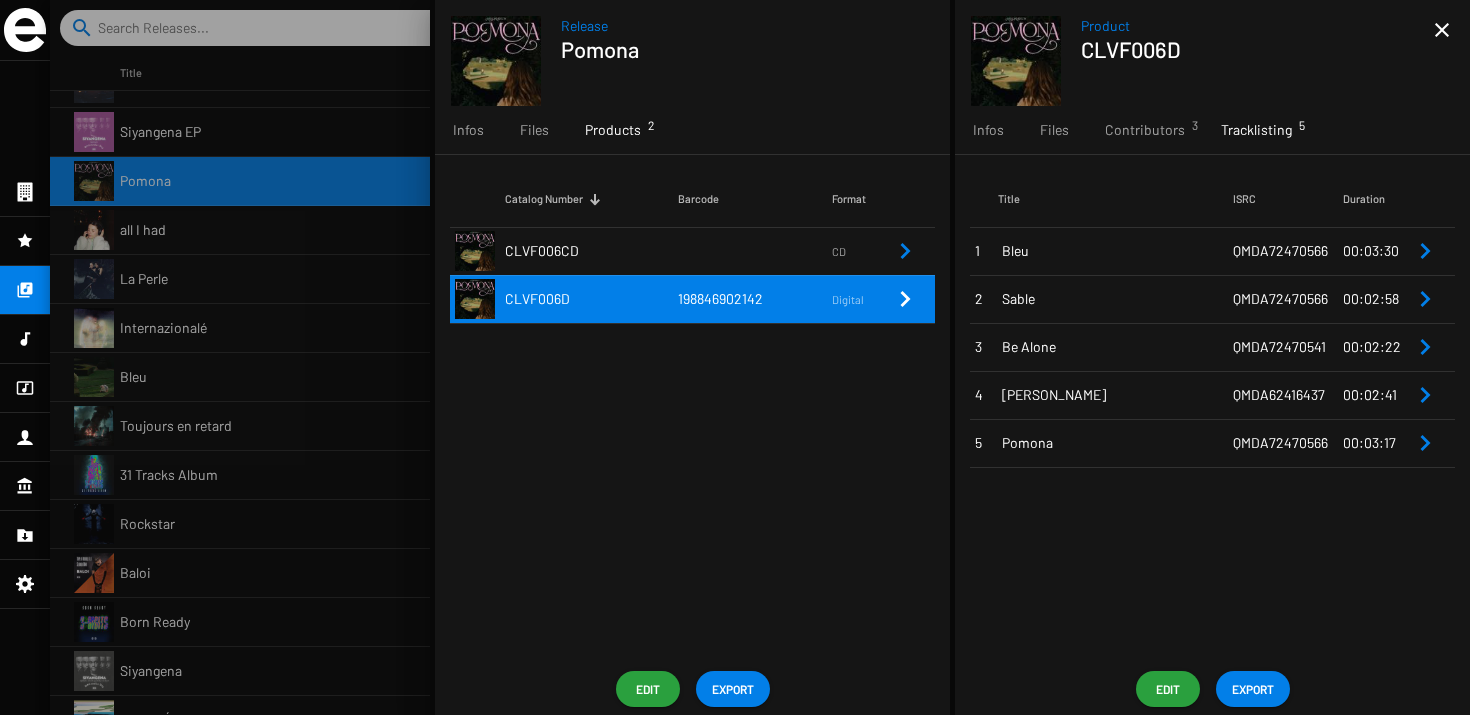 click on "Bleu" at bounding box center [1117, 251] 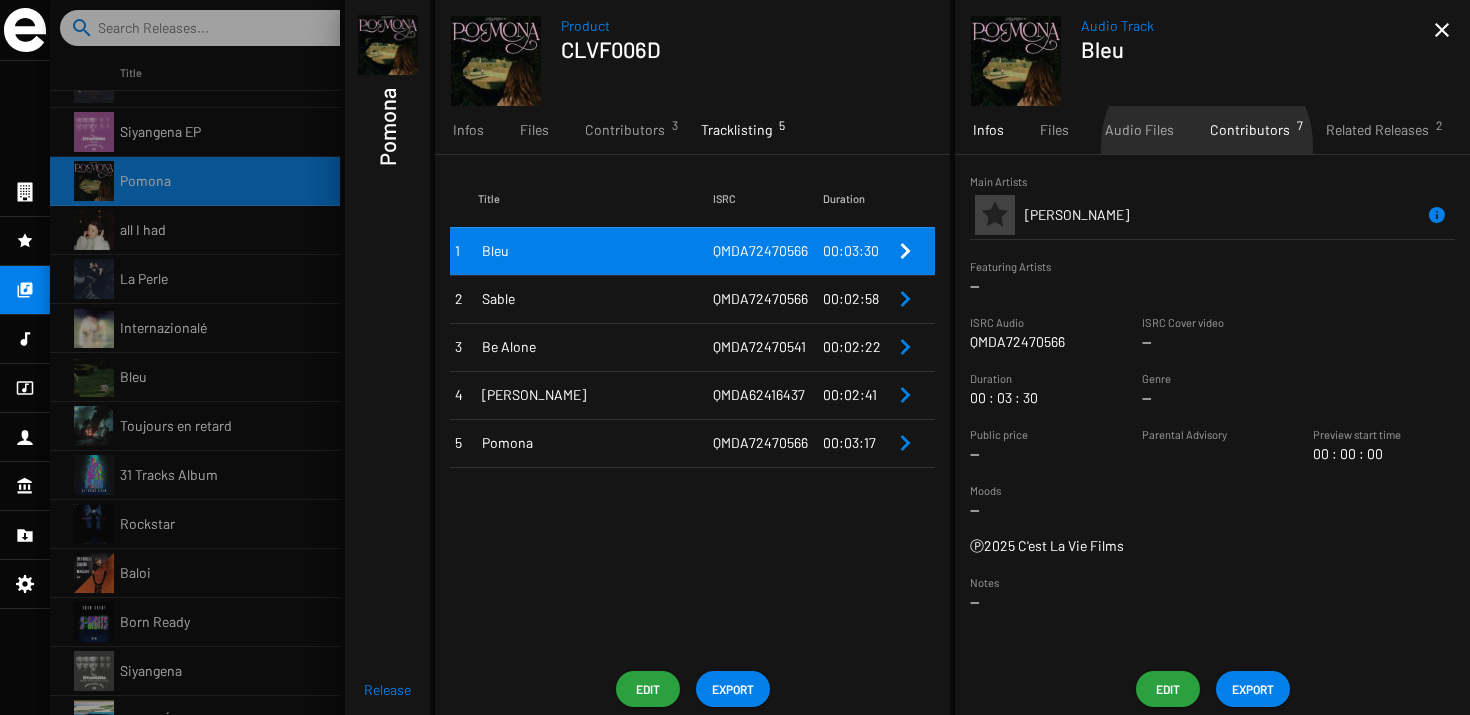 click on "Contributors  7" at bounding box center (1250, 130) 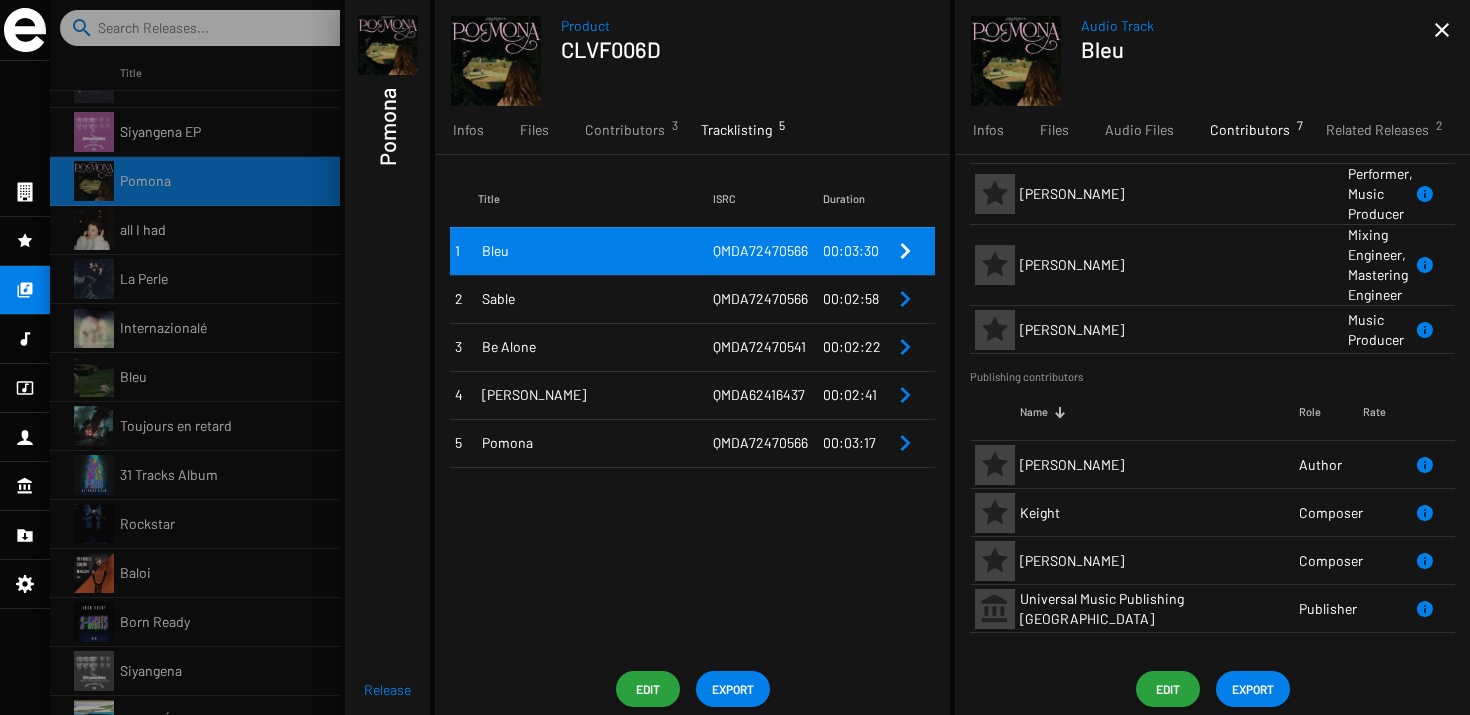 scroll, scrollTop: 80, scrollLeft: 0, axis: vertical 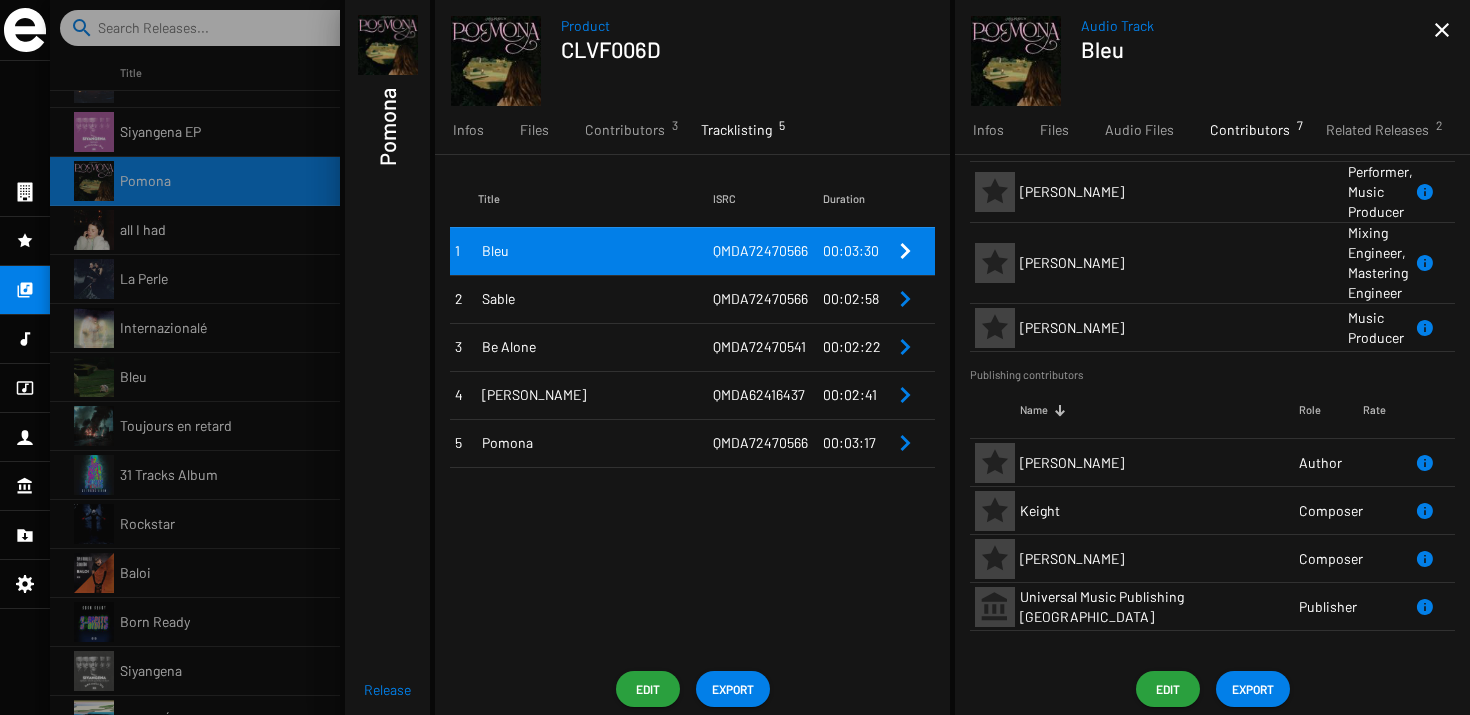 click on "Sable" at bounding box center (597, 299) 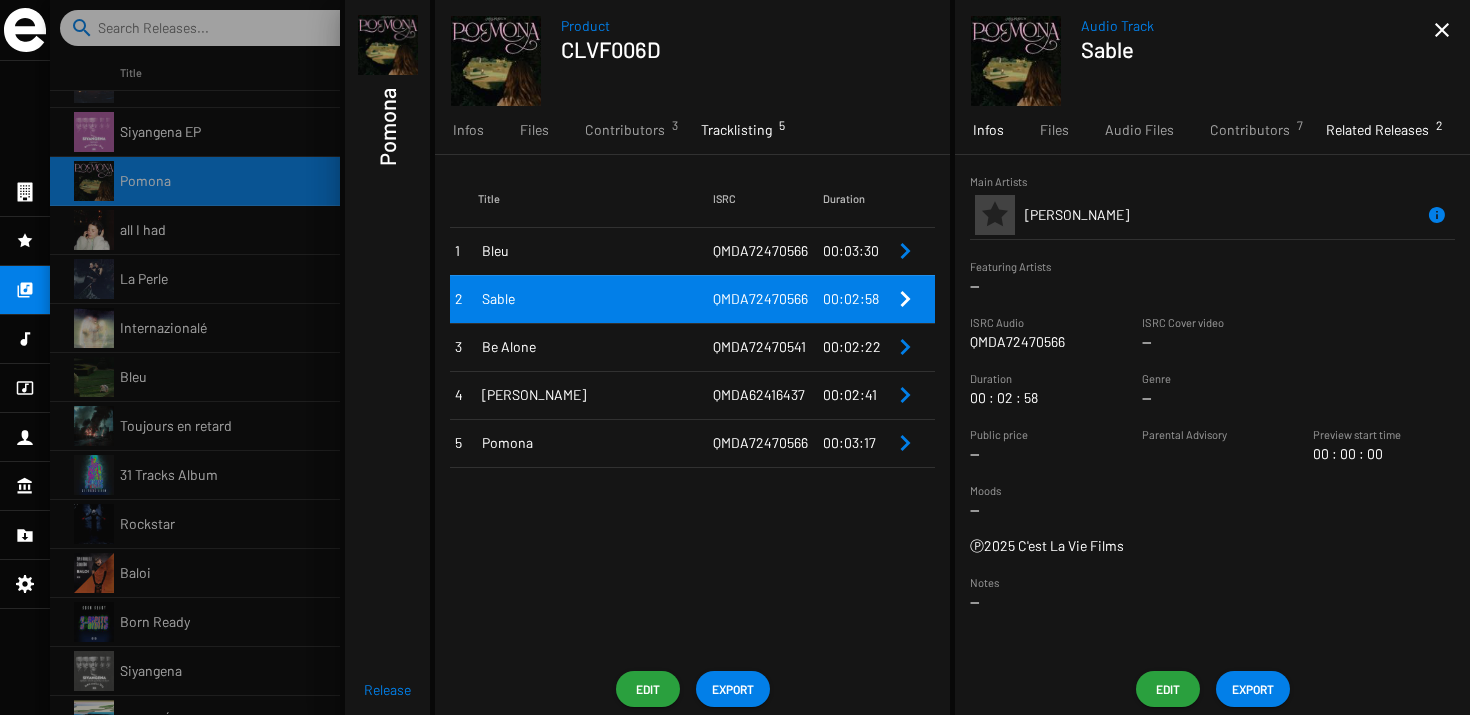 click on "Related Releases  2" at bounding box center (1377, 130) 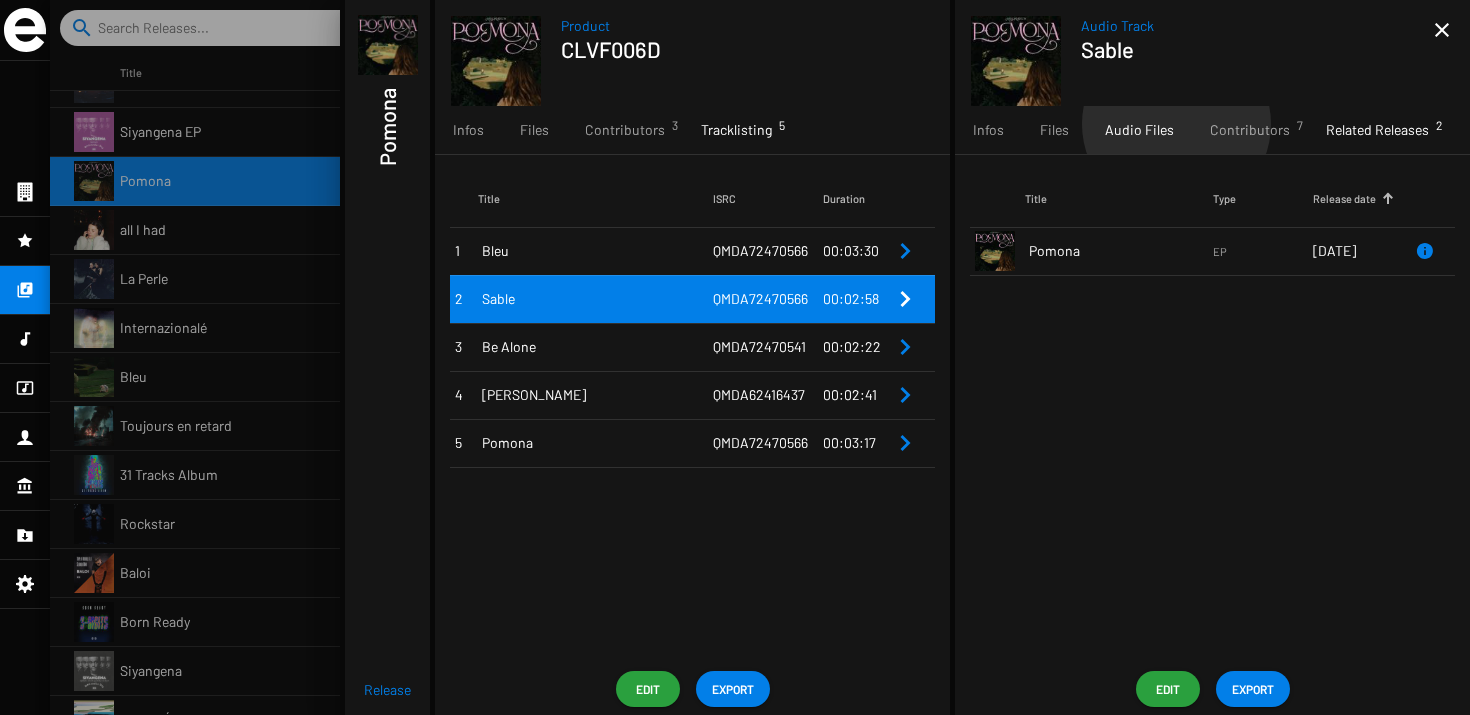 click on "Audio Files" at bounding box center [1139, 130] 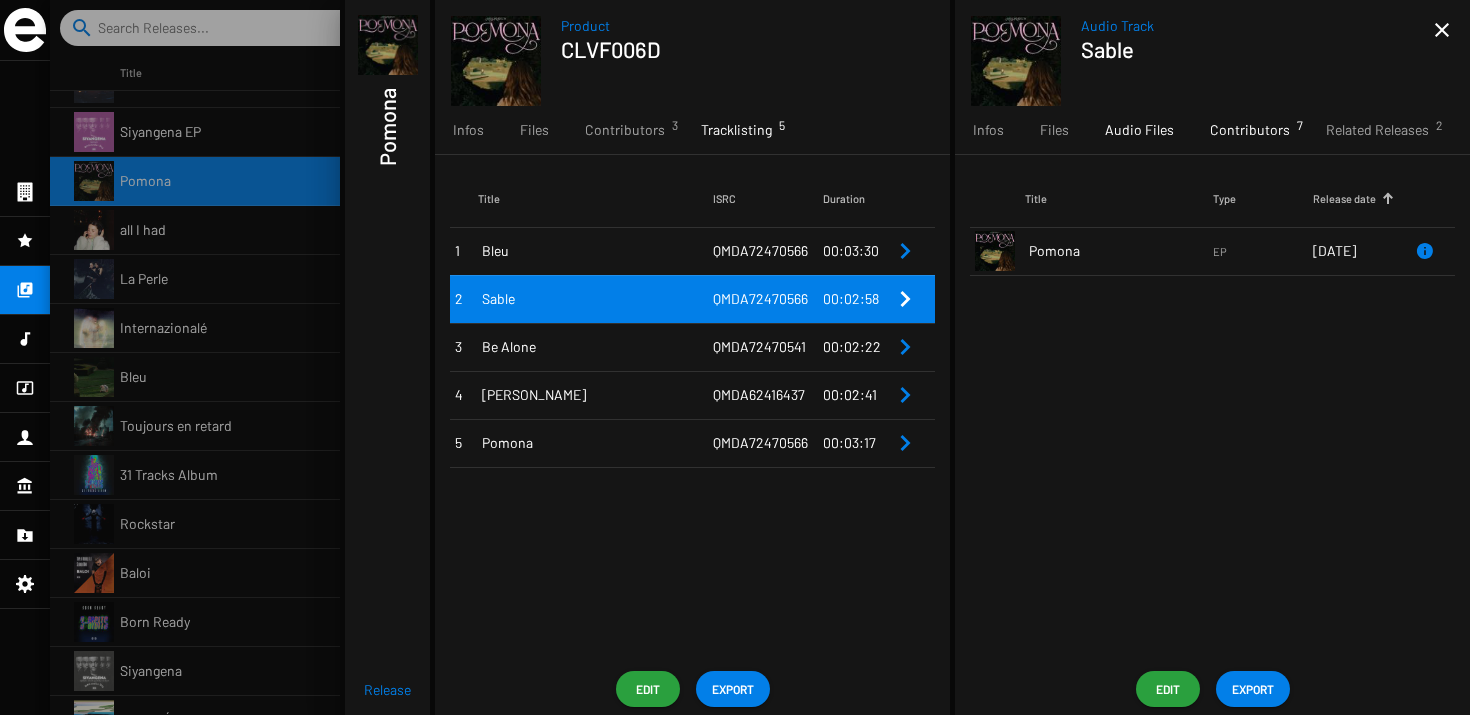 click on "Contributors  7" at bounding box center [1250, 130] 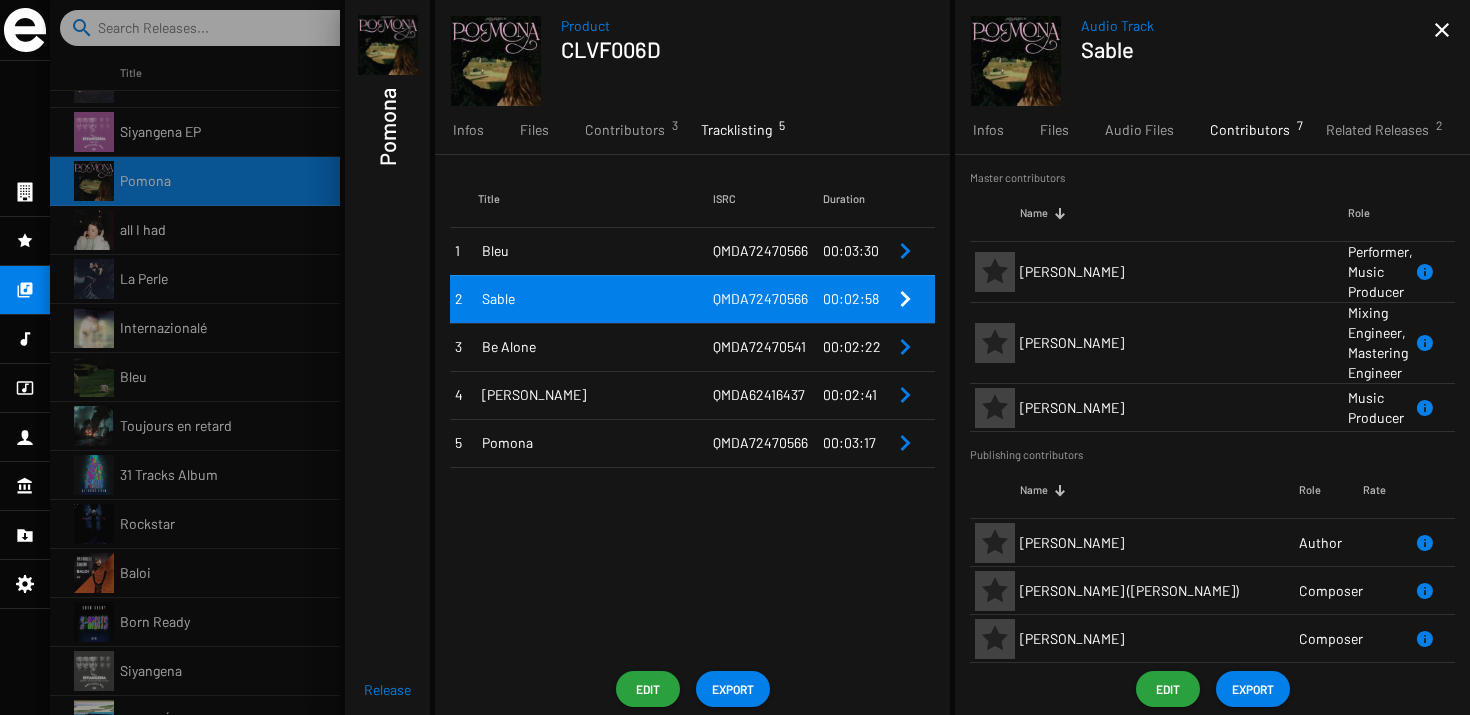 scroll, scrollTop: 80, scrollLeft: 0, axis: vertical 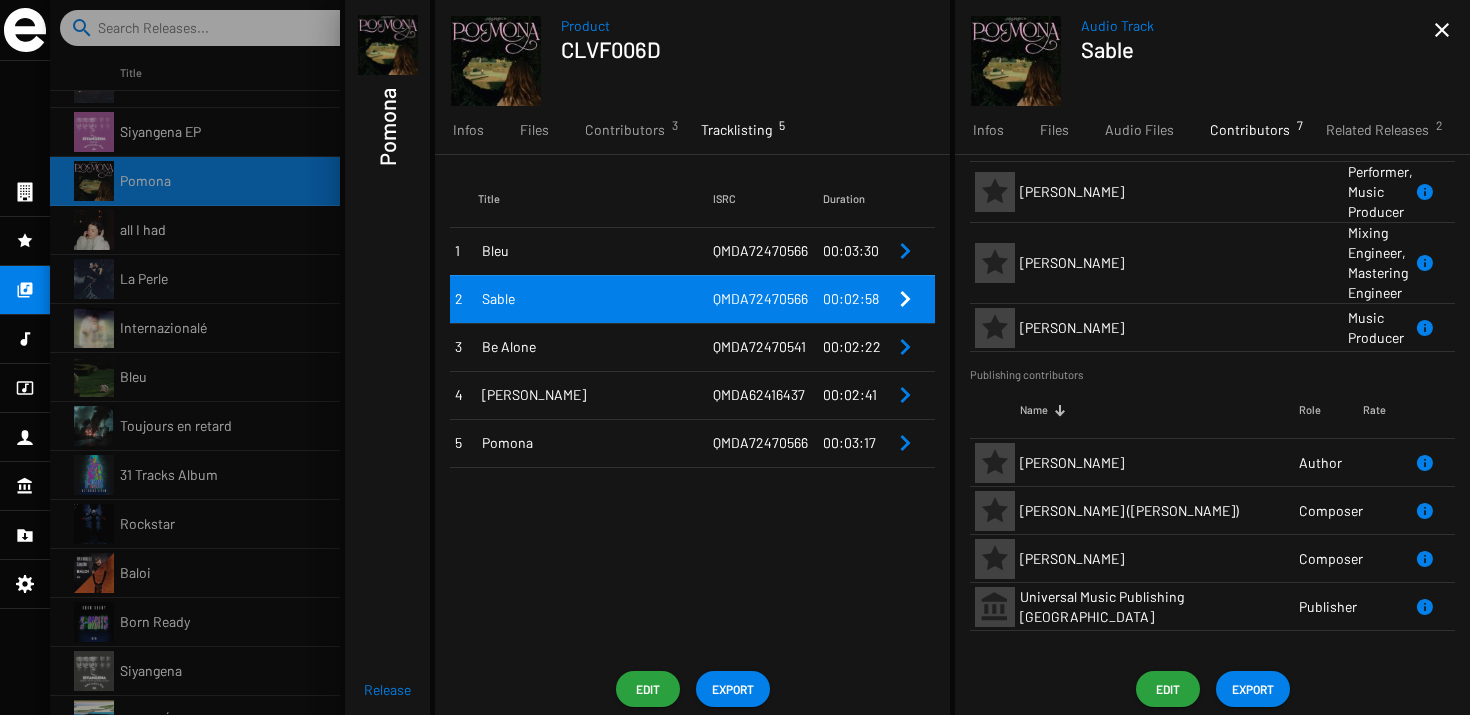 drag, startPoint x: 956, startPoint y: 512, endPoint x: 1404, endPoint y: 503, distance: 448.0904 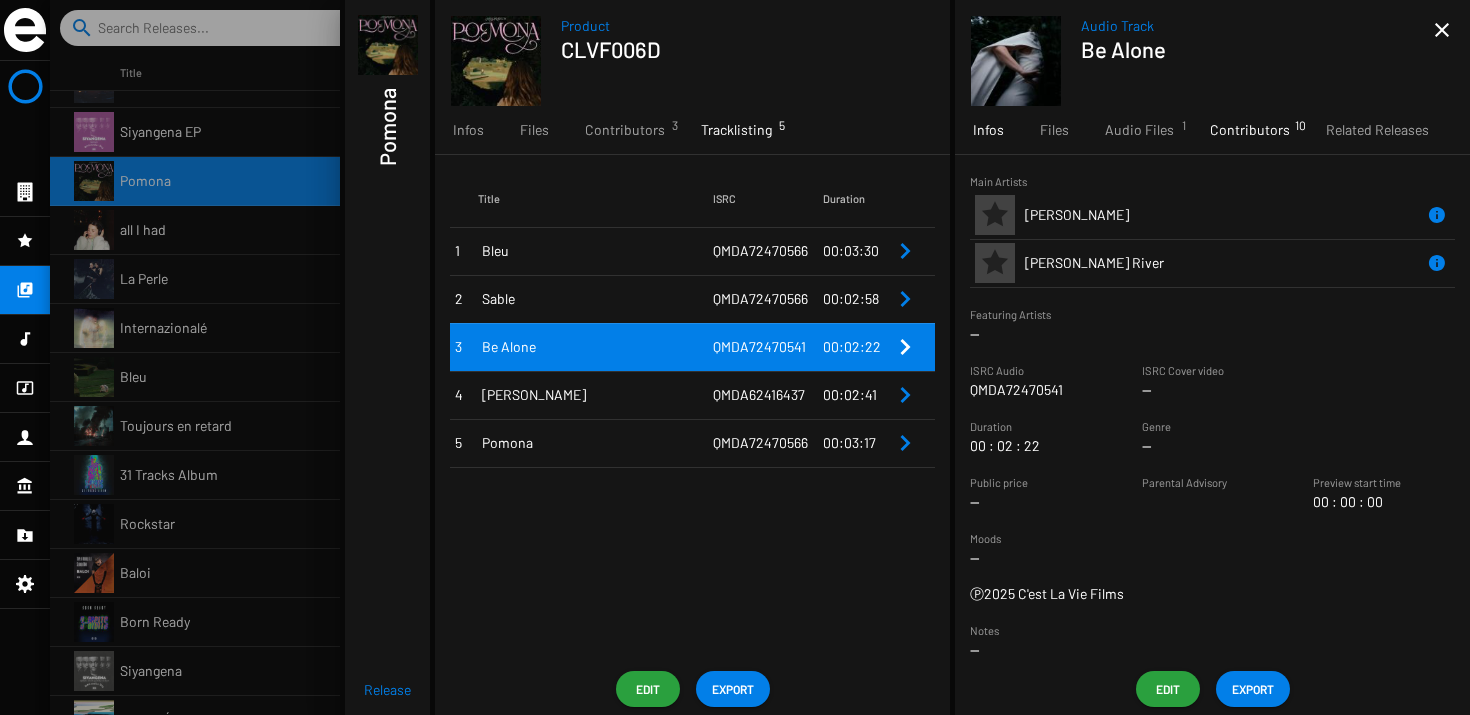 click on "Contributors  10" at bounding box center (1250, 130) 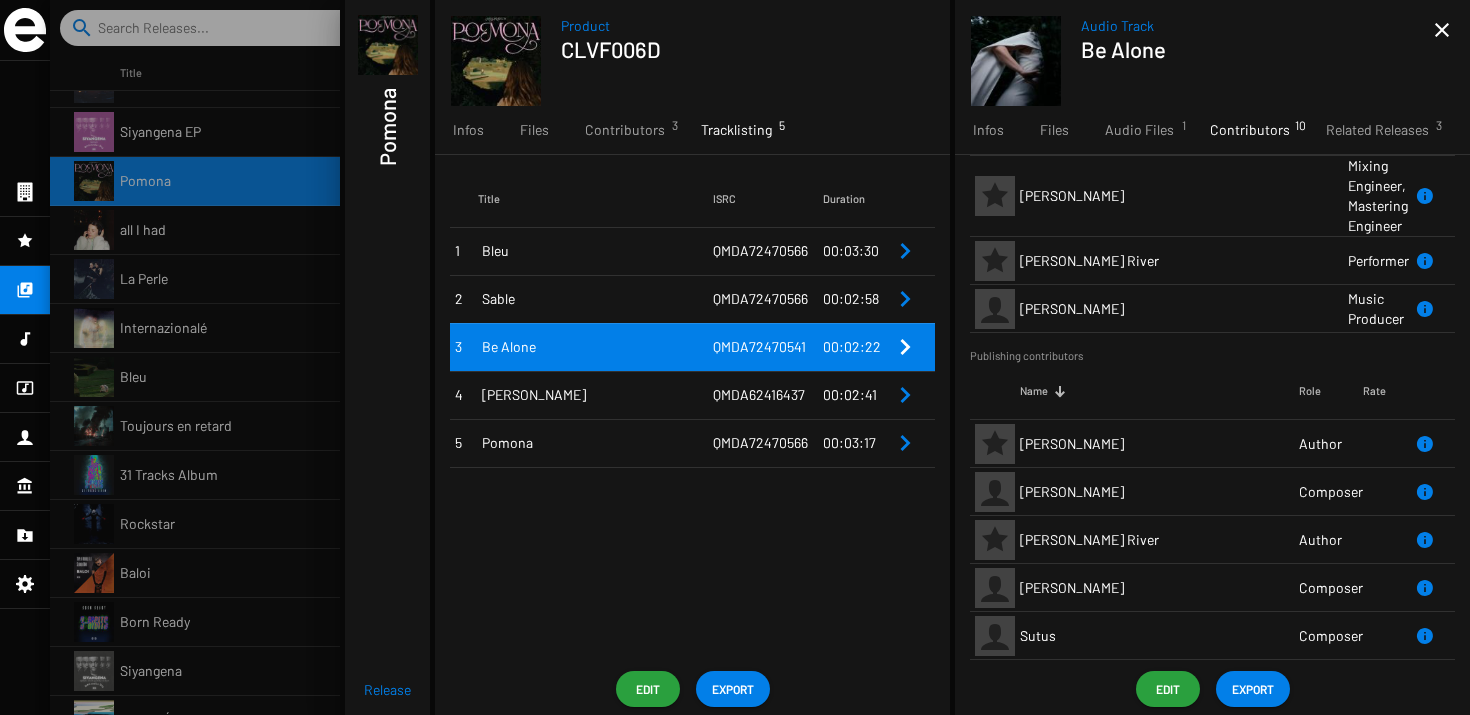 scroll, scrollTop: 191, scrollLeft: 0, axis: vertical 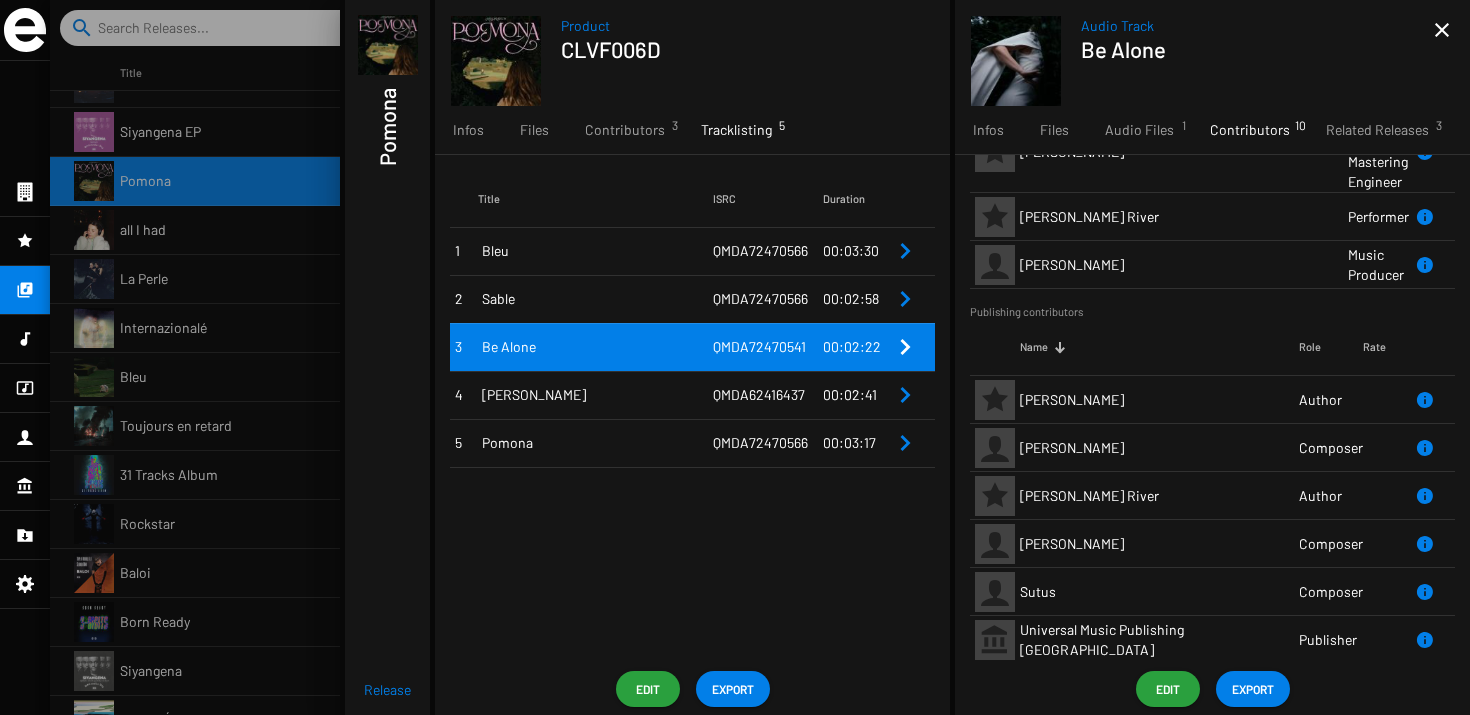 click on "QMDA62416437" at bounding box center [759, 394] 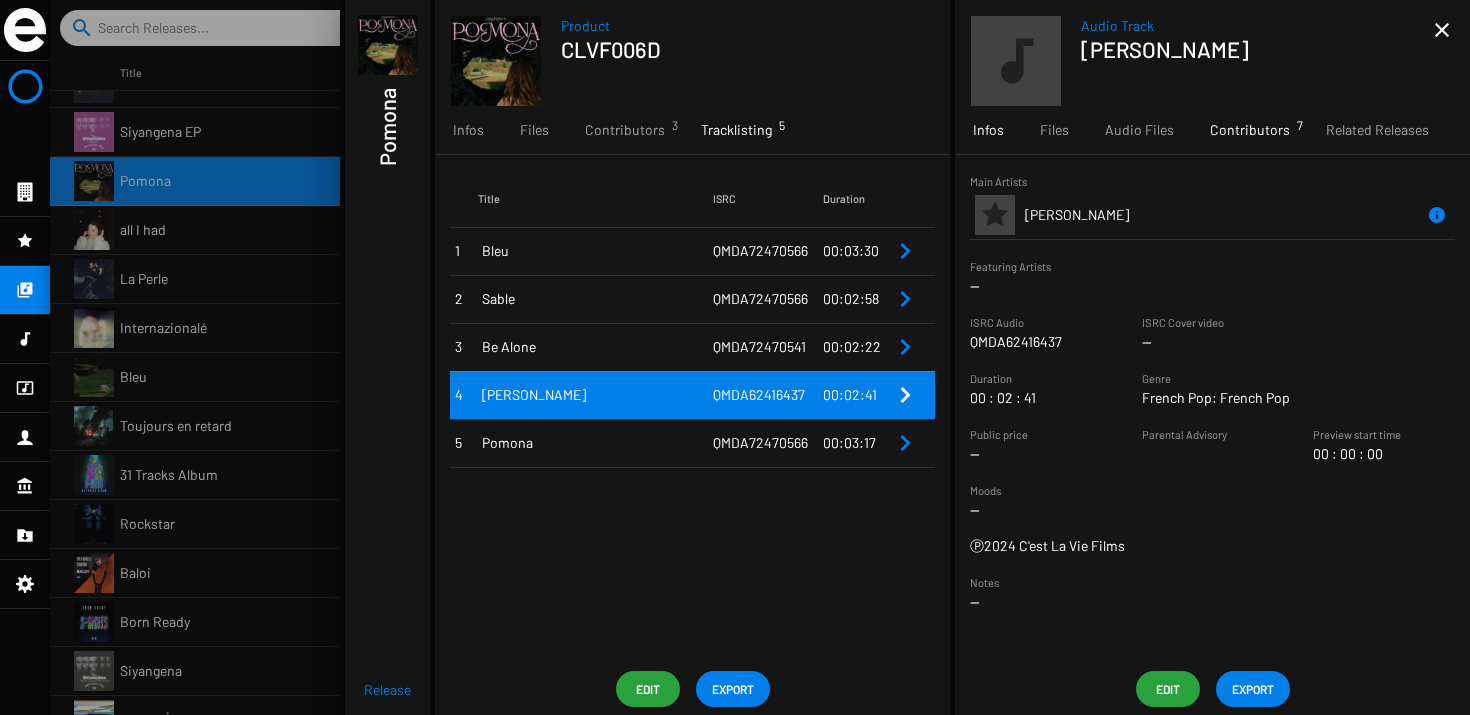 click on "Contributors  7" at bounding box center (1250, 130) 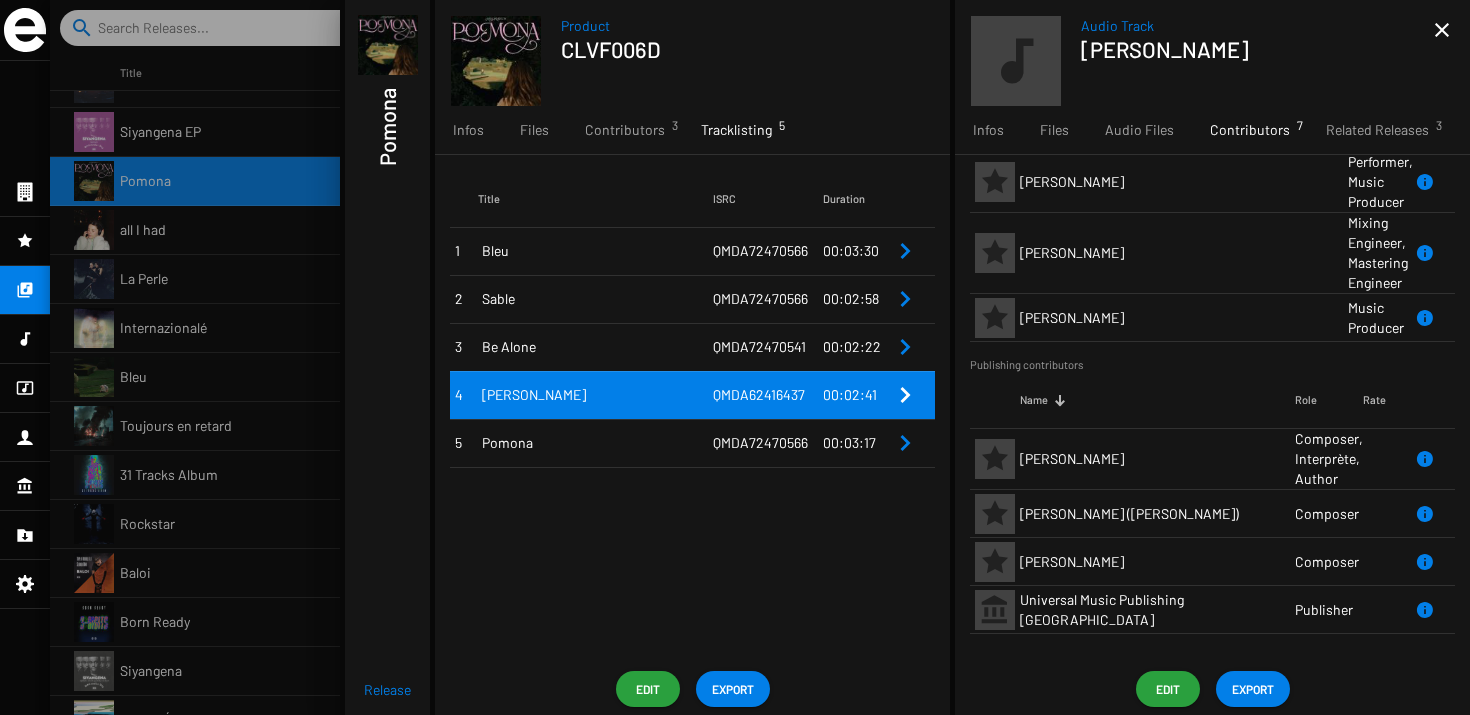scroll, scrollTop: 93, scrollLeft: 0, axis: vertical 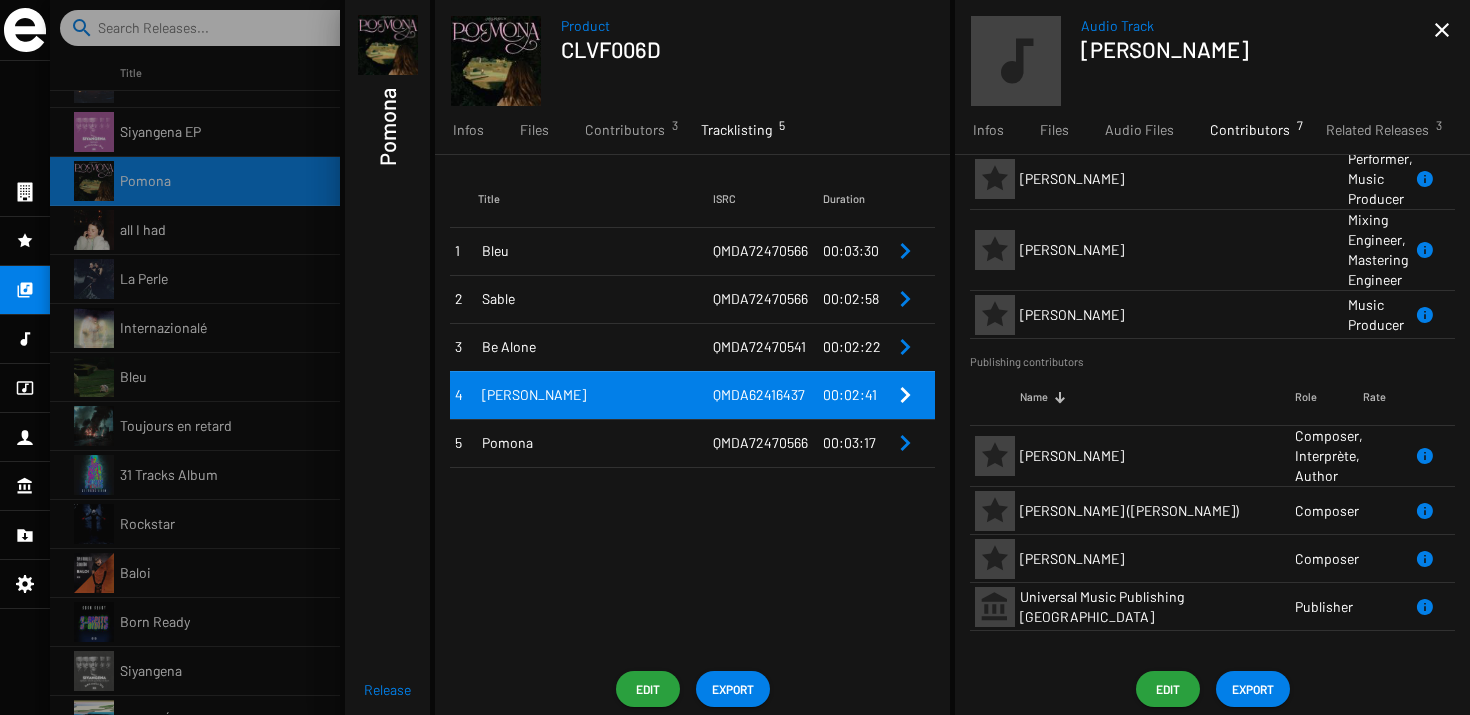 click on "QMDA72470566" at bounding box center (760, 442) 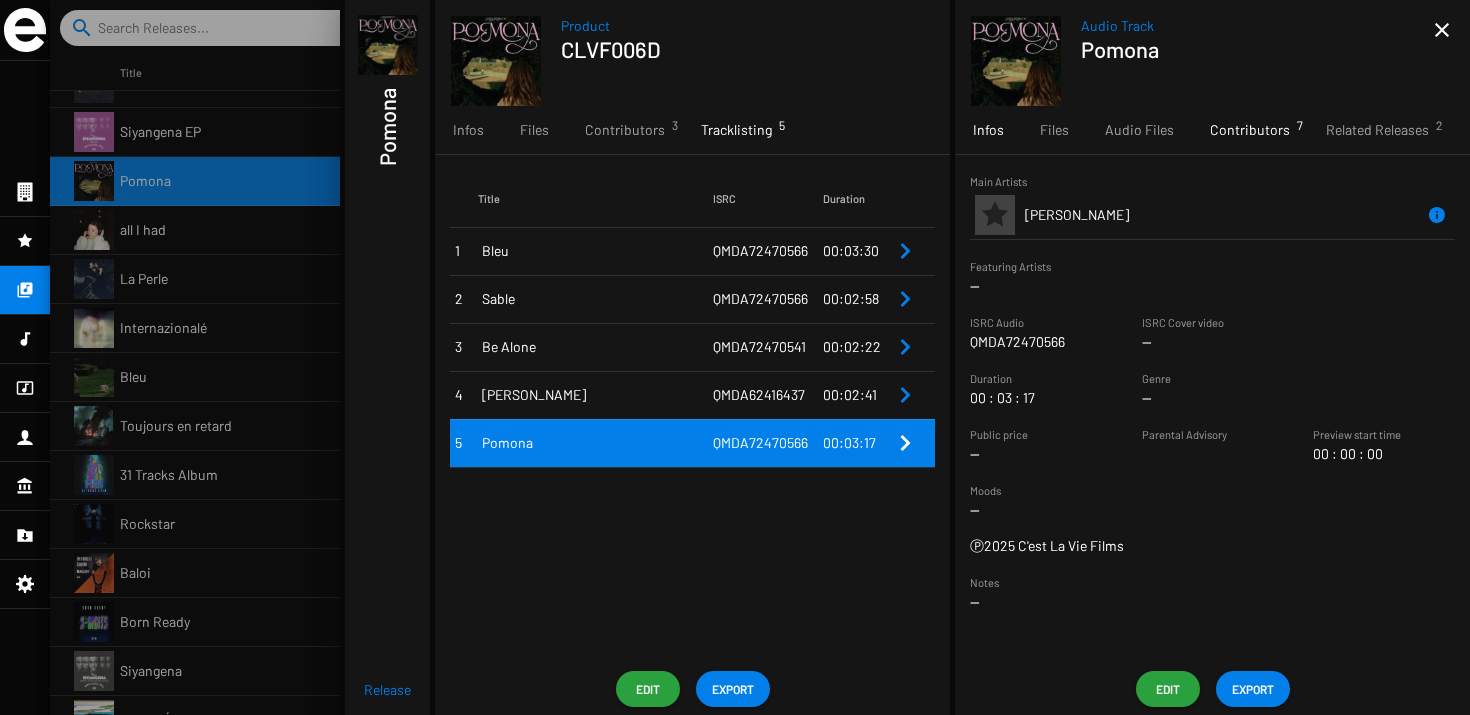 click on "Contributors  7" at bounding box center [1250, 130] 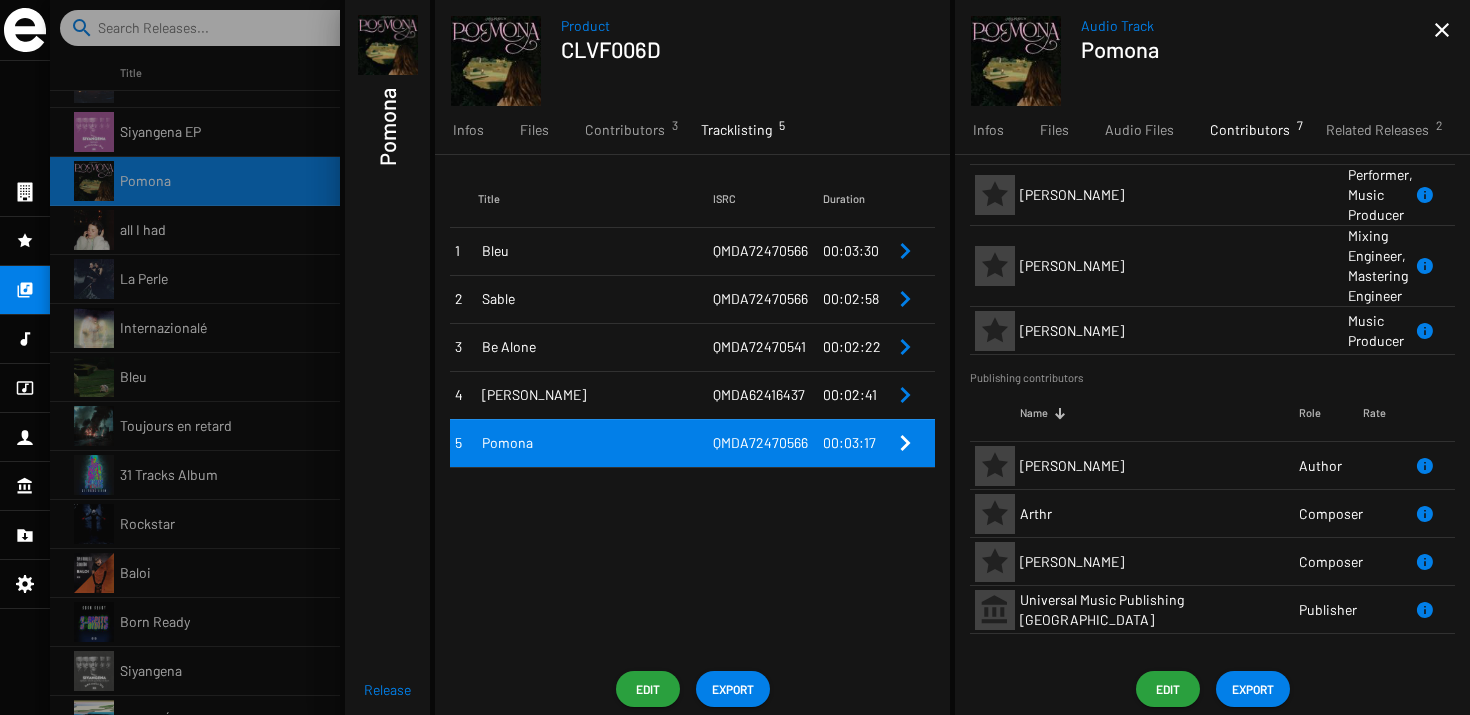 scroll, scrollTop: 80, scrollLeft: 0, axis: vertical 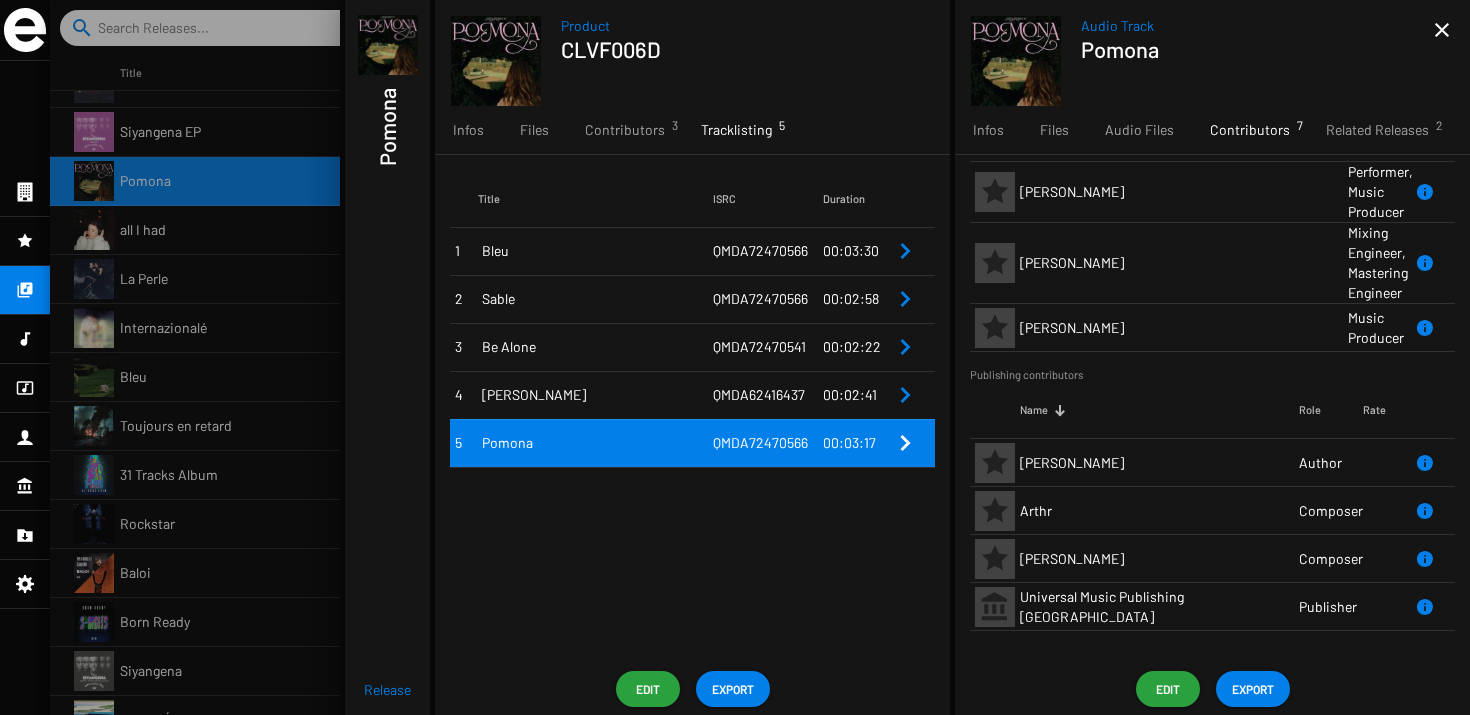 click on "Be Alone" at bounding box center (597, 347) 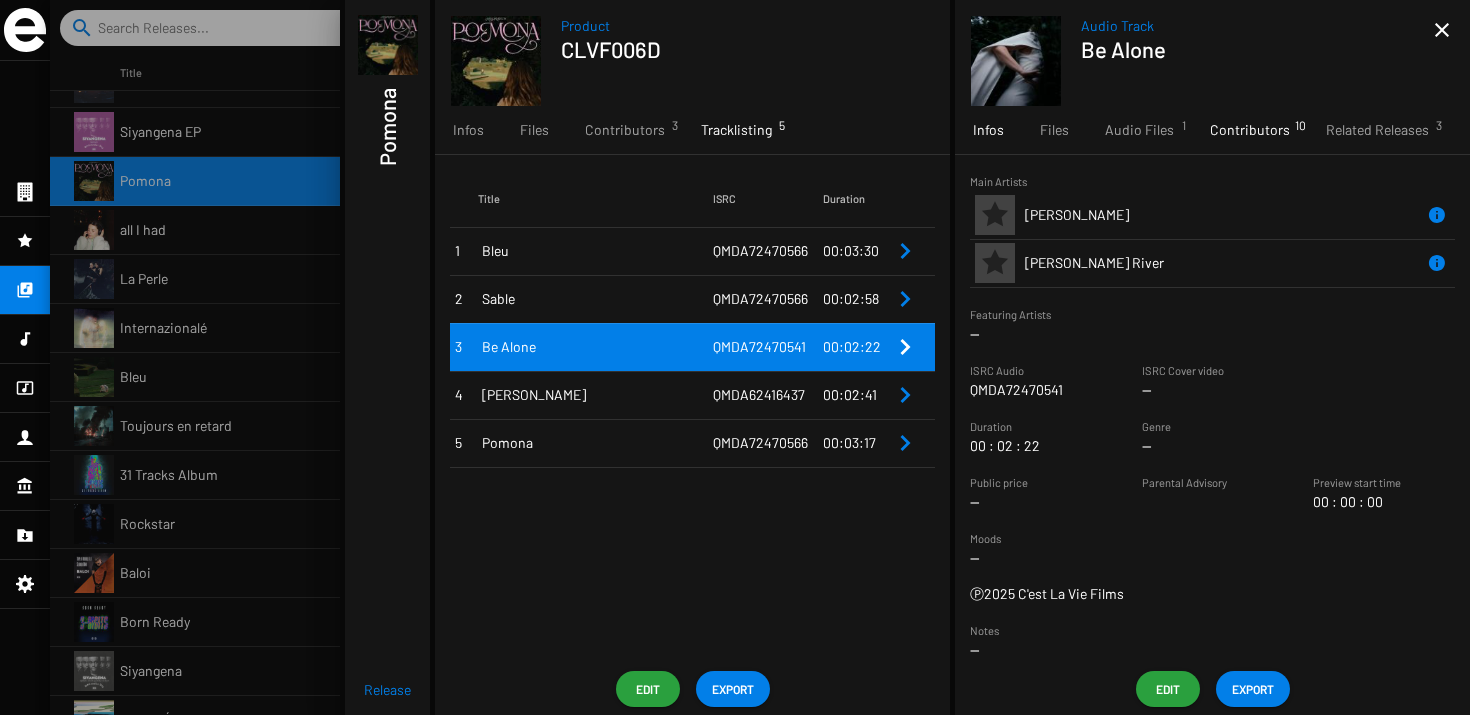 click on "Contributors  10" at bounding box center (1250, 130) 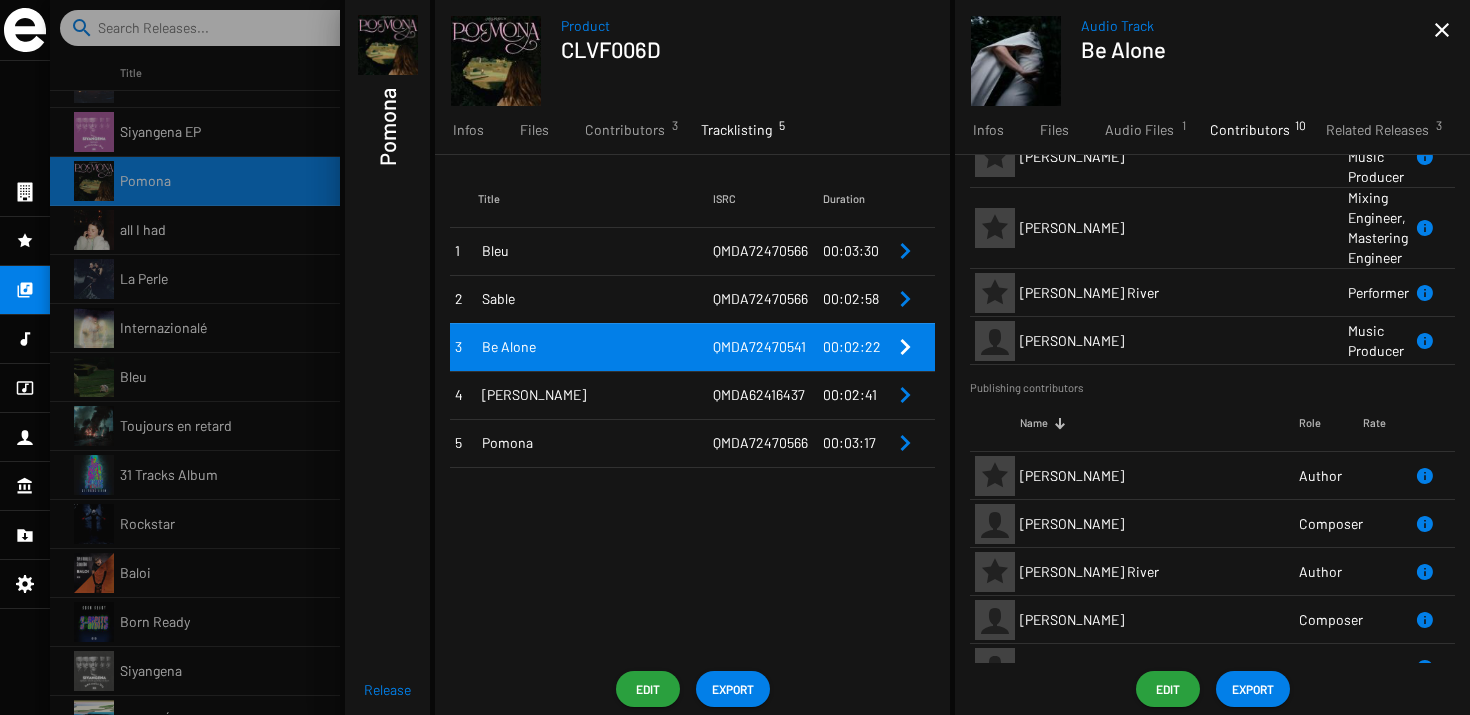 scroll, scrollTop: 133, scrollLeft: 0, axis: vertical 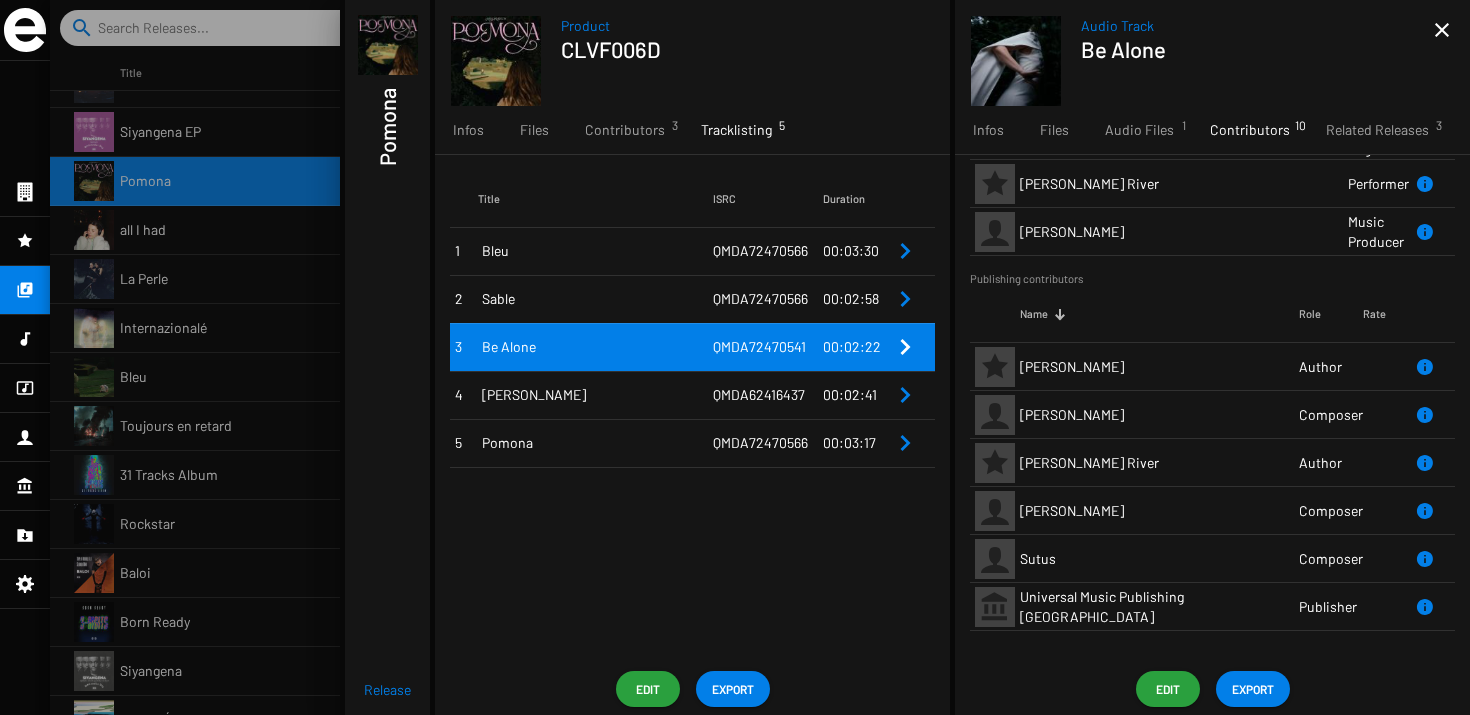 click on "Bleu" at bounding box center [597, 251] 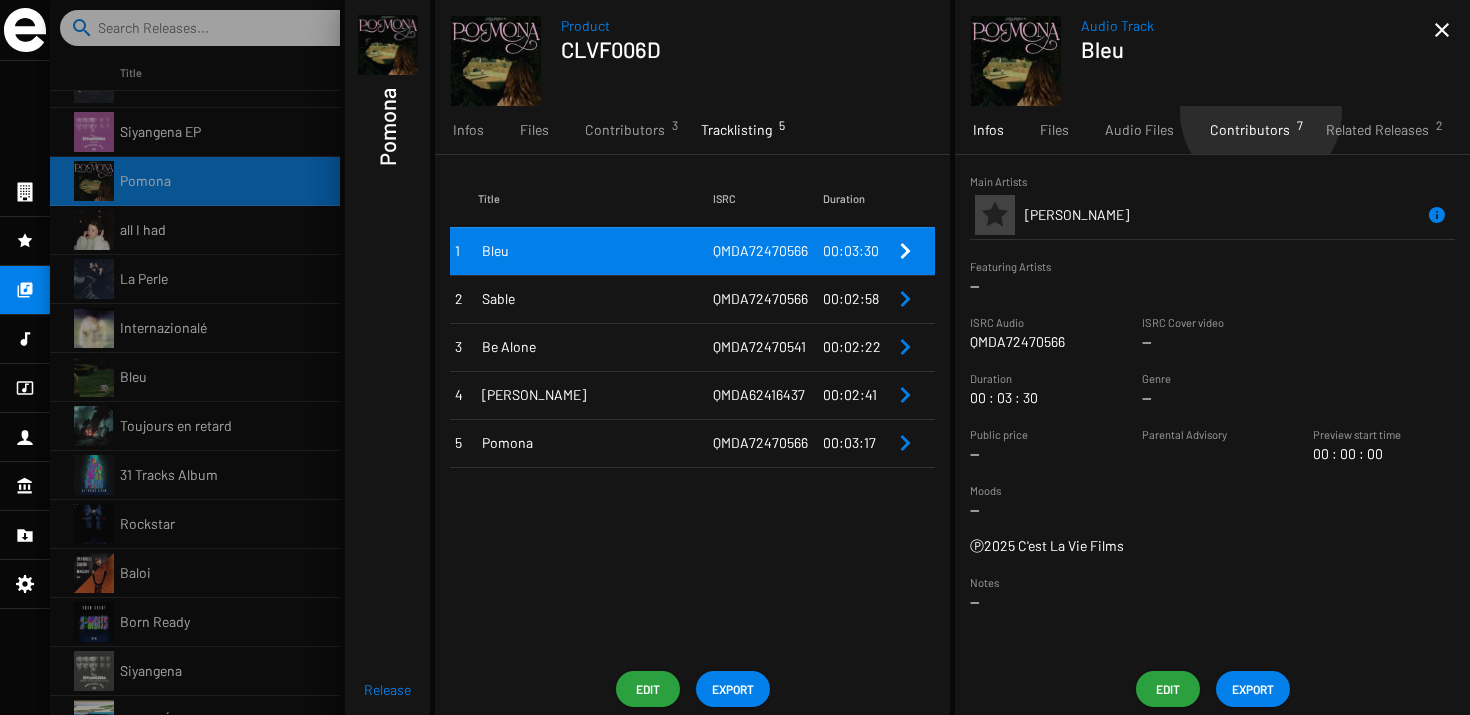click on "Contributors  7" at bounding box center [1250, 130] 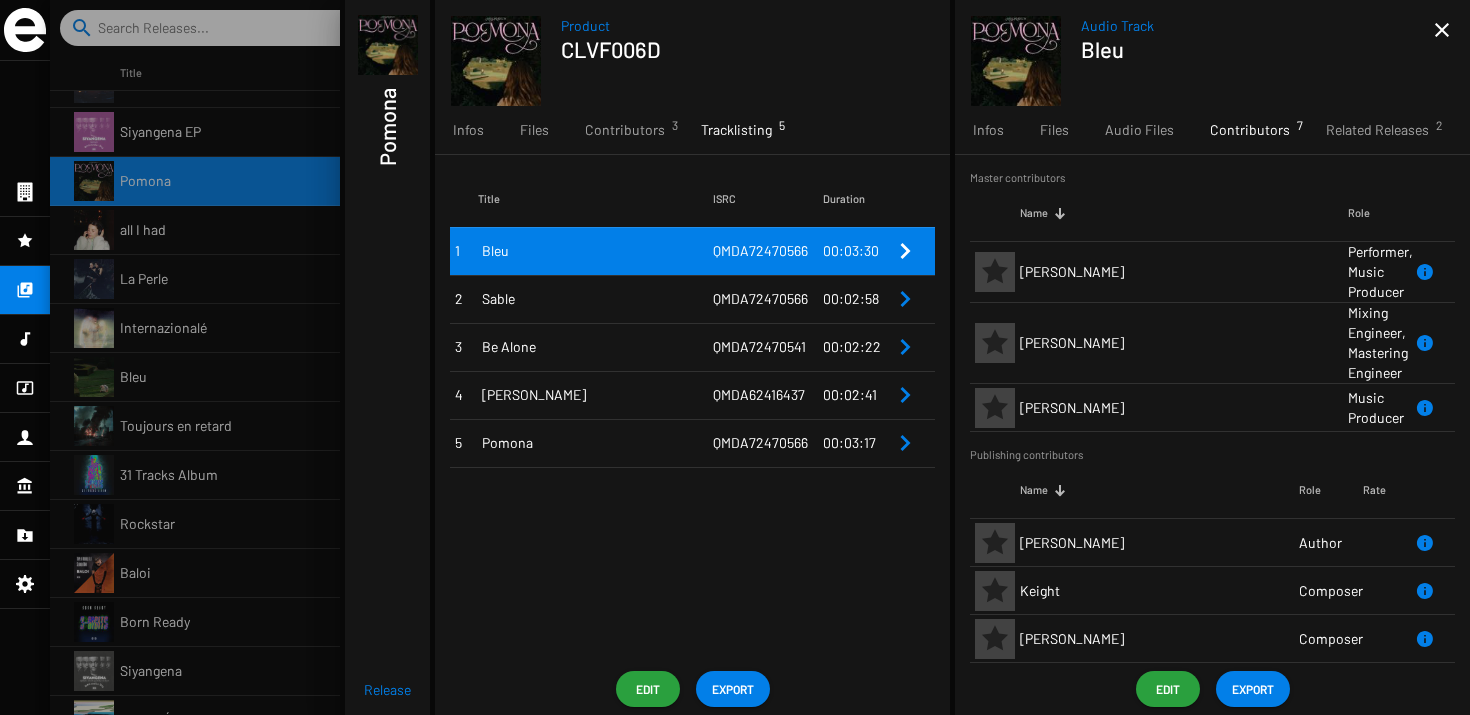 scroll, scrollTop: 80, scrollLeft: 0, axis: vertical 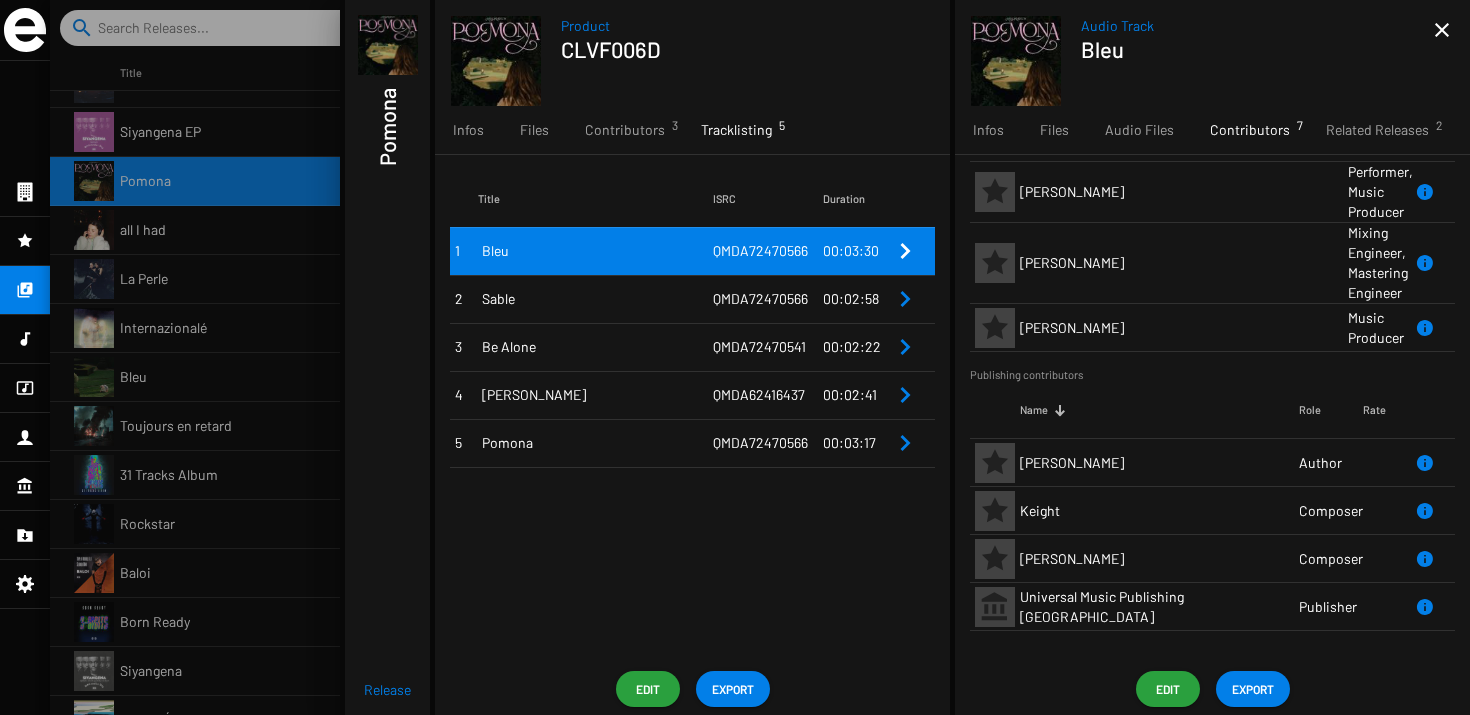 click on "QMDA72470566" at bounding box center (760, 298) 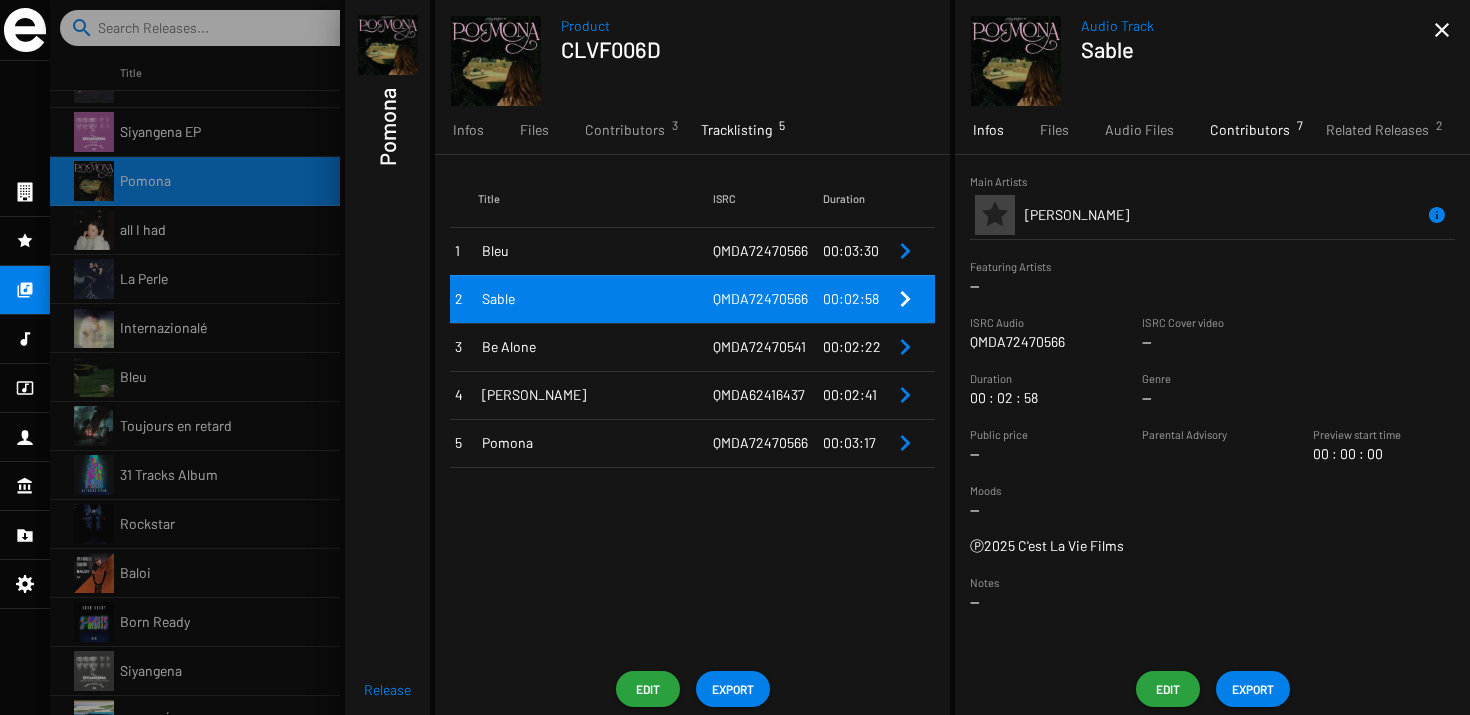click on "Contributors  7" at bounding box center (1250, 130) 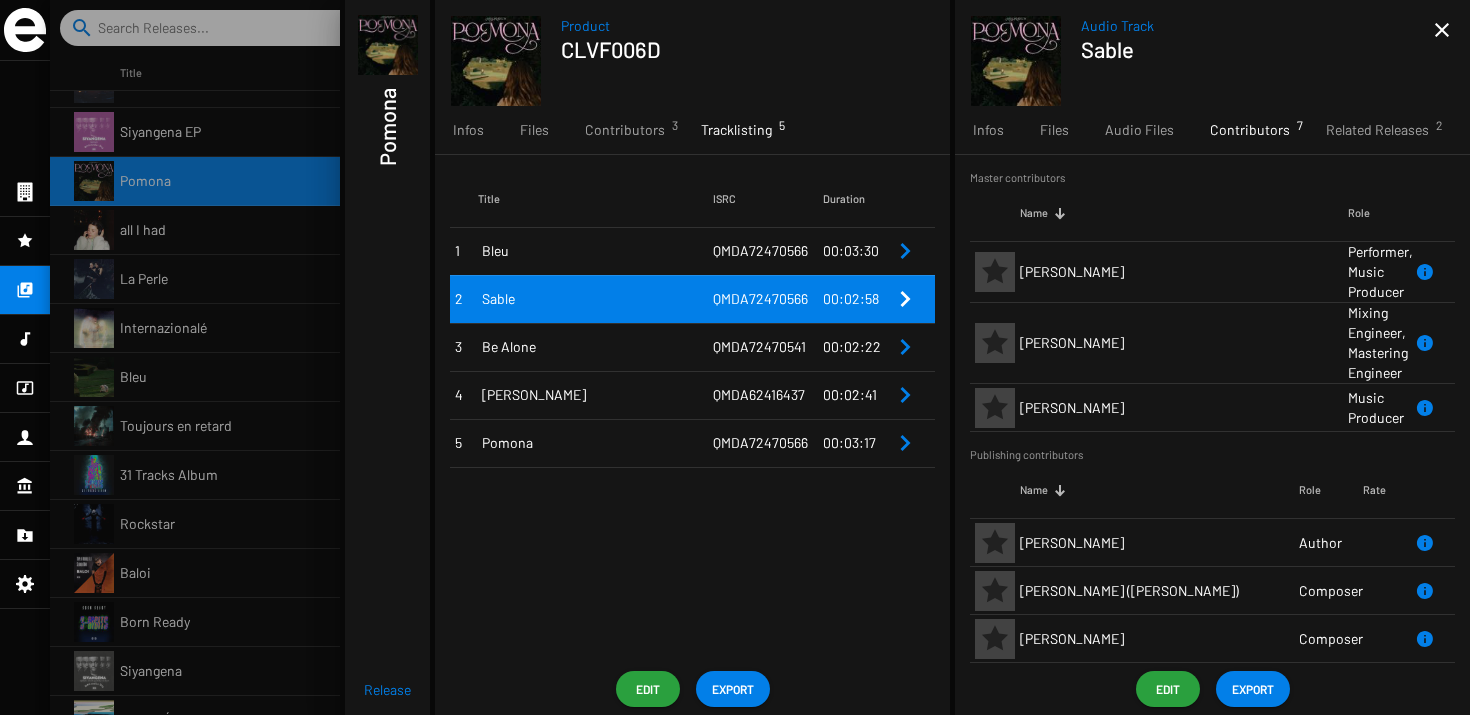 scroll, scrollTop: 80, scrollLeft: 0, axis: vertical 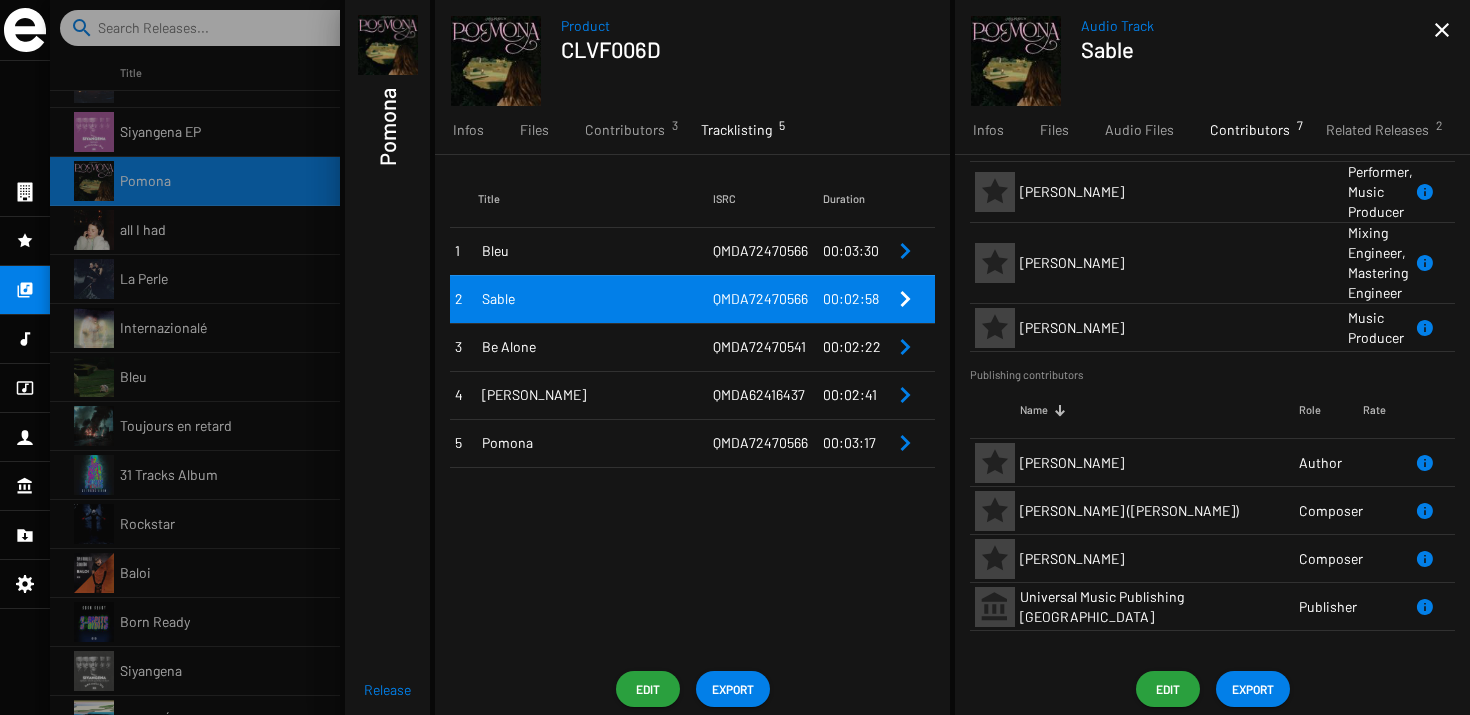 click on "Pomona" at bounding box center (597, 443) 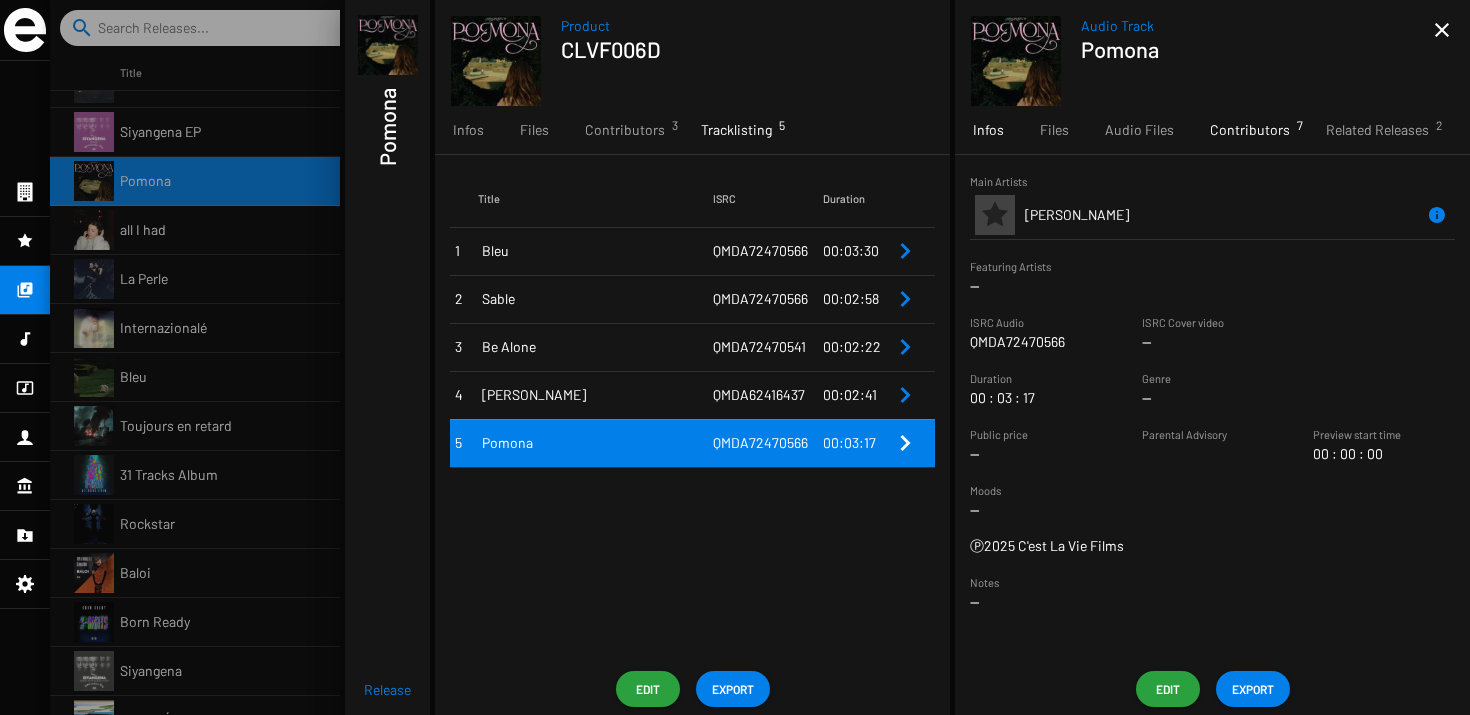 click on "Contributors  7" at bounding box center (1250, 130) 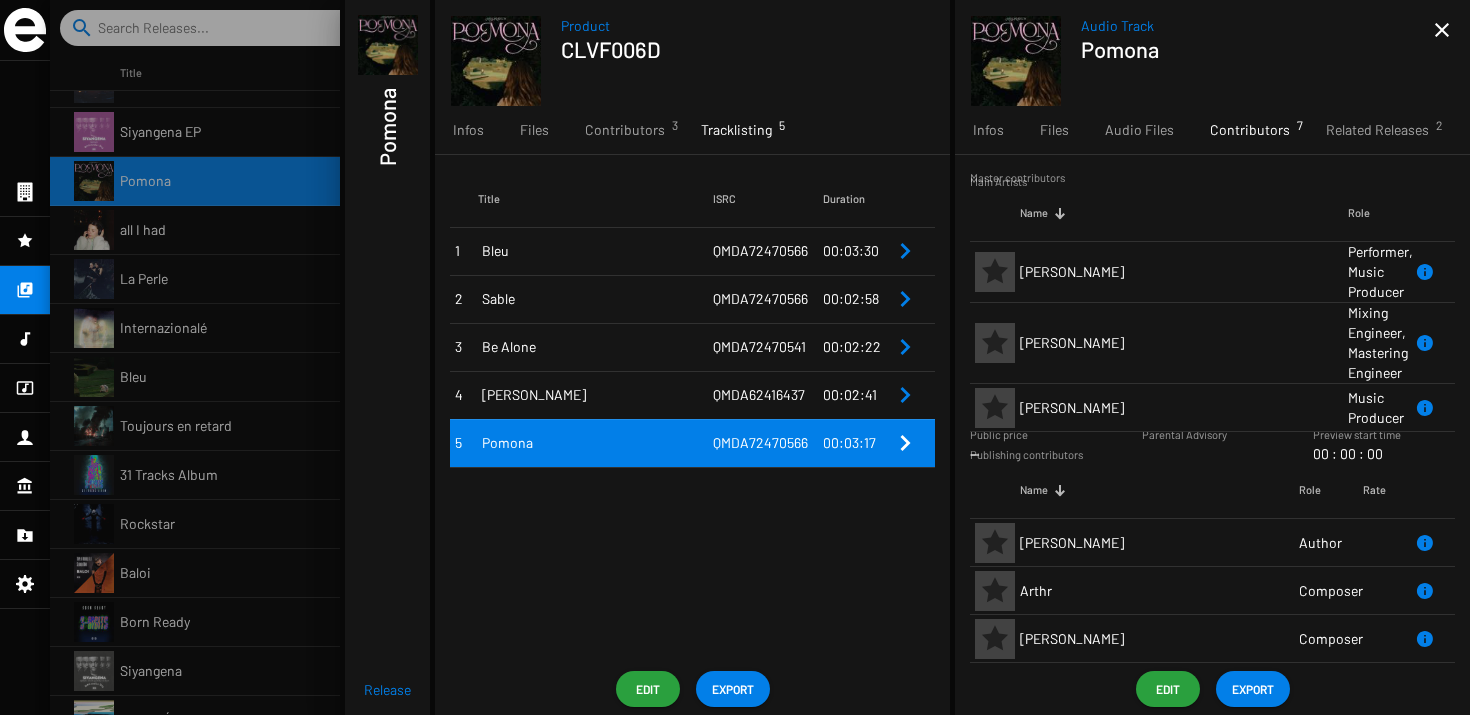 scroll, scrollTop: 80, scrollLeft: 0, axis: vertical 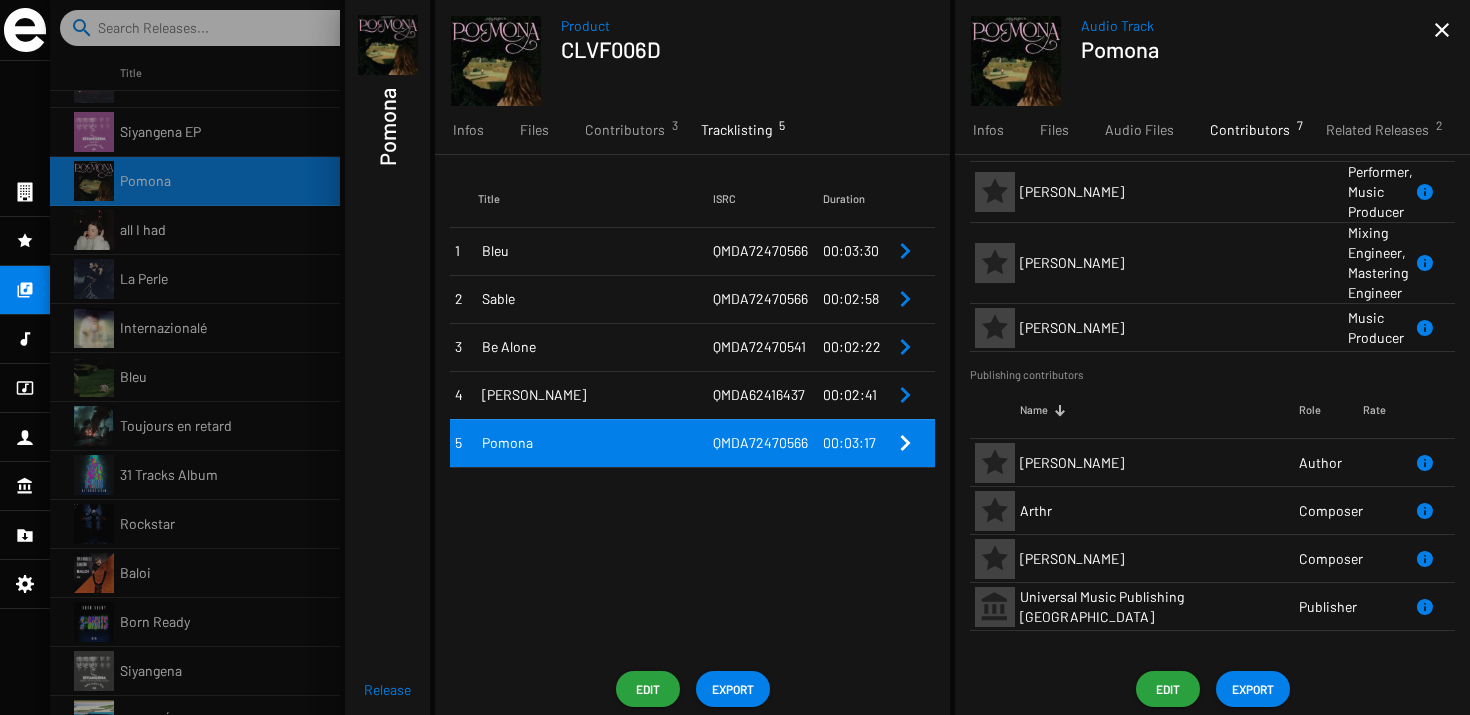click on "Pomona" at bounding box center [597, 443] 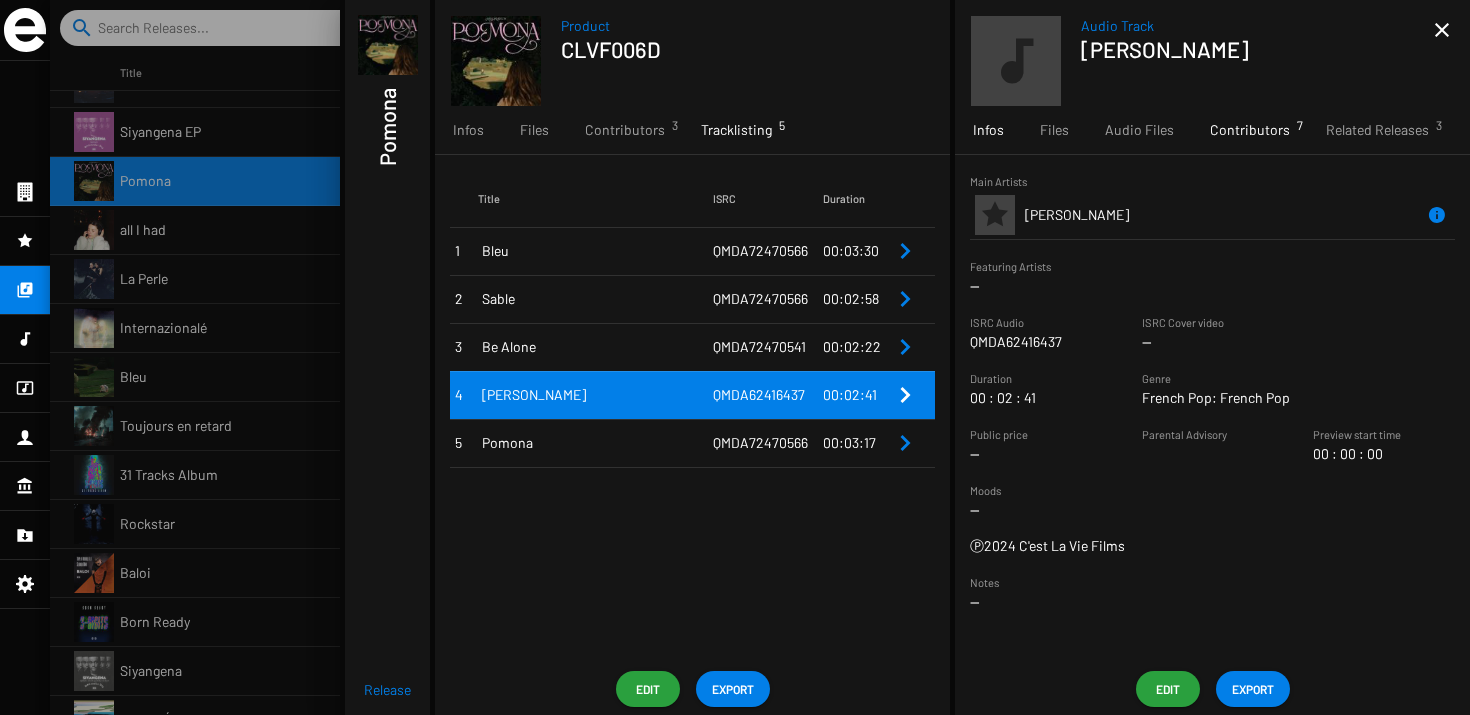 click on "Contributors  7" at bounding box center [1250, 130] 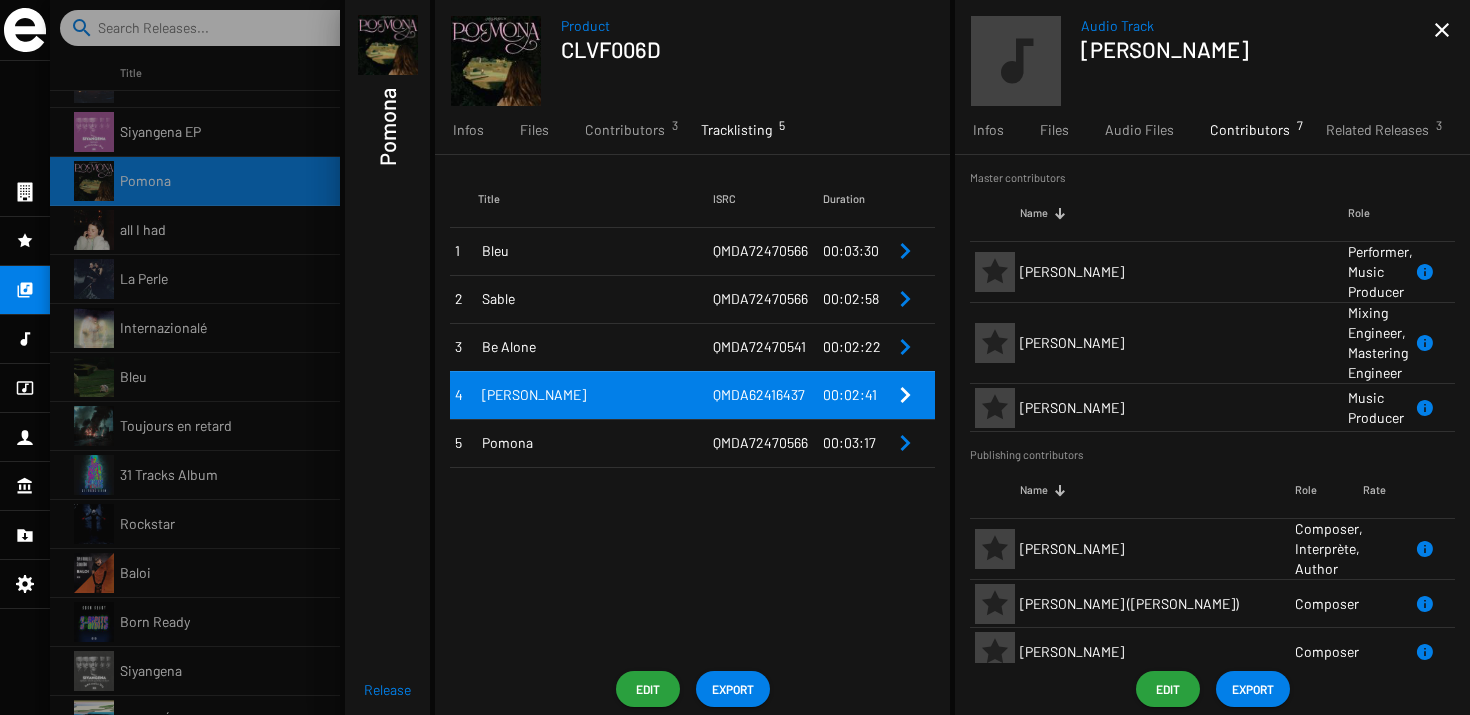 scroll, scrollTop: 93, scrollLeft: 0, axis: vertical 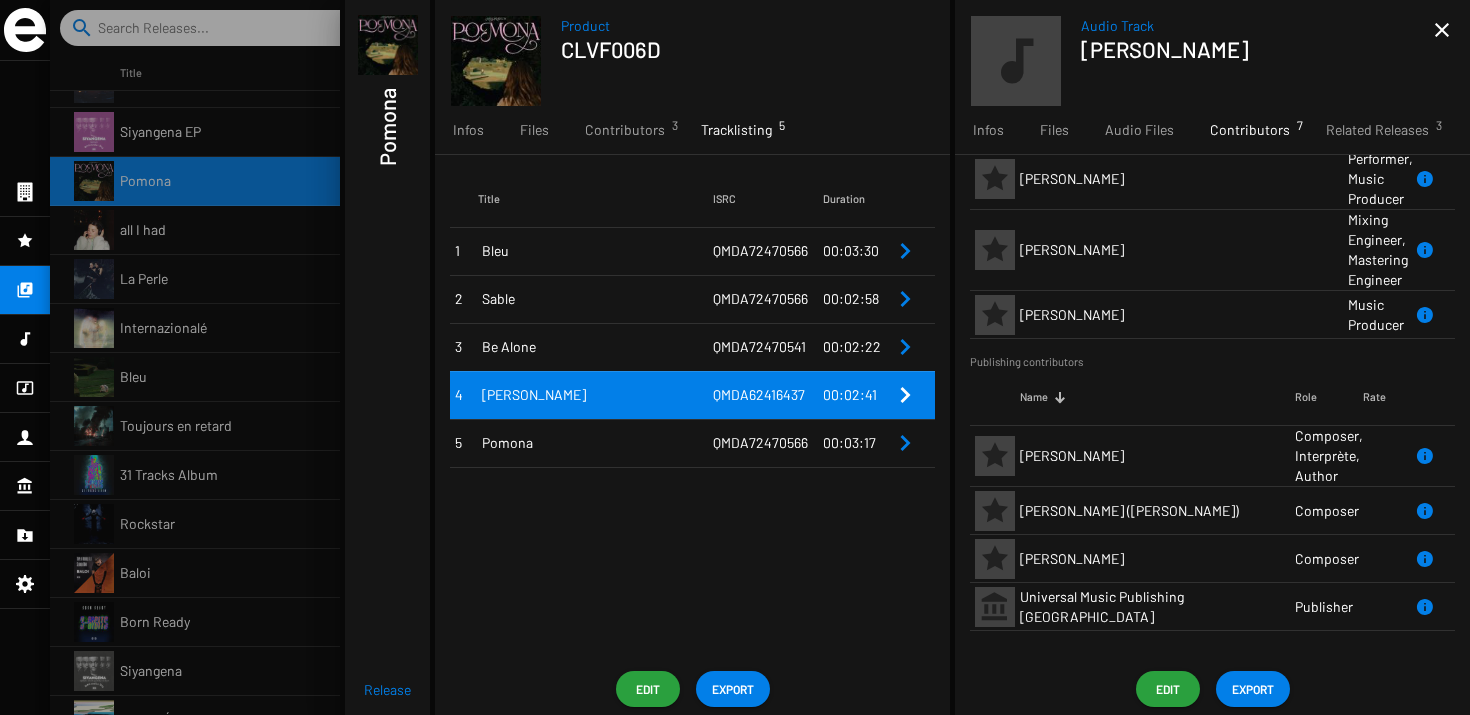 click on "QMDA72470541" at bounding box center [759, 346] 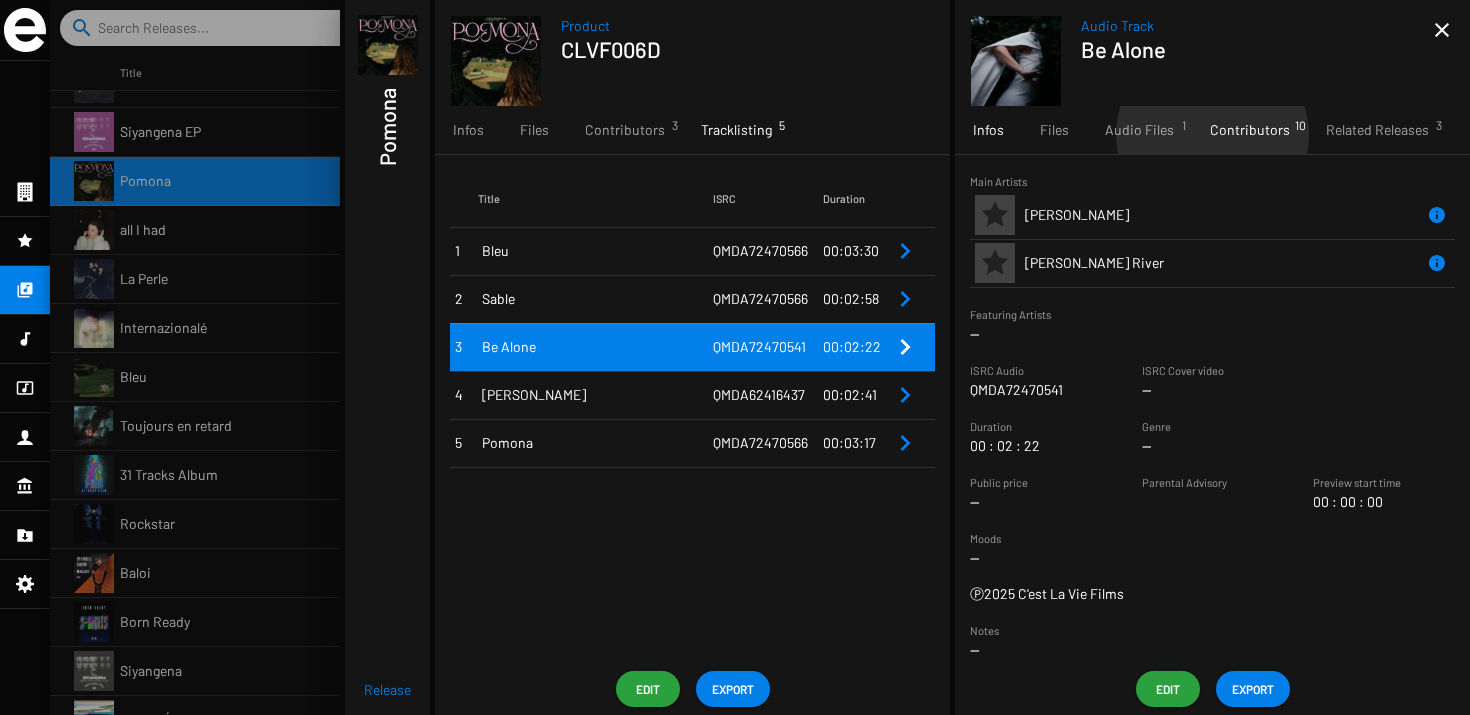click on "Contributors  10" at bounding box center [1250, 130] 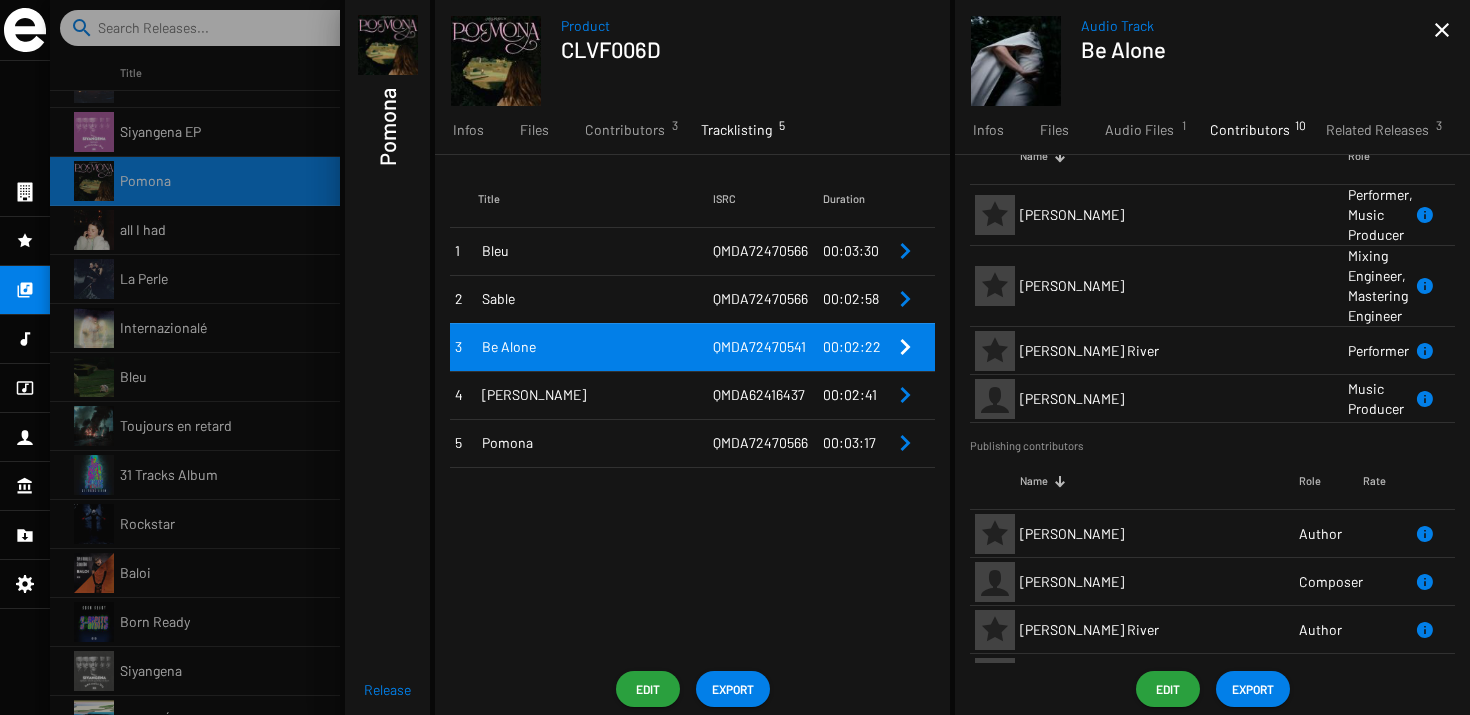 scroll, scrollTop: 10, scrollLeft: 0, axis: vertical 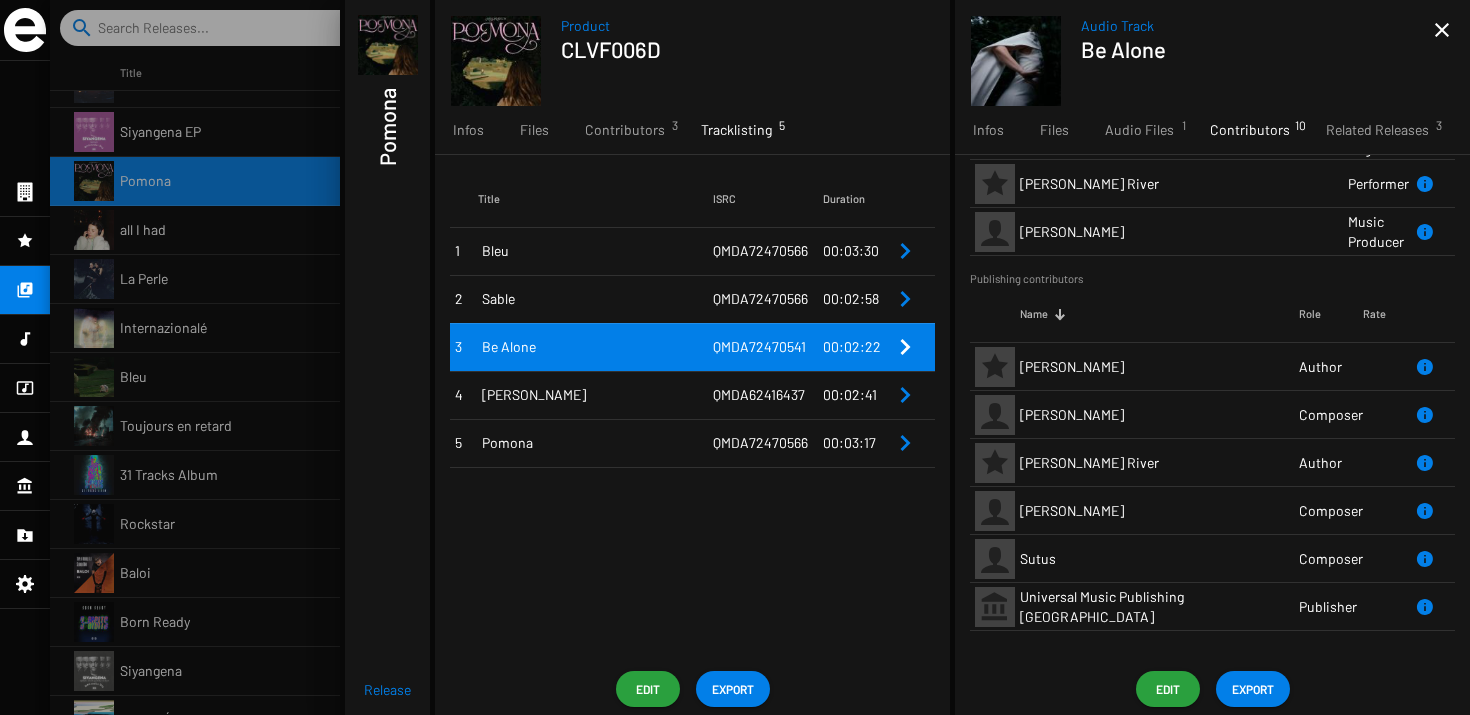 click on "Bleu" at bounding box center [597, 251] 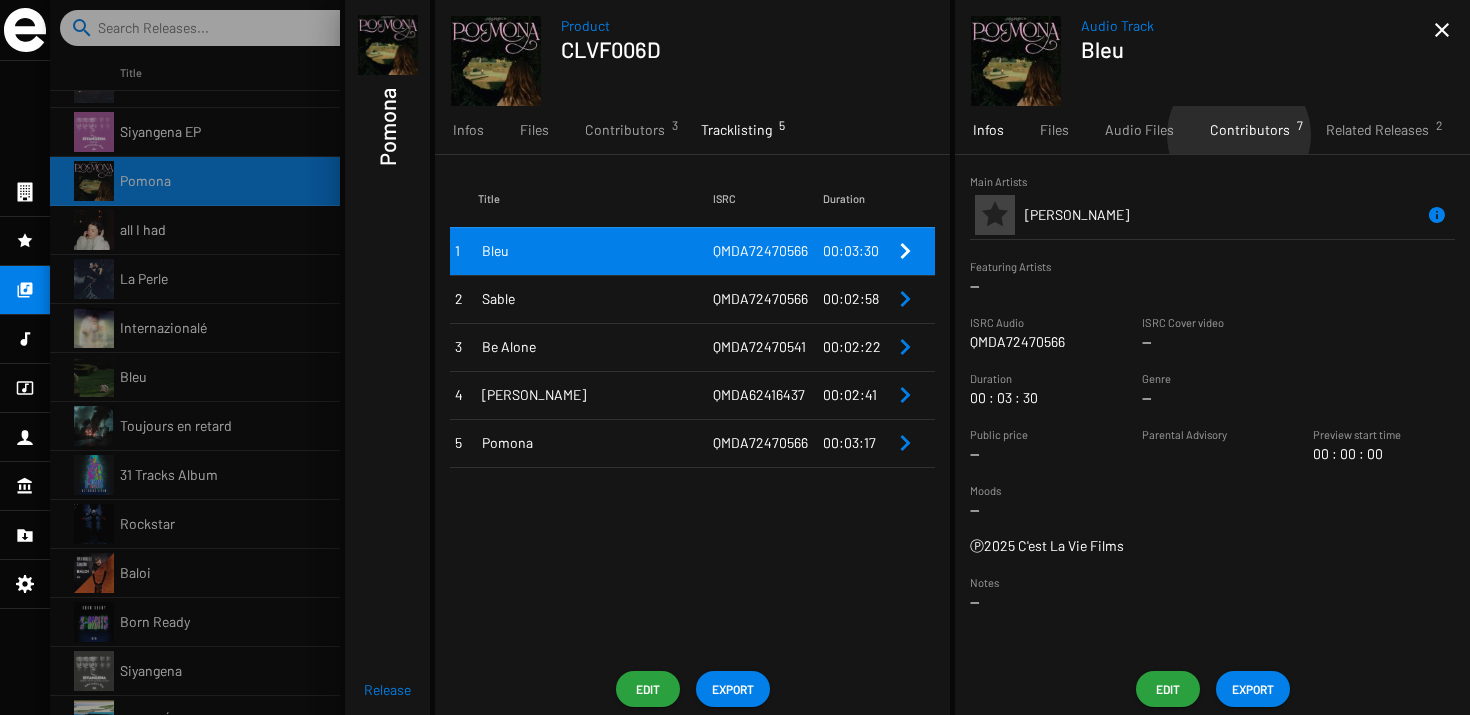 click on "Contributors  7" at bounding box center [1250, 130] 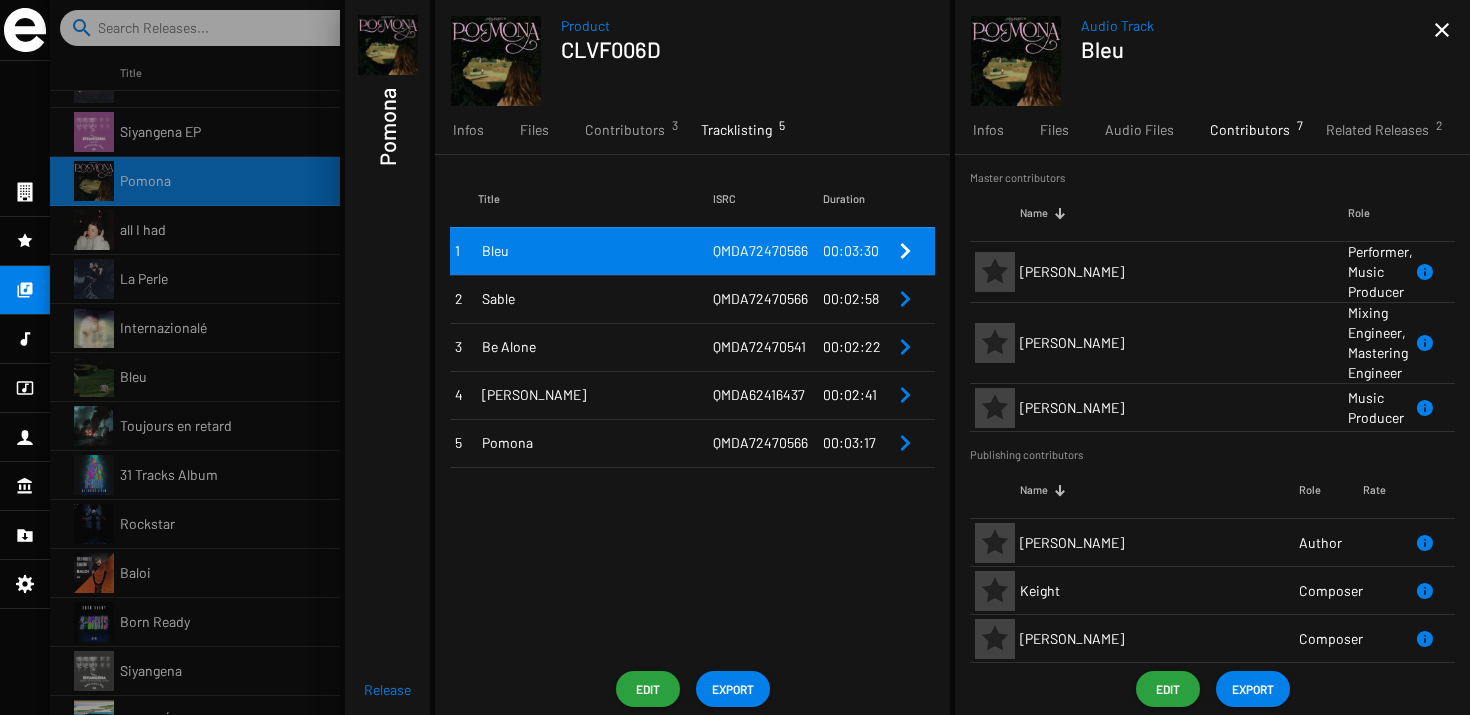 scroll, scrollTop: 80, scrollLeft: 0, axis: vertical 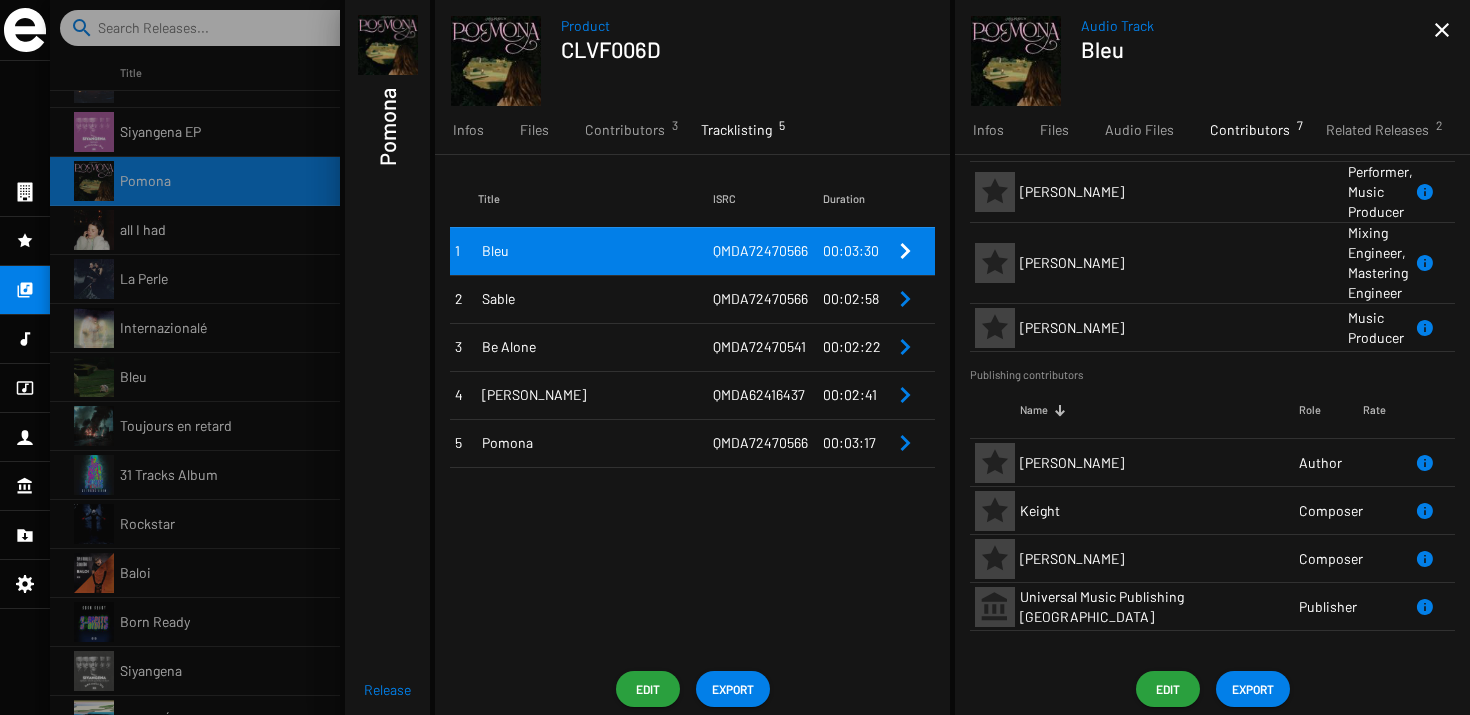 click on "QMDA72470566" at bounding box center [768, 299] 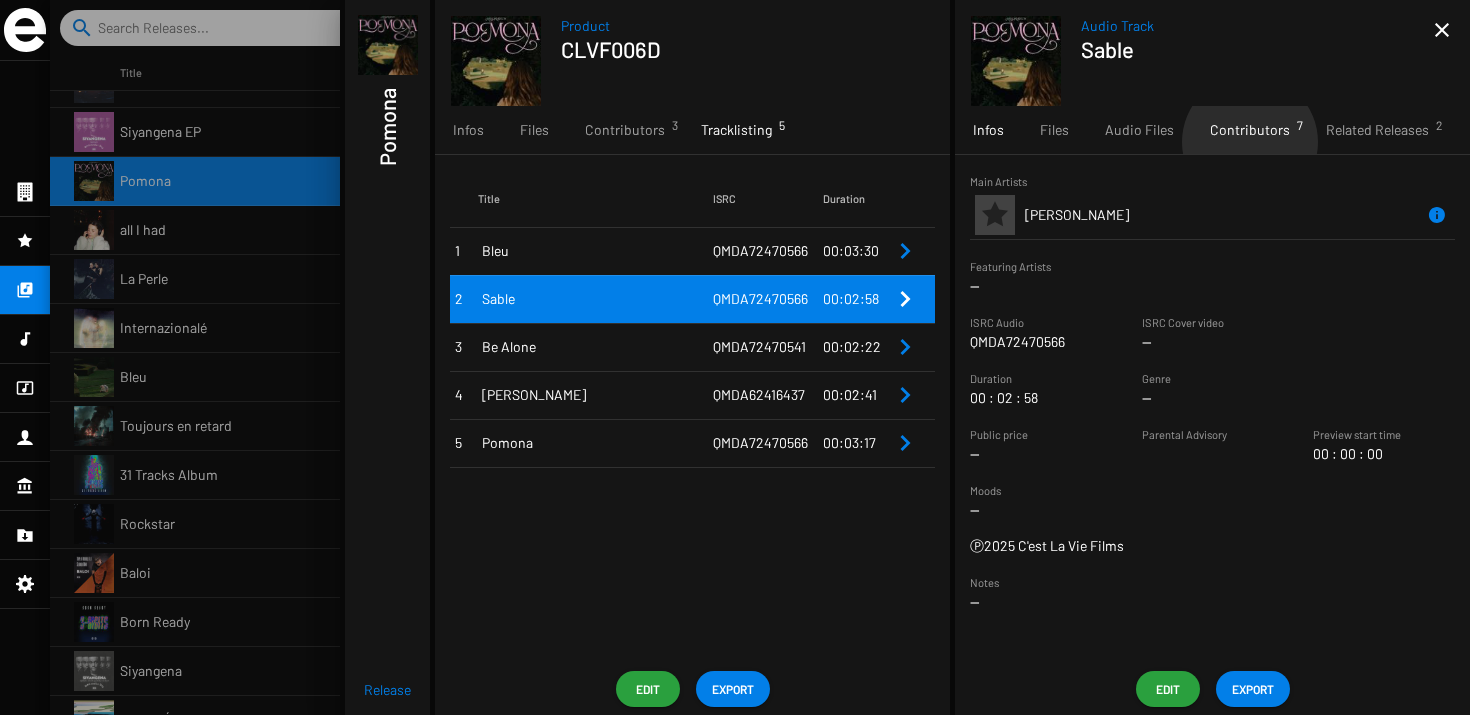 click on "Contributors  7" at bounding box center (1250, 130) 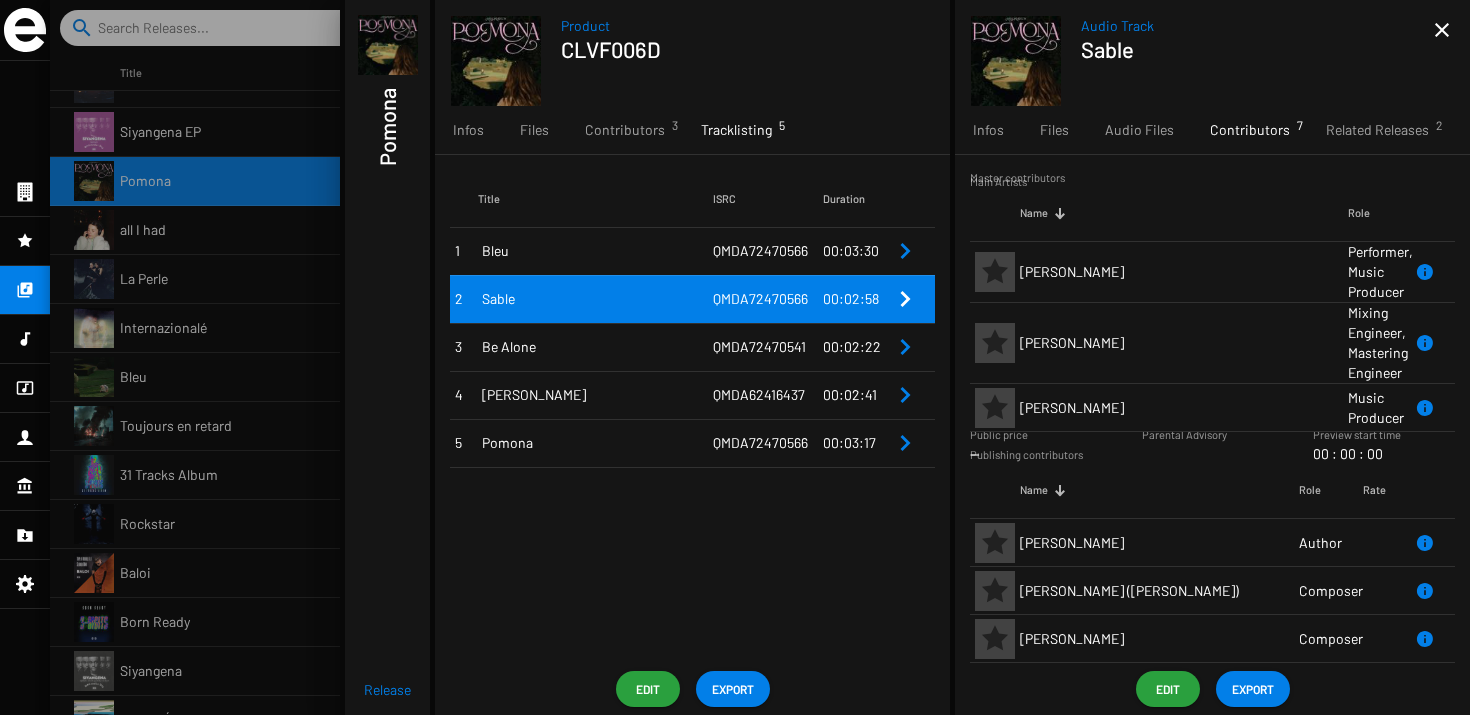scroll, scrollTop: 80, scrollLeft: 0, axis: vertical 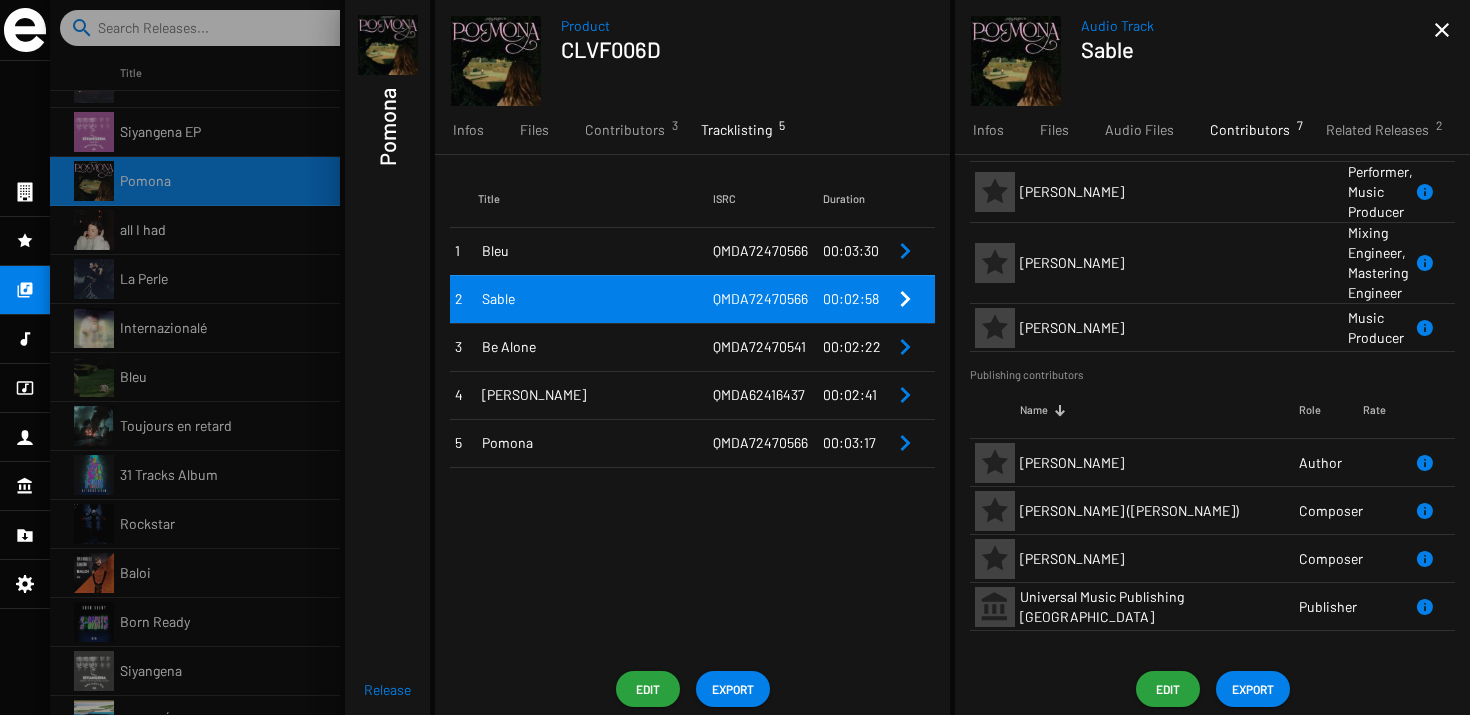 click on "Sable" at bounding box center (595, 299) 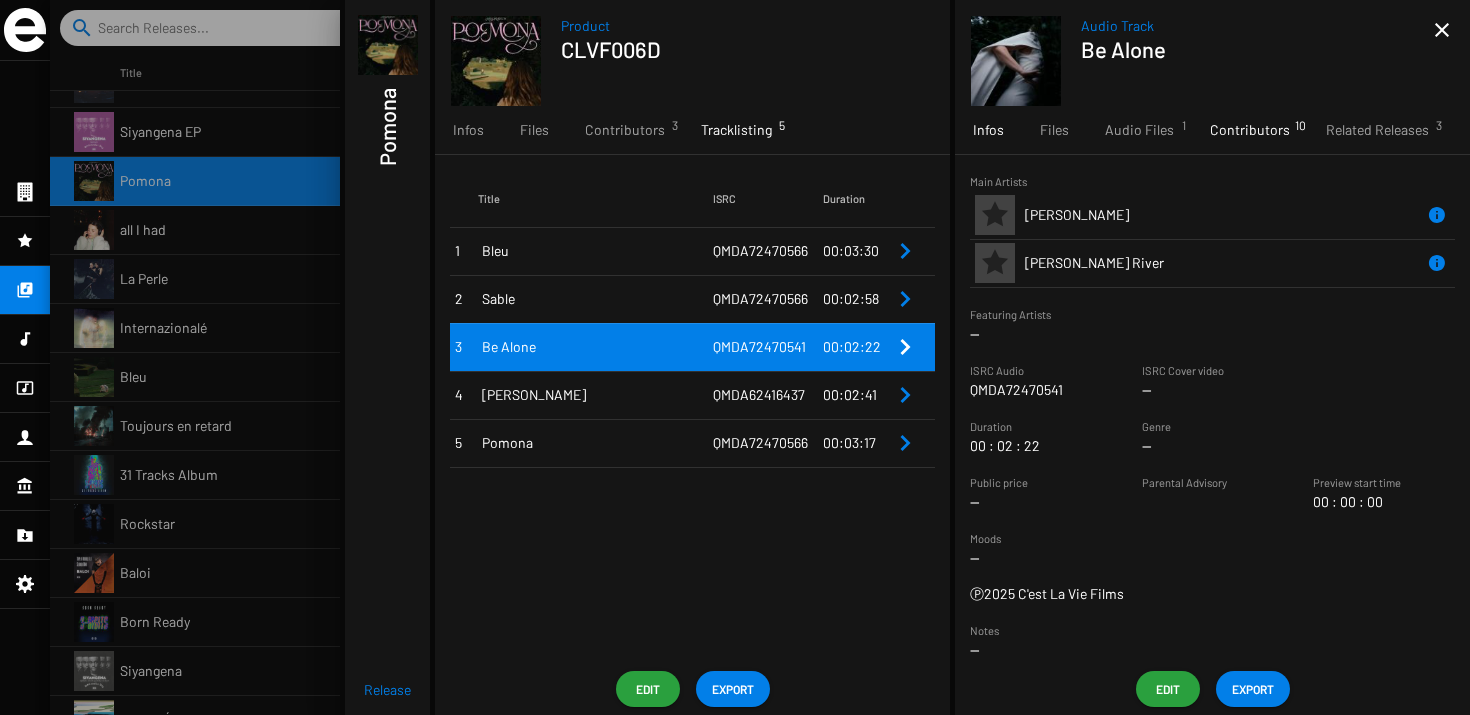 click on "Contributors  10" at bounding box center (1250, 130) 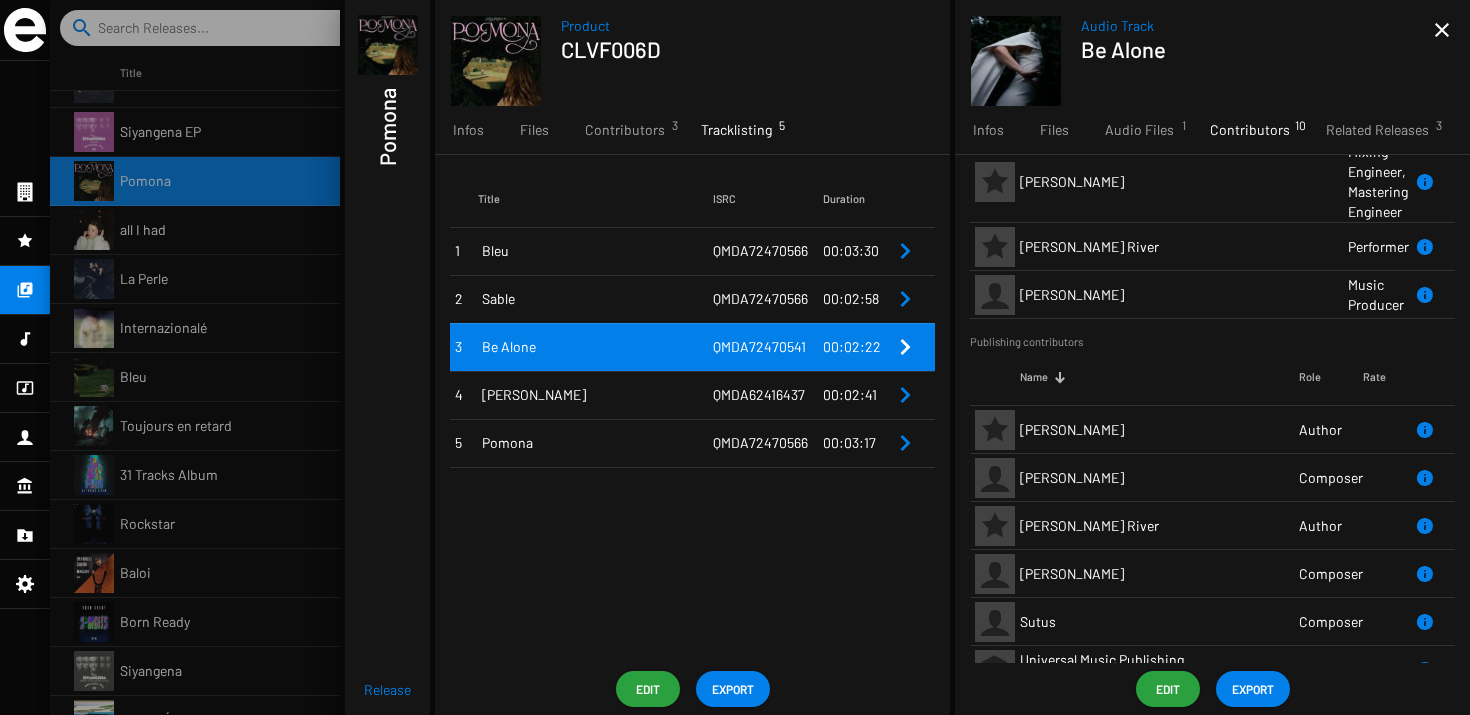 scroll, scrollTop: 224, scrollLeft: 0, axis: vertical 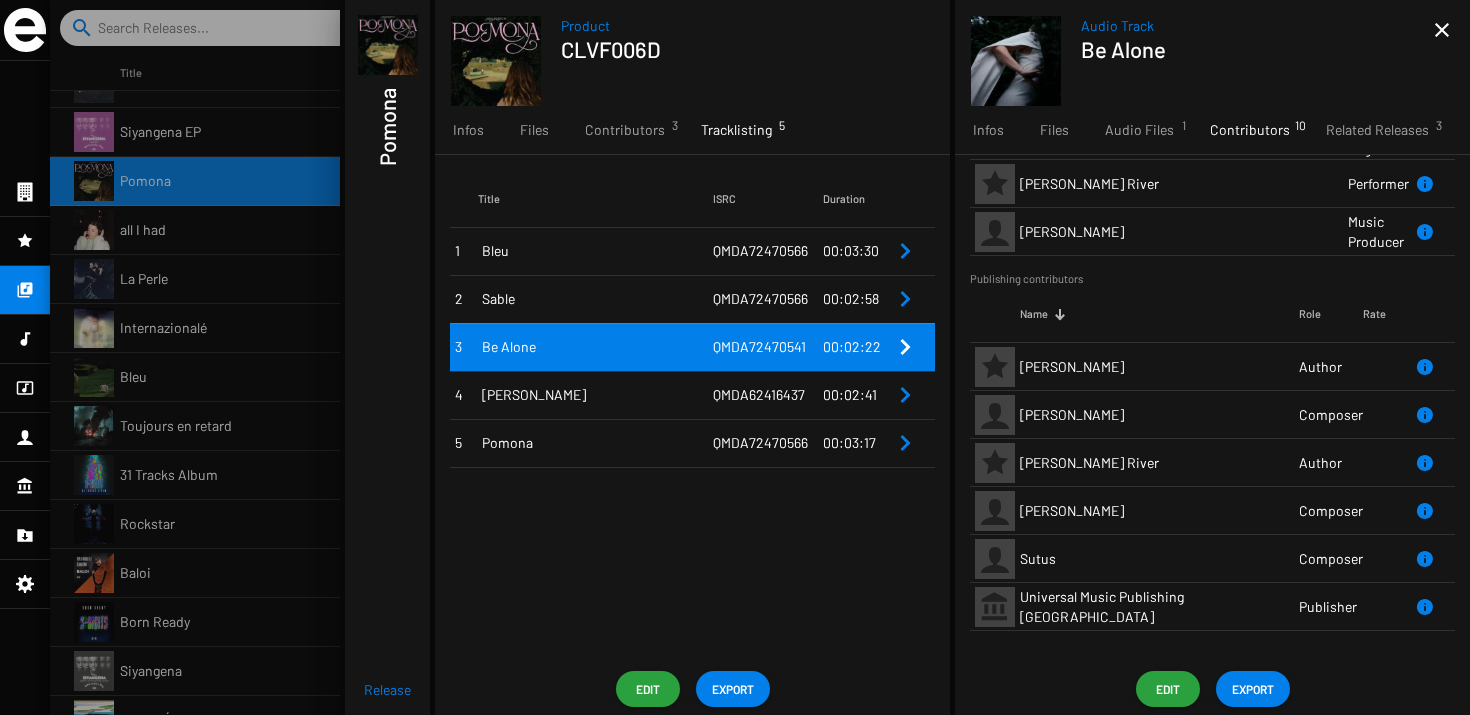click on "Sable" at bounding box center [597, 299] 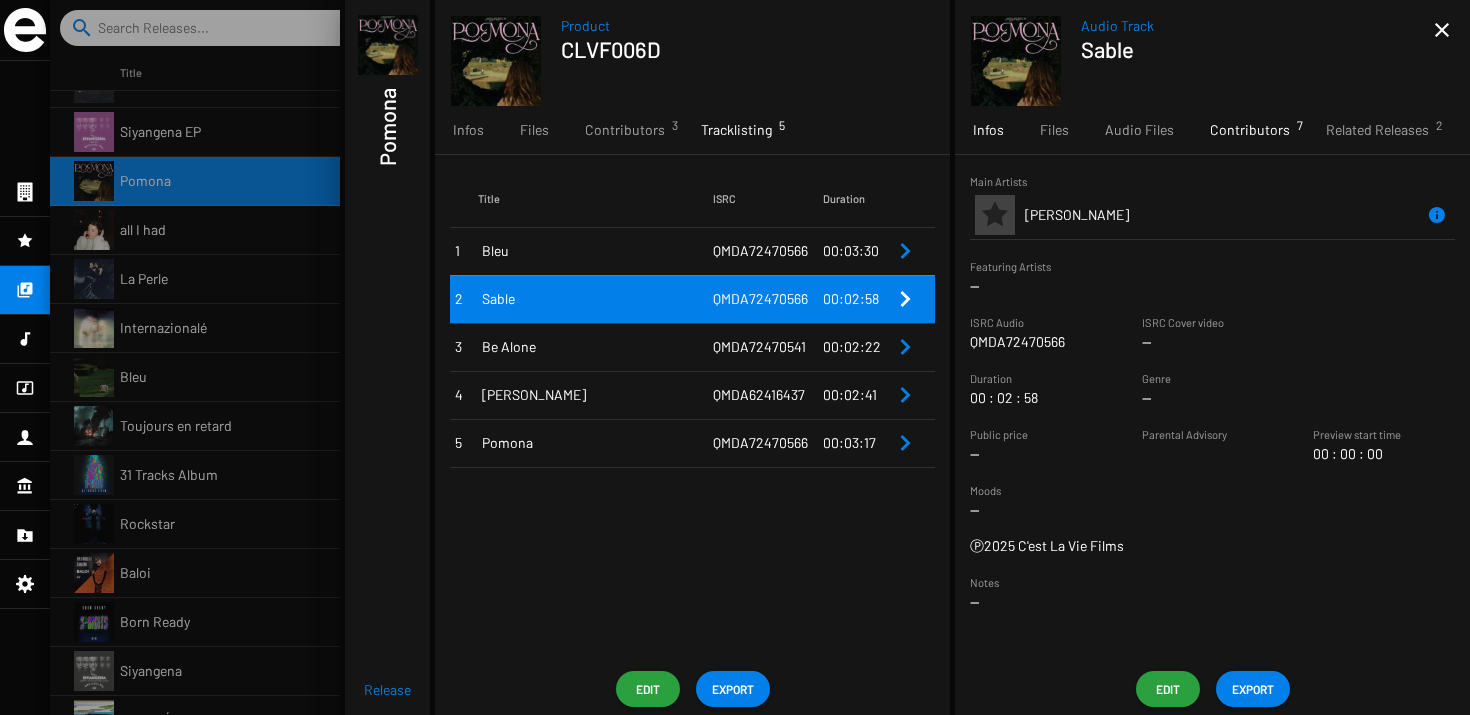 click on "Contributors  7" at bounding box center (1250, 130) 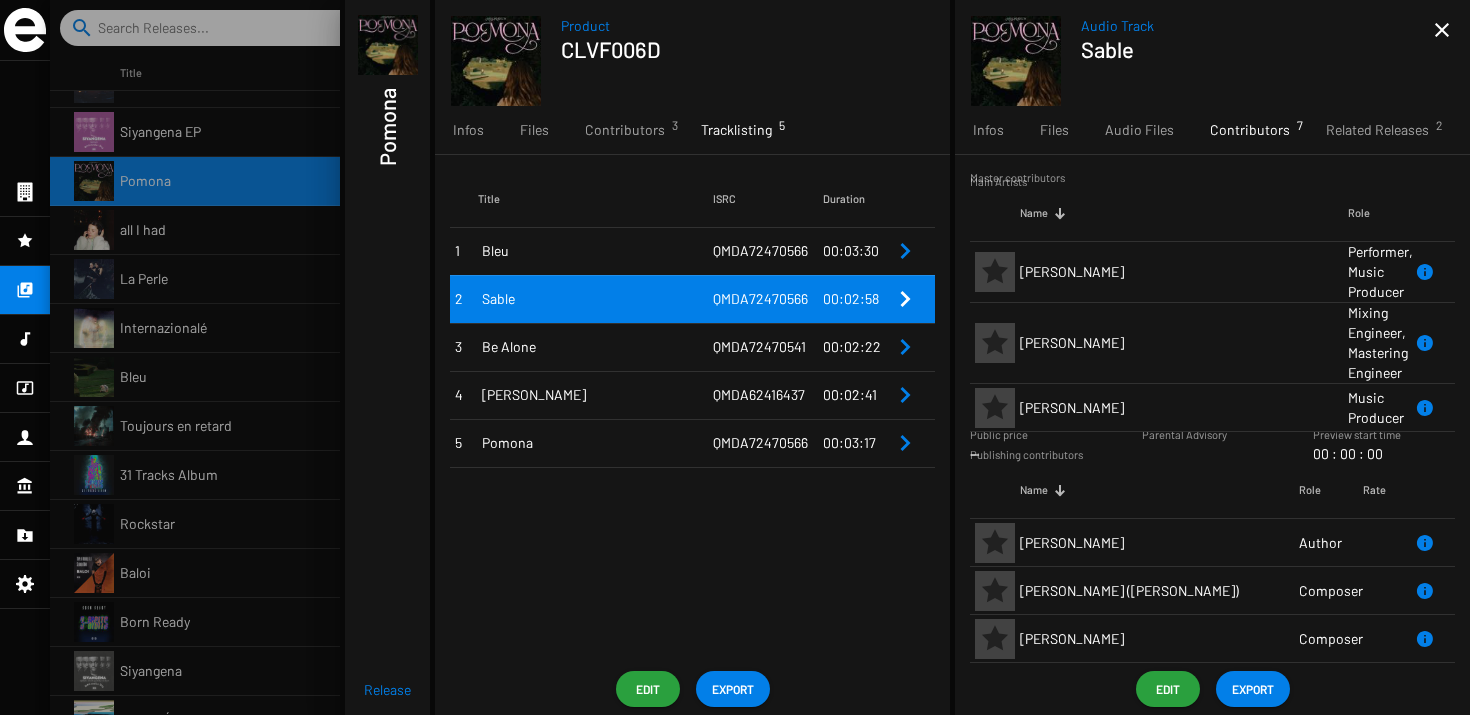 scroll, scrollTop: 80, scrollLeft: 0, axis: vertical 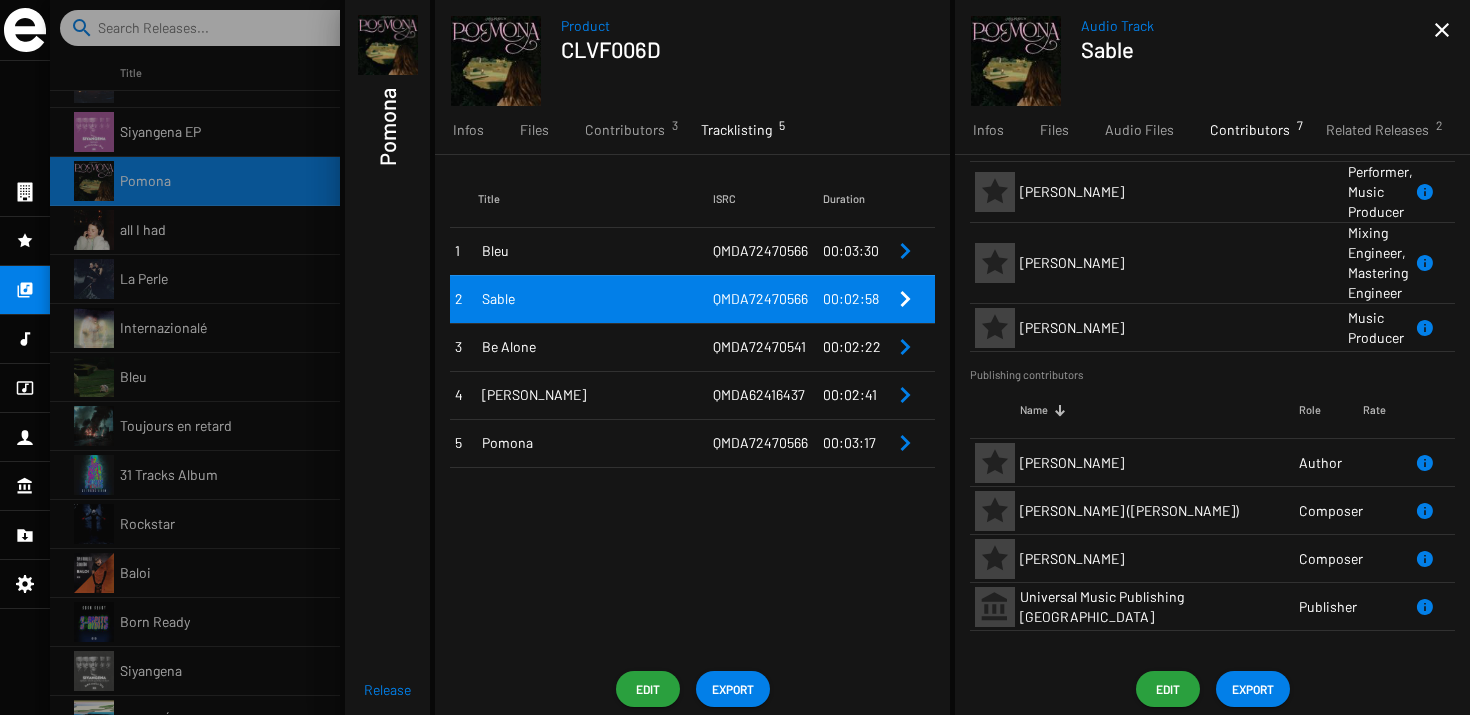 click on "Be Alone" at bounding box center (597, 347) 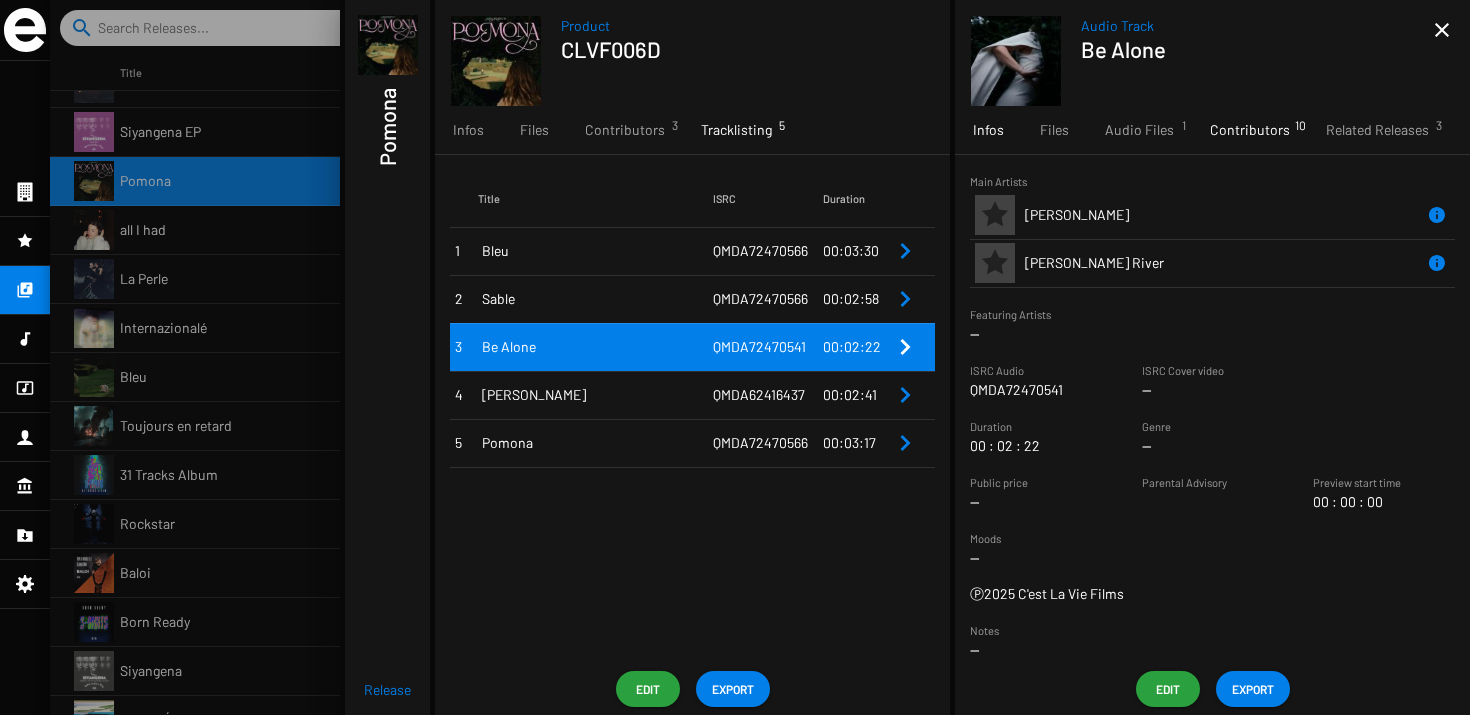 click on "Contributors  10" at bounding box center [1250, 130] 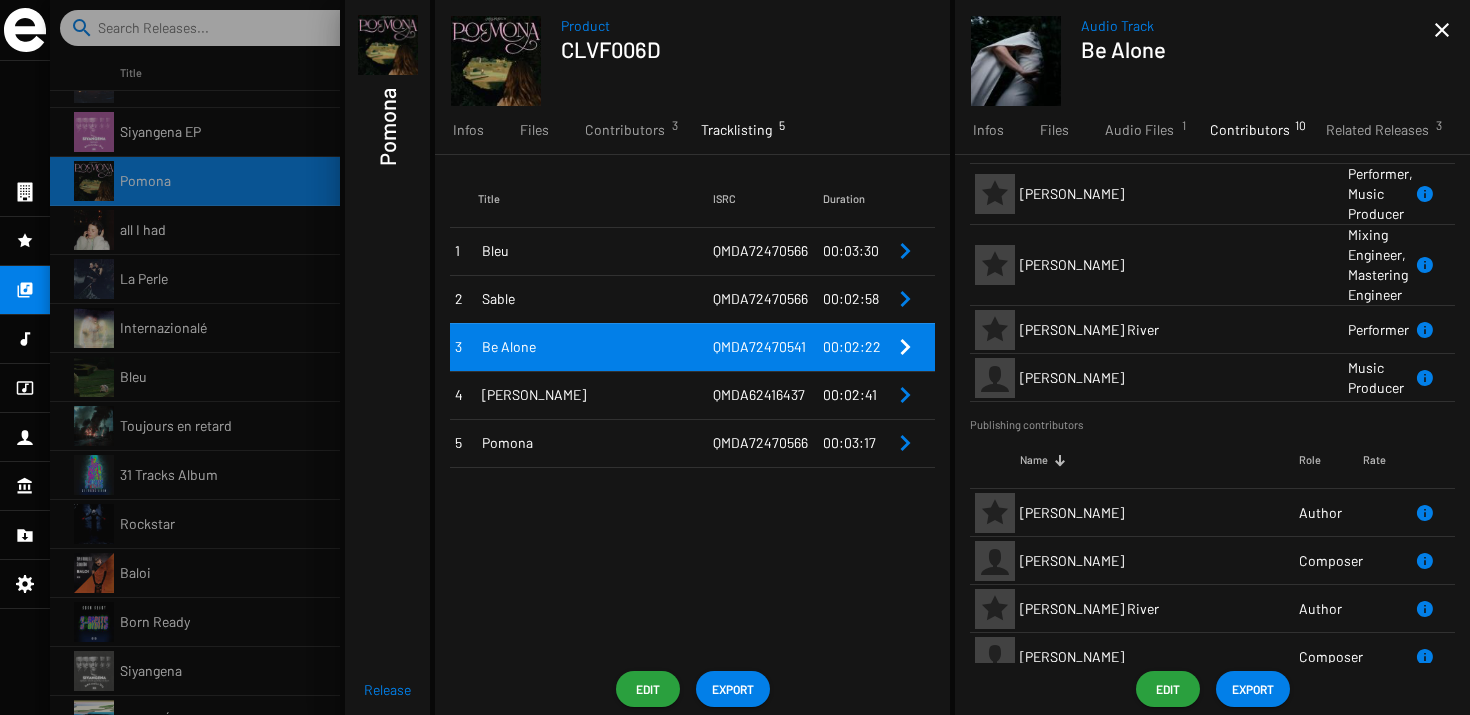 scroll, scrollTop: 82, scrollLeft: 0, axis: vertical 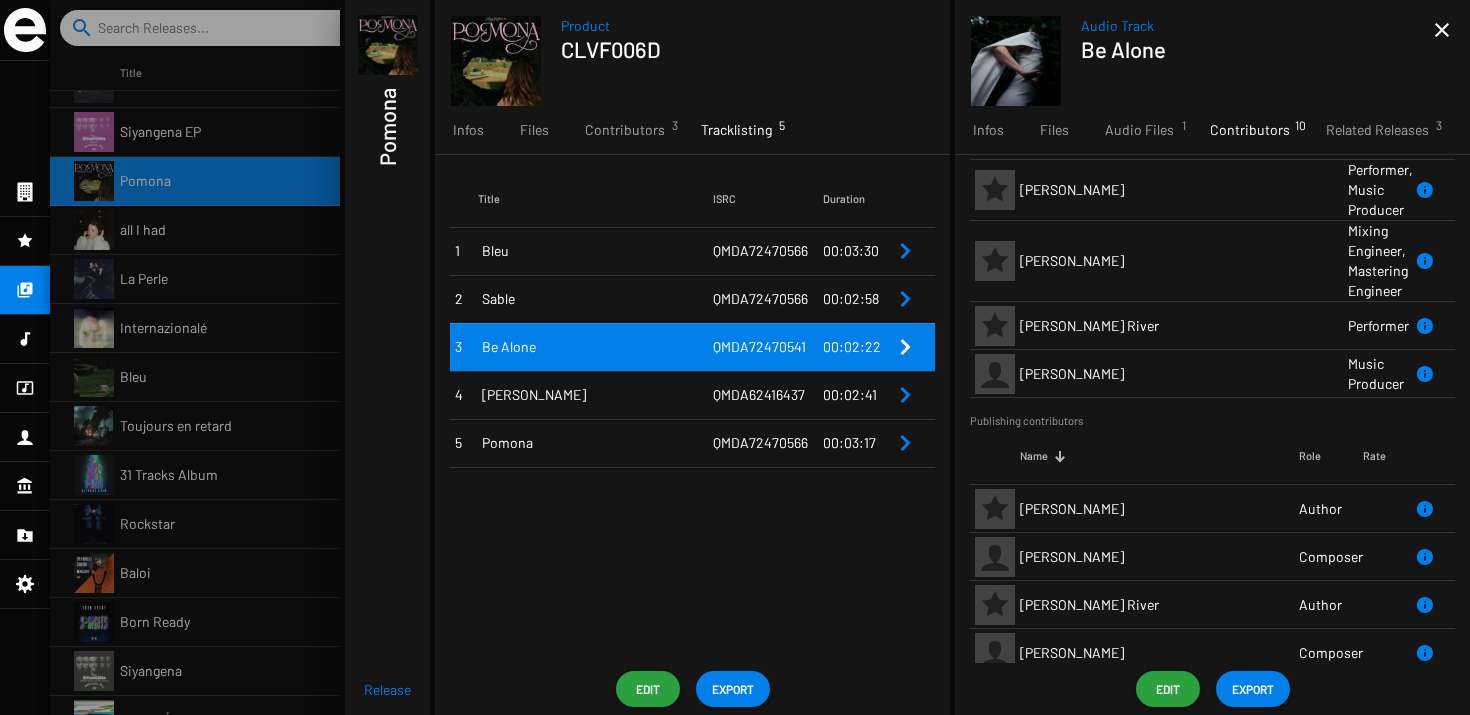 click on "QMDA62416437" at bounding box center [768, 395] 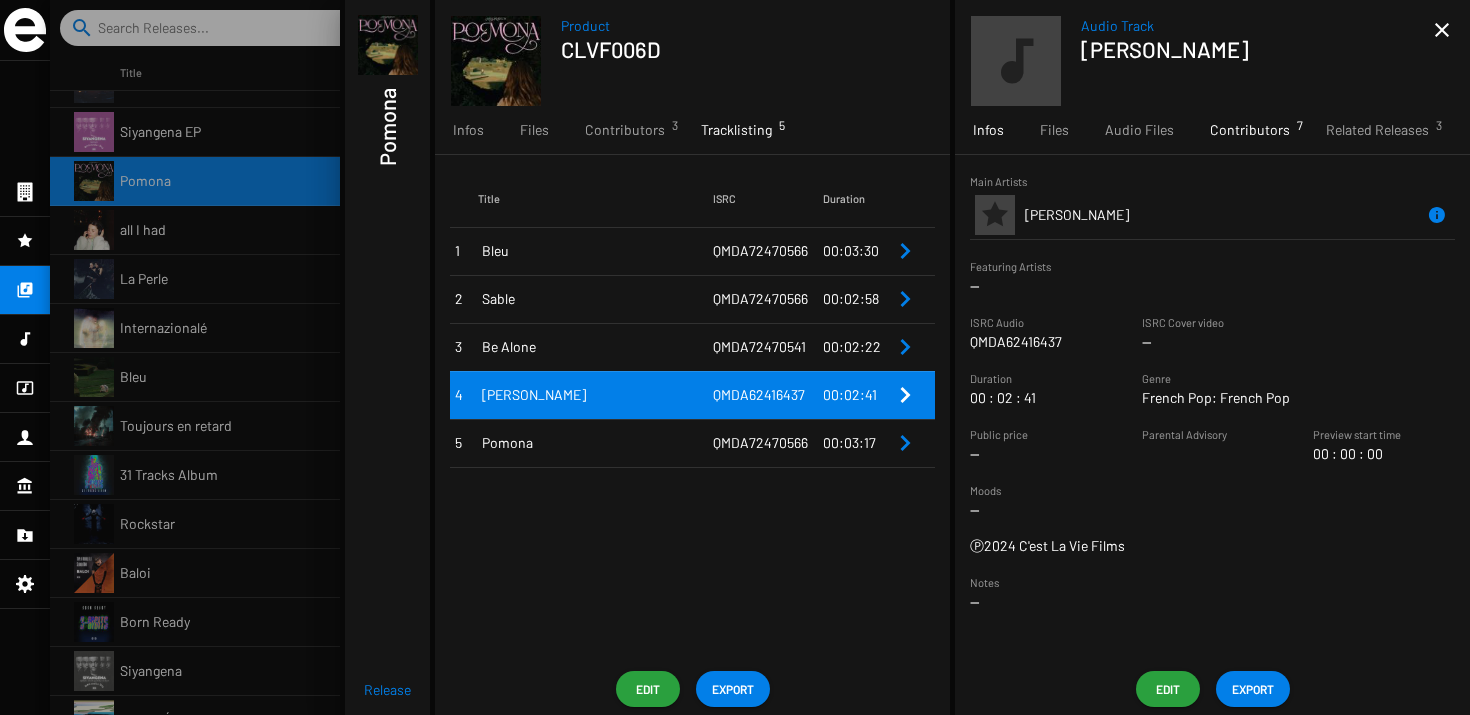 click on "Contributors  7" at bounding box center [1250, 130] 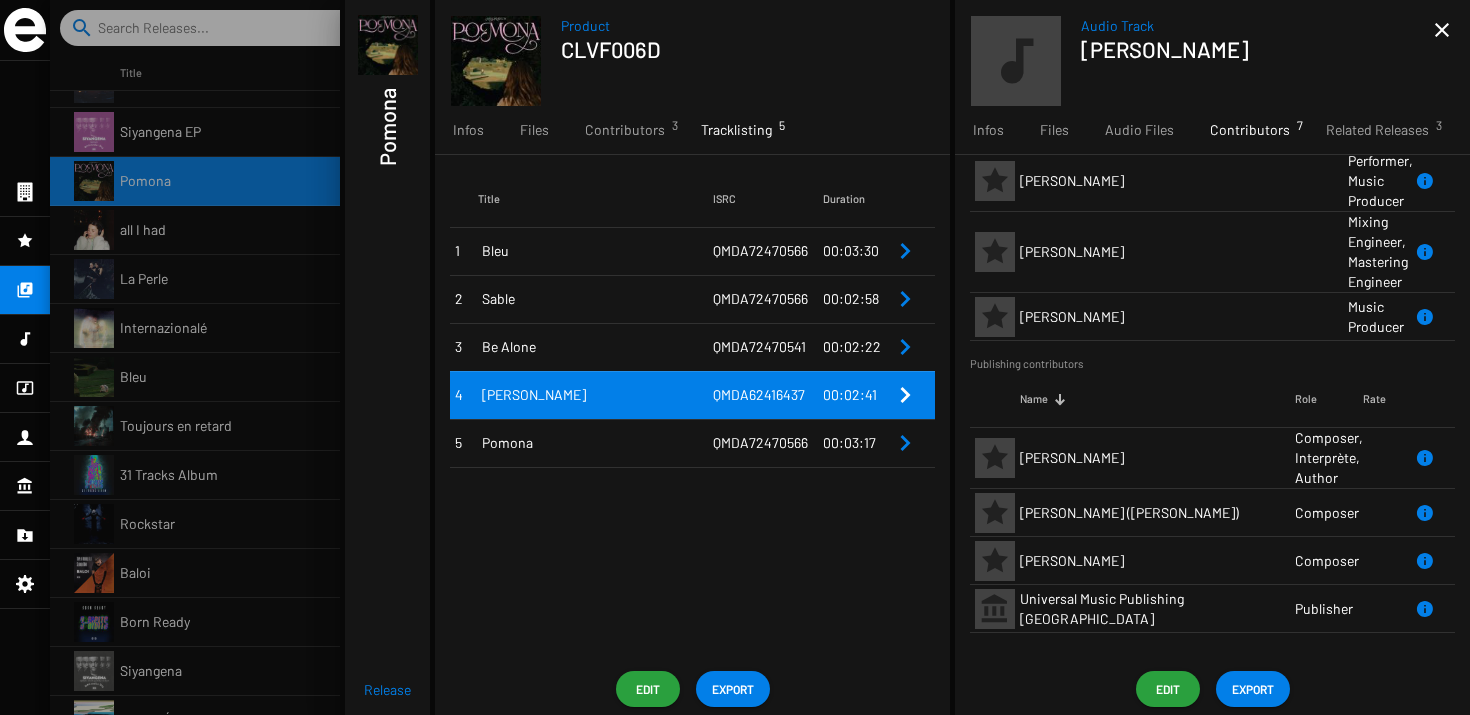 scroll, scrollTop: 93, scrollLeft: 0, axis: vertical 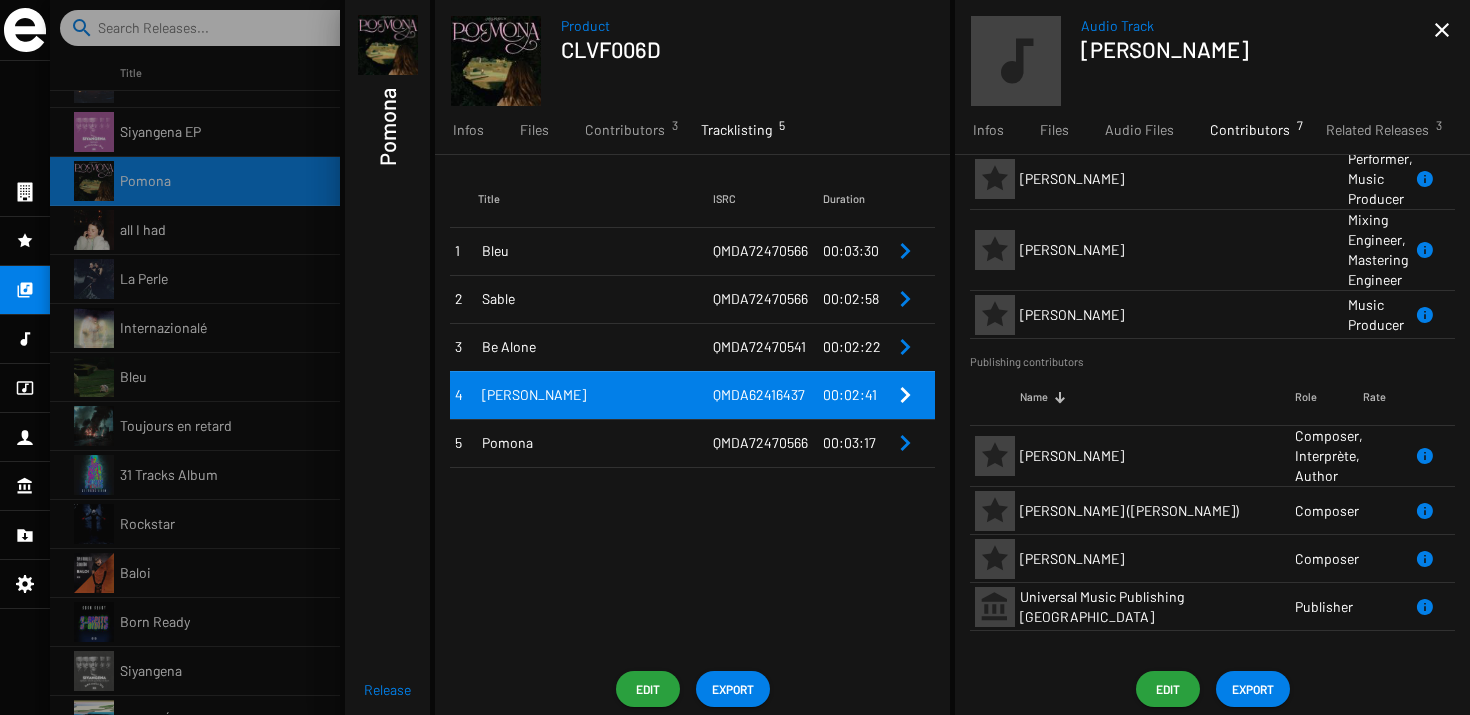 click on "QMDA72470566" at bounding box center [768, 443] 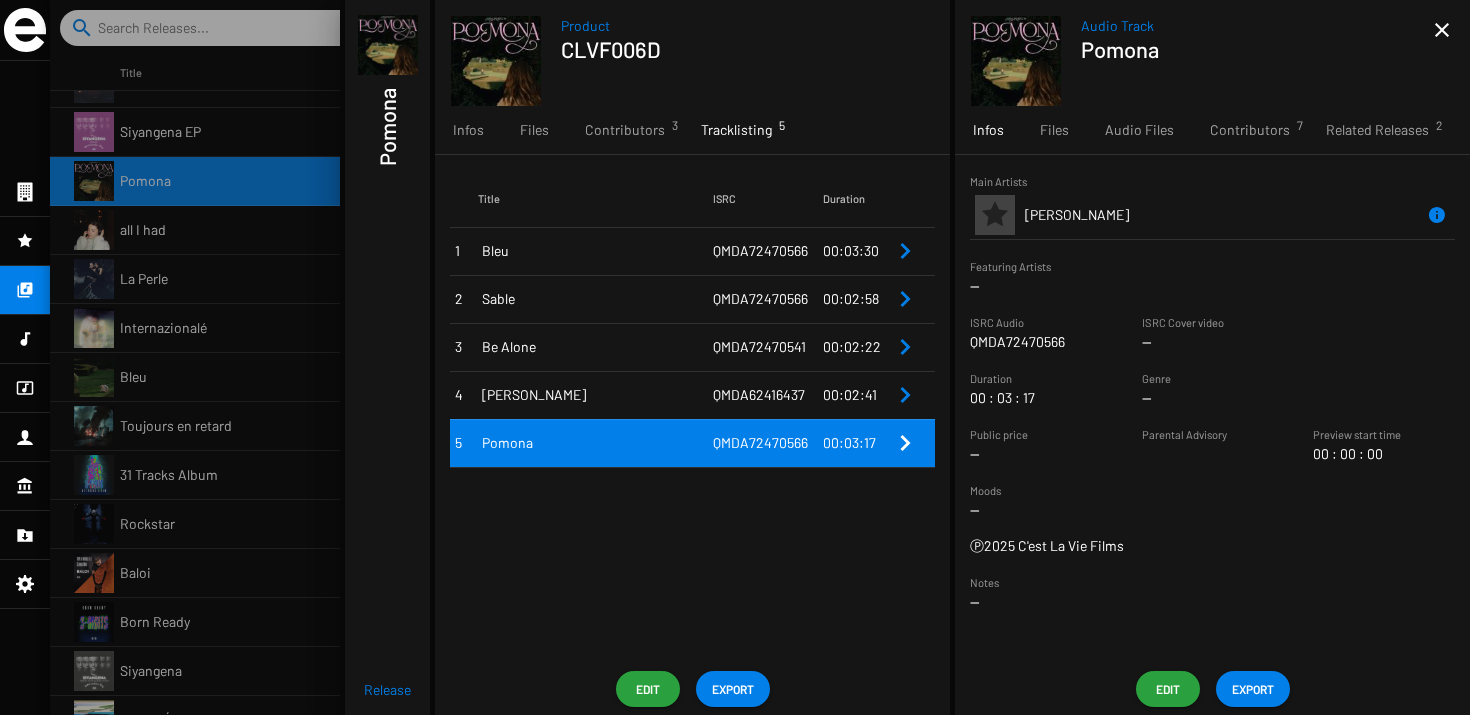 click on "Audio Track Pomona" 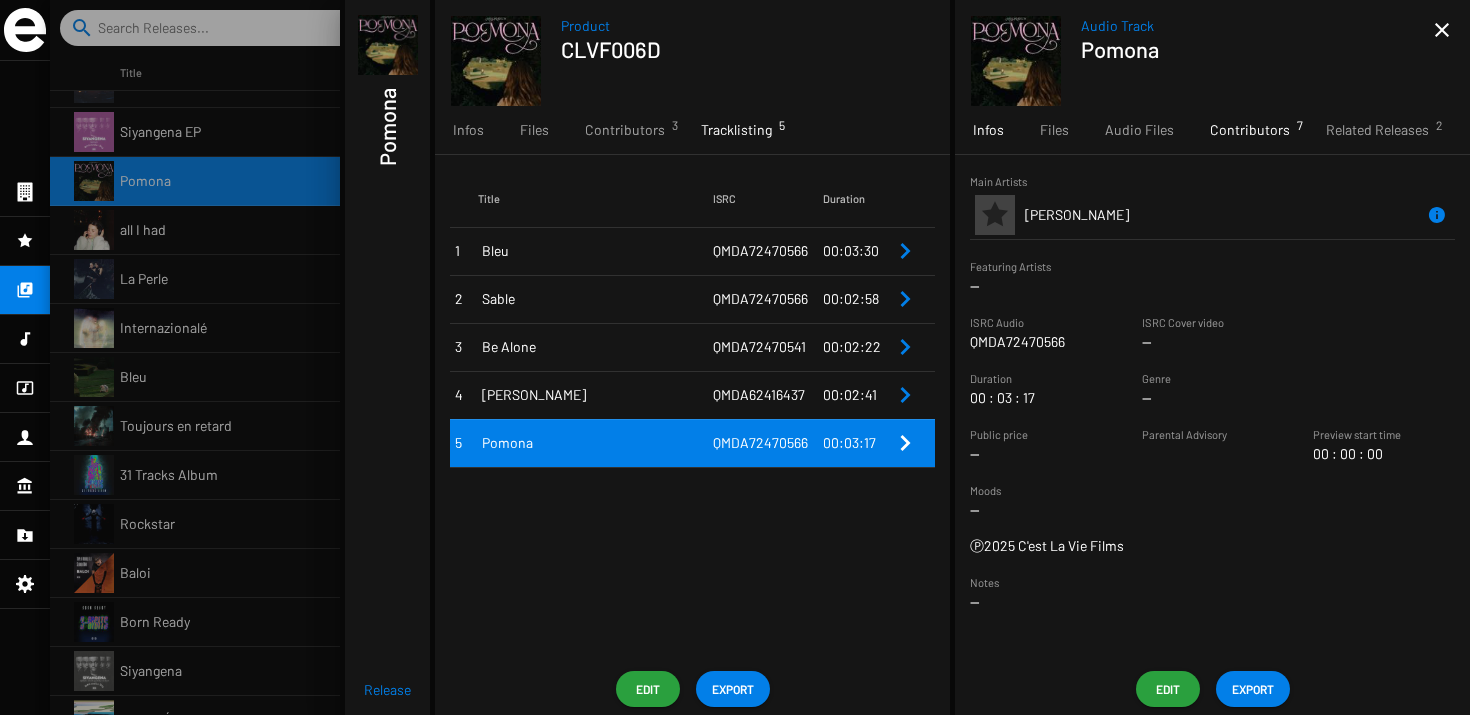 click on "Contributors  7" at bounding box center [1250, 130] 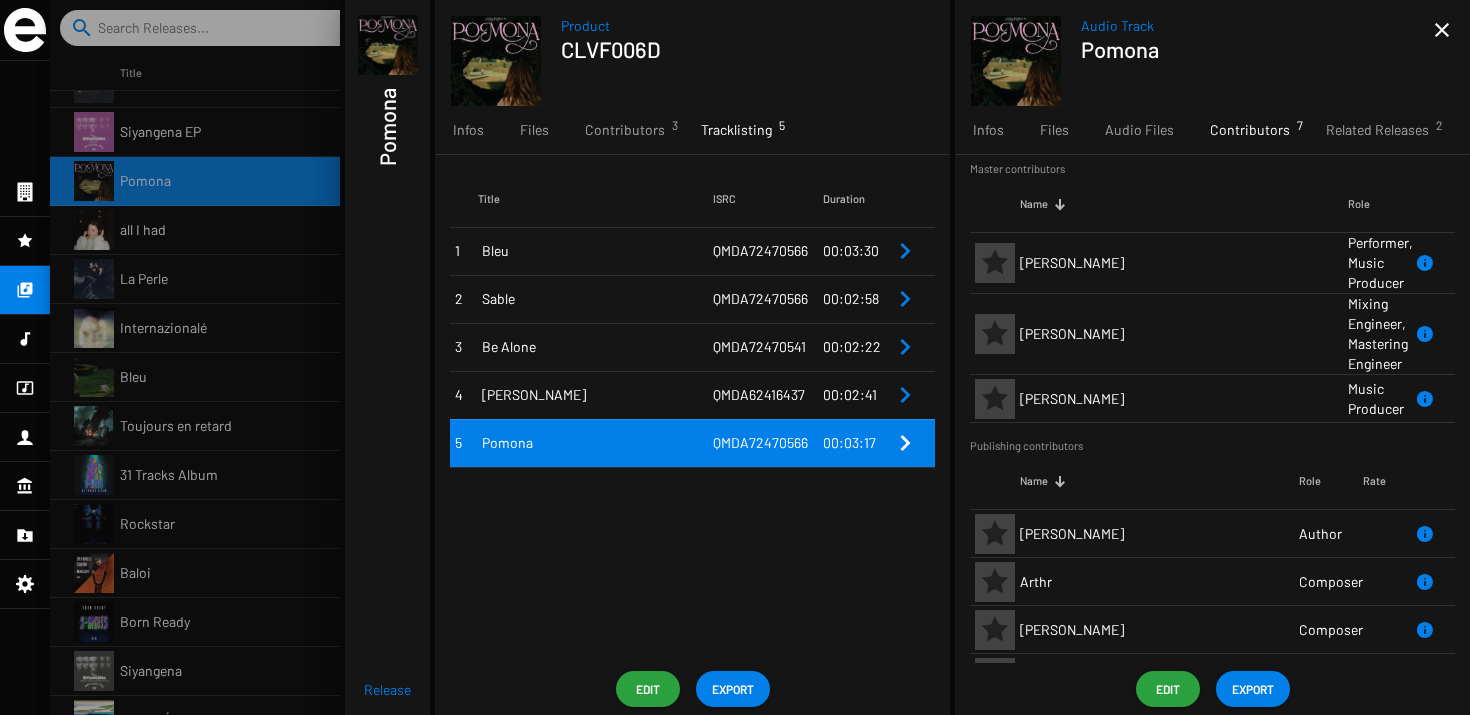 scroll, scrollTop: 0, scrollLeft: 0, axis: both 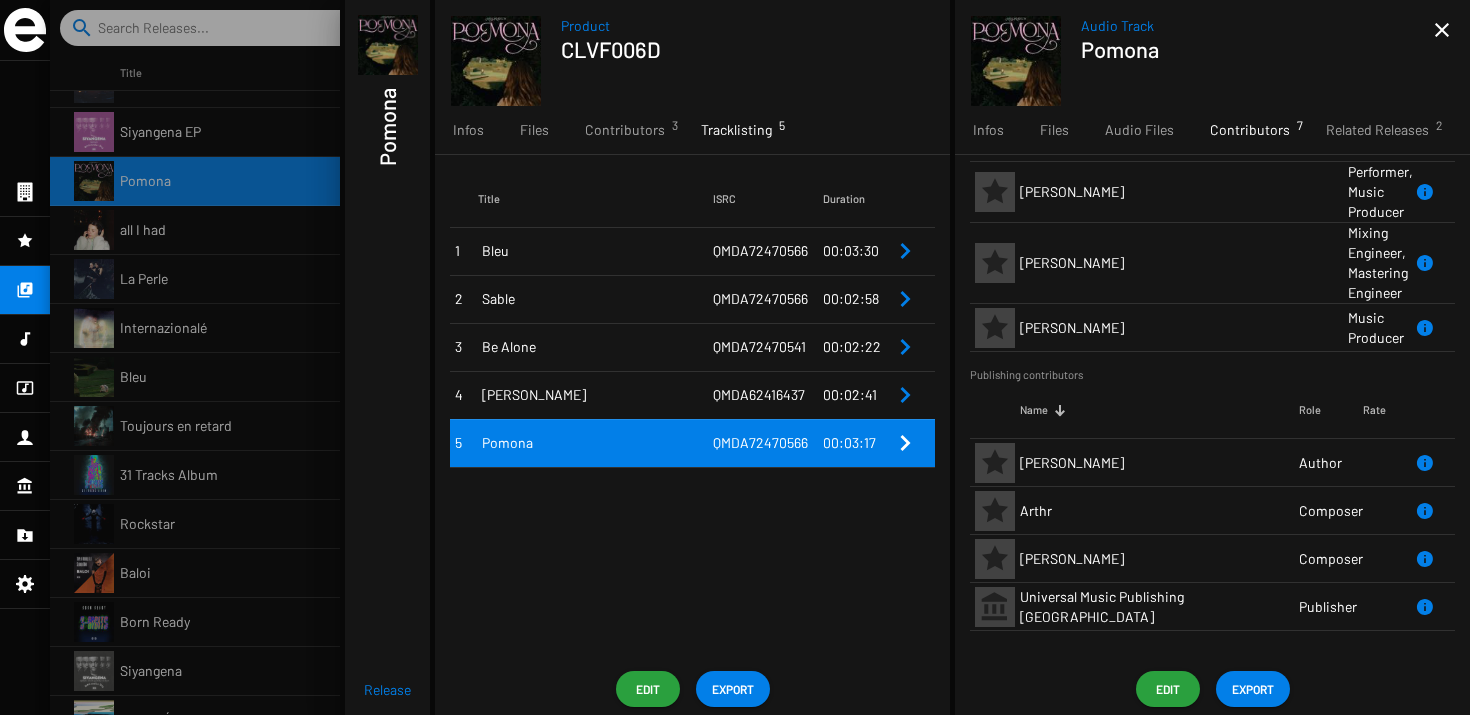 click on "Rose Épine" at bounding box center [597, 395] 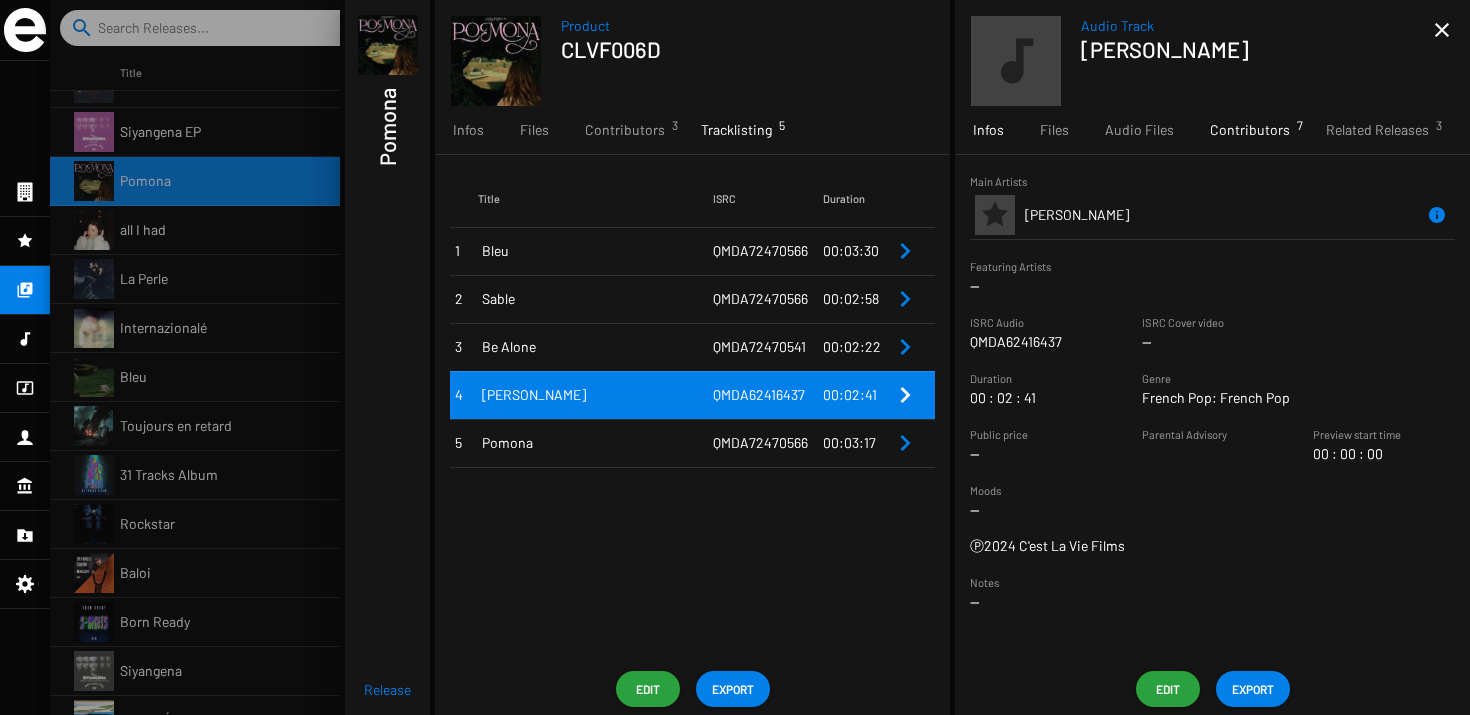 click on "Contributors  7" at bounding box center [1250, 130] 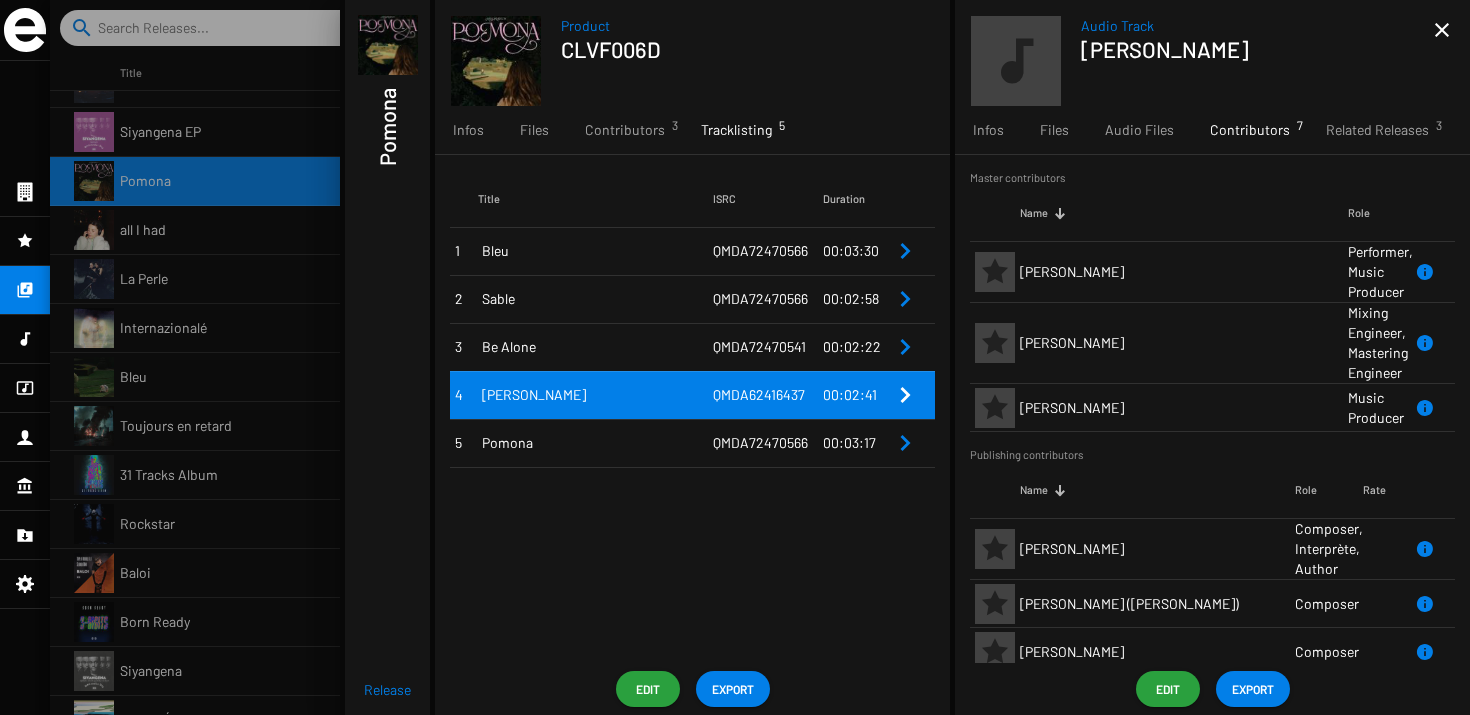 scroll, scrollTop: 93, scrollLeft: 0, axis: vertical 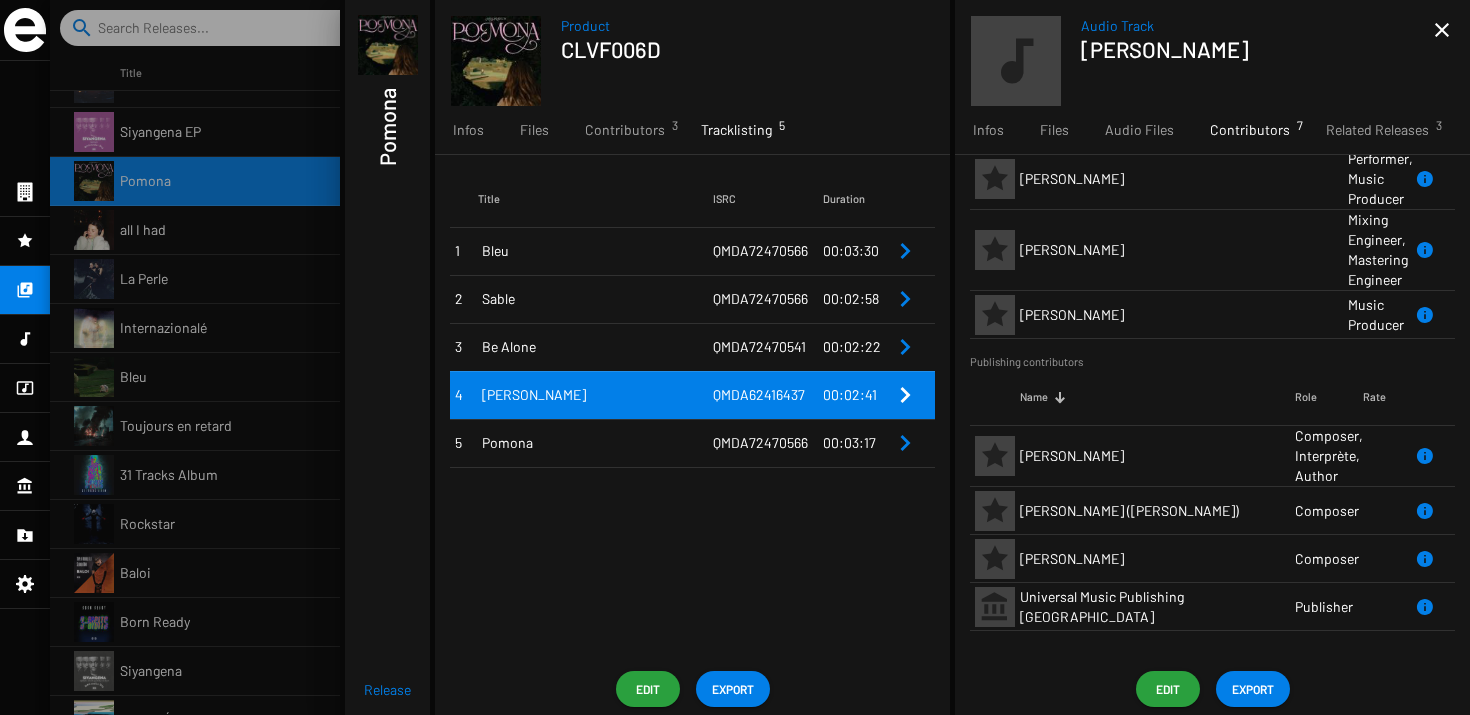click on "QMDA72470541" at bounding box center [759, 346] 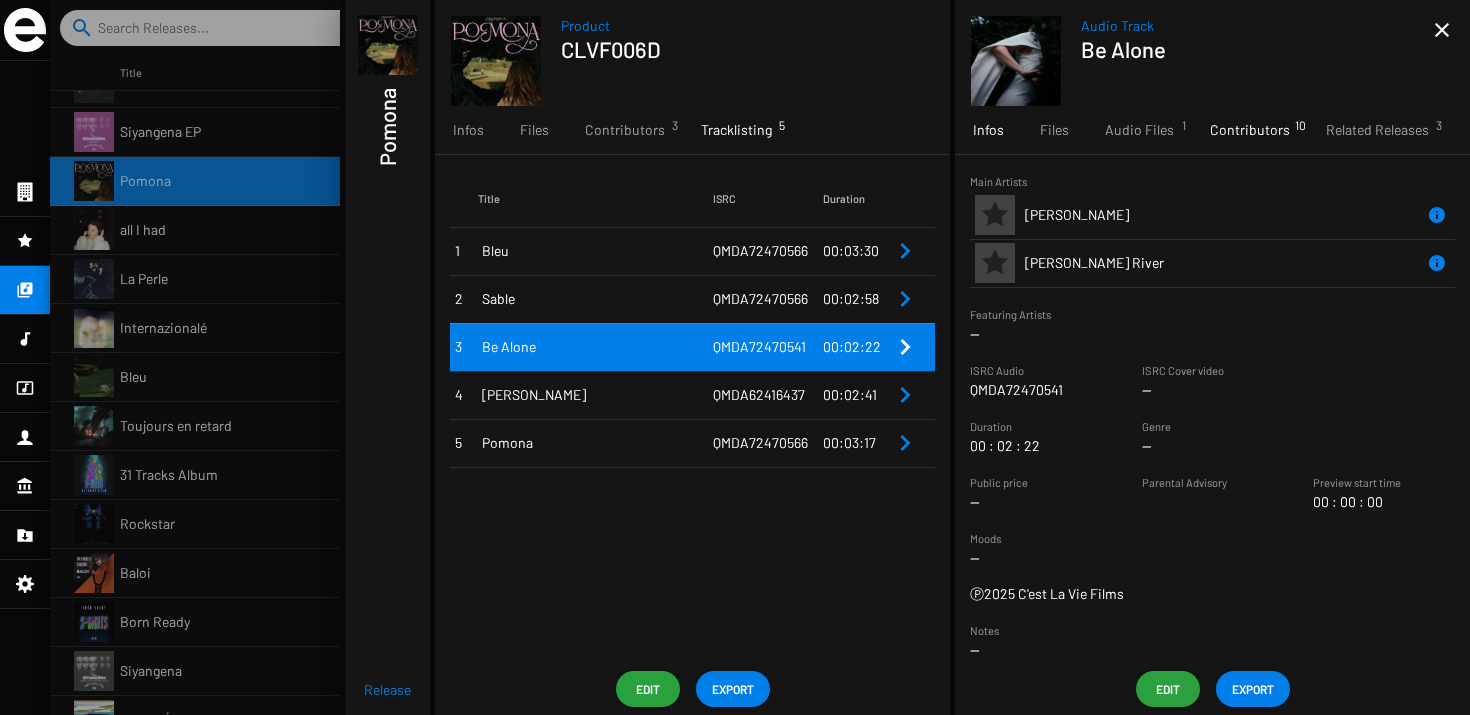 click on "Contributors  10" at bounding box center (1250, 130) 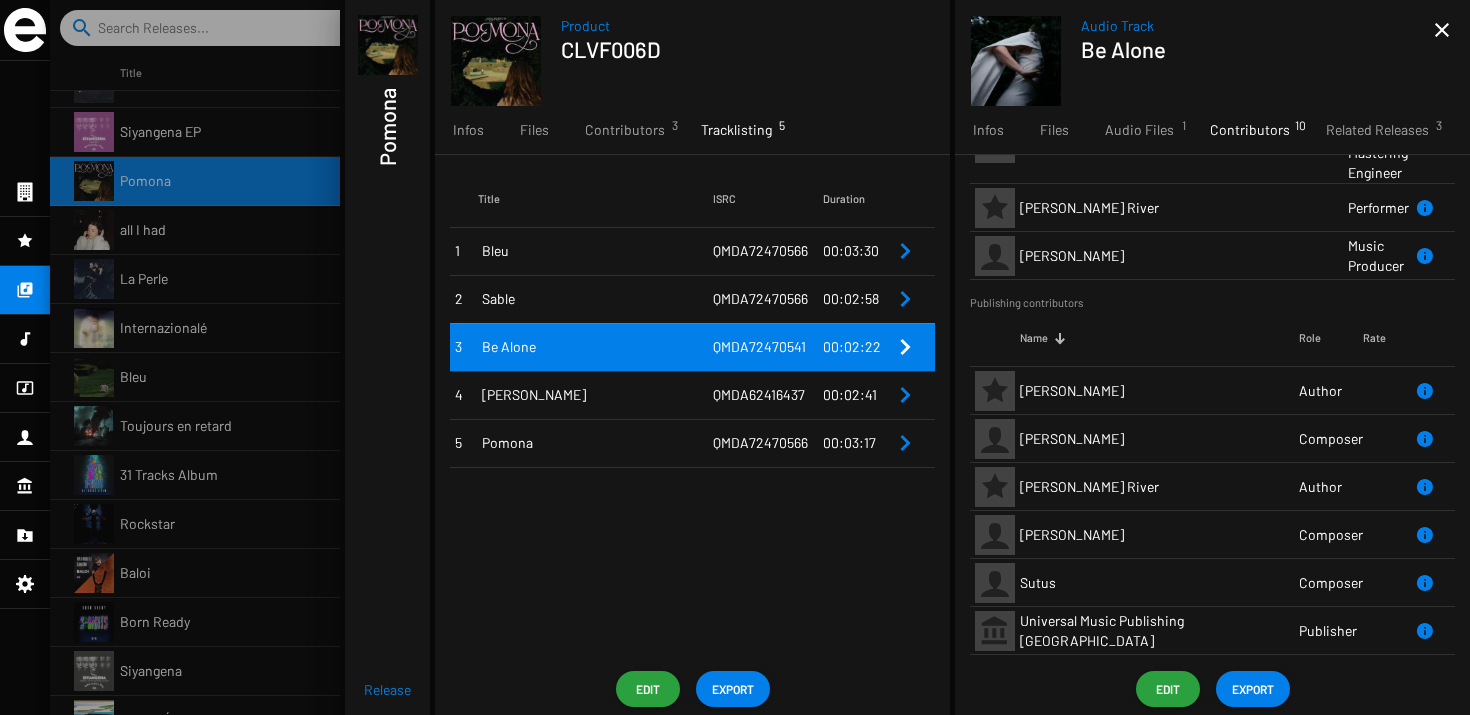 scroll, scrollTop: 224, scrollLeft: 0, axis: vertical 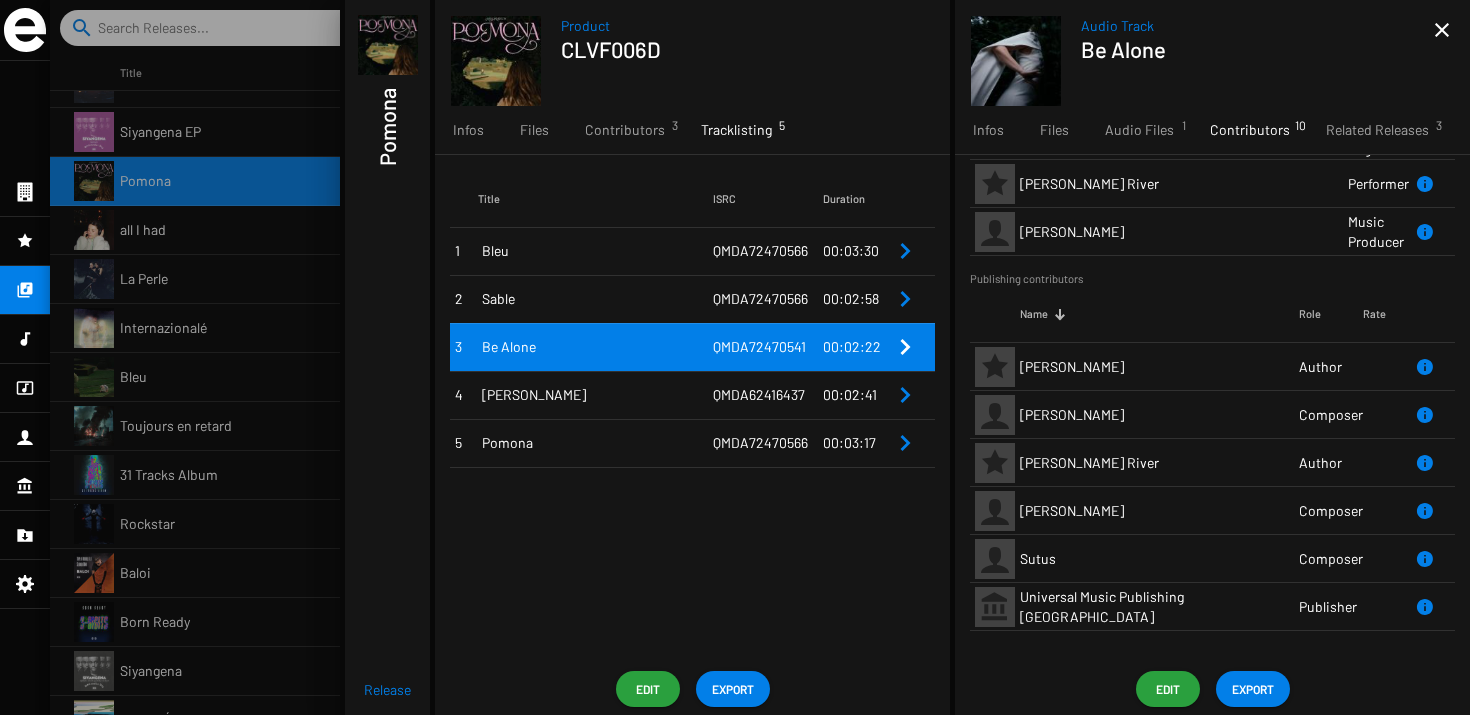 click on "QMDA72470566" at bounding box center (760, 298) 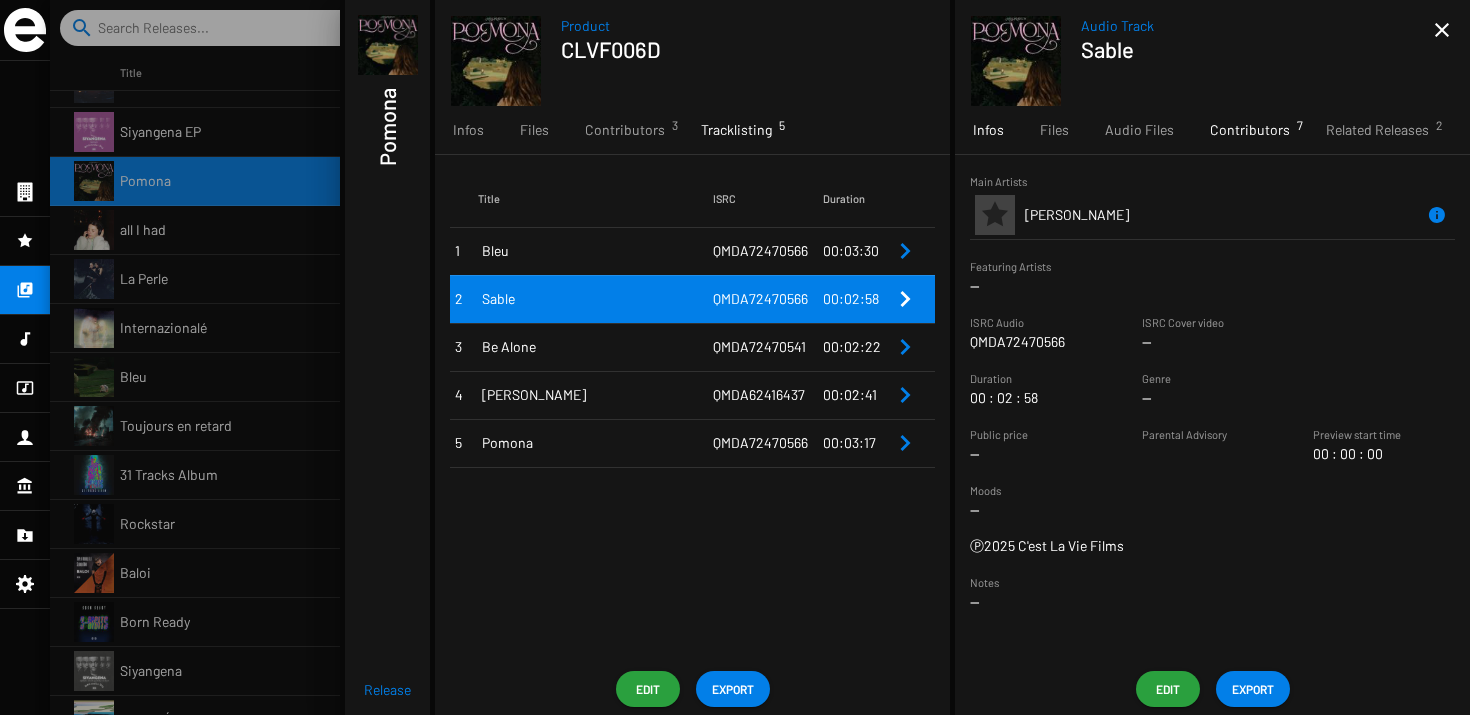 click on "Contributors  7" at bounding box center [1250, 130] 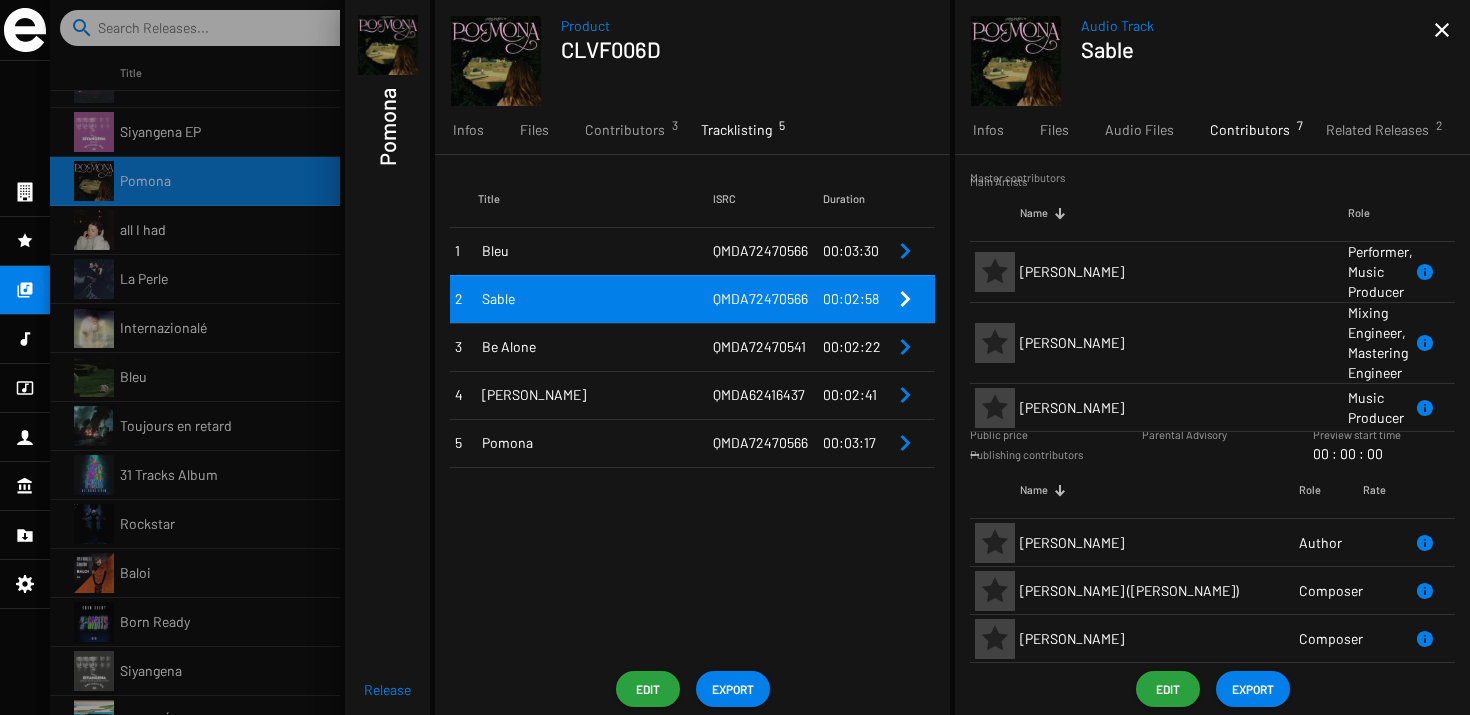 scroll, scrollTop: 80, scrollLeft: 0, axis: vertical 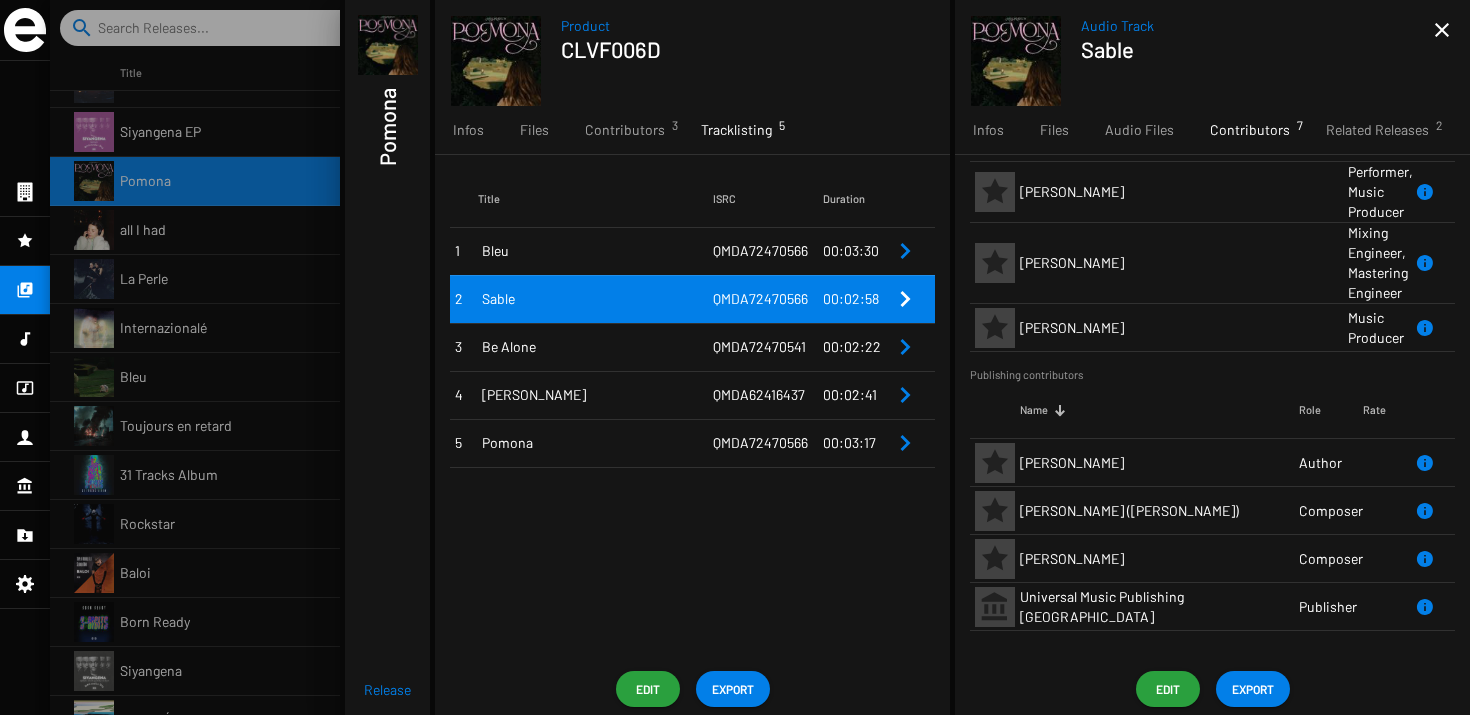 click on "ISRC" at bounding box center [768, 199] 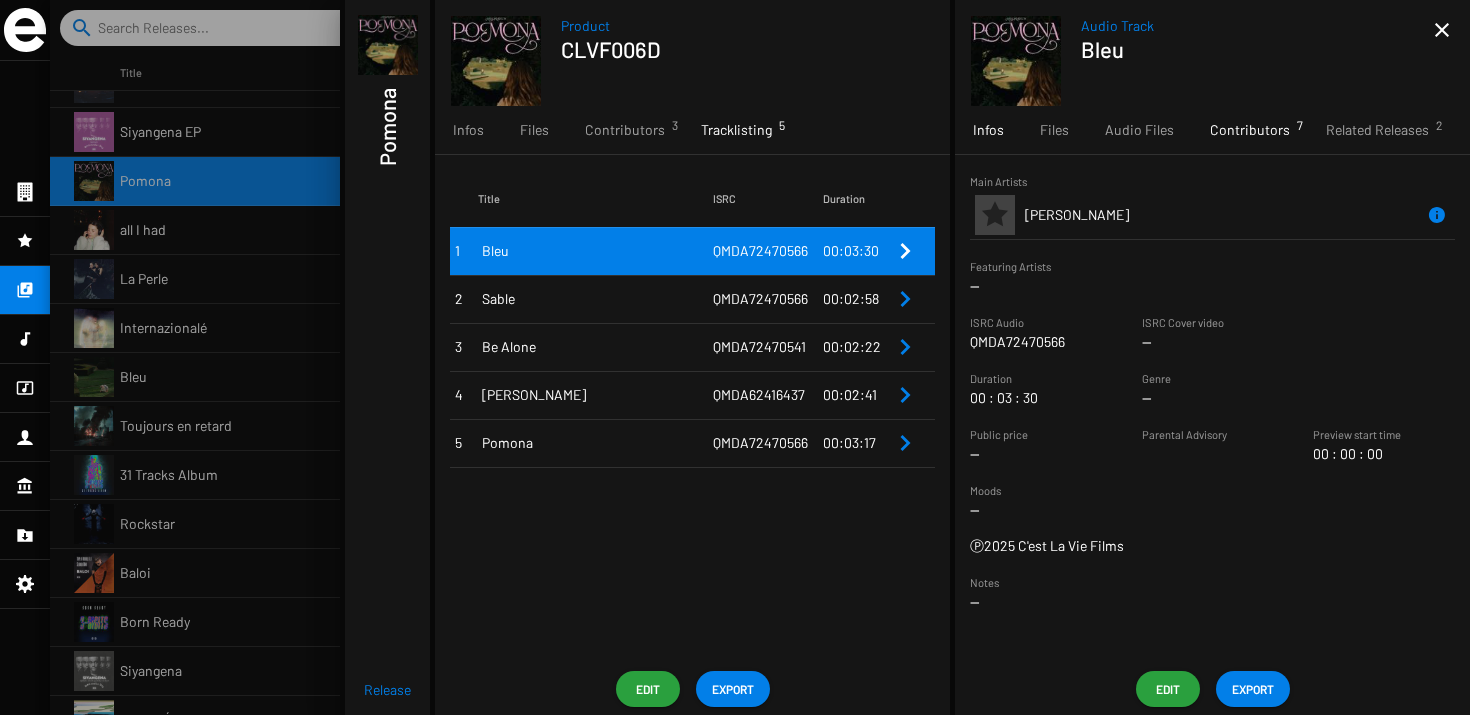 click on "Contributors  7" at bounding box center (1250, 130) 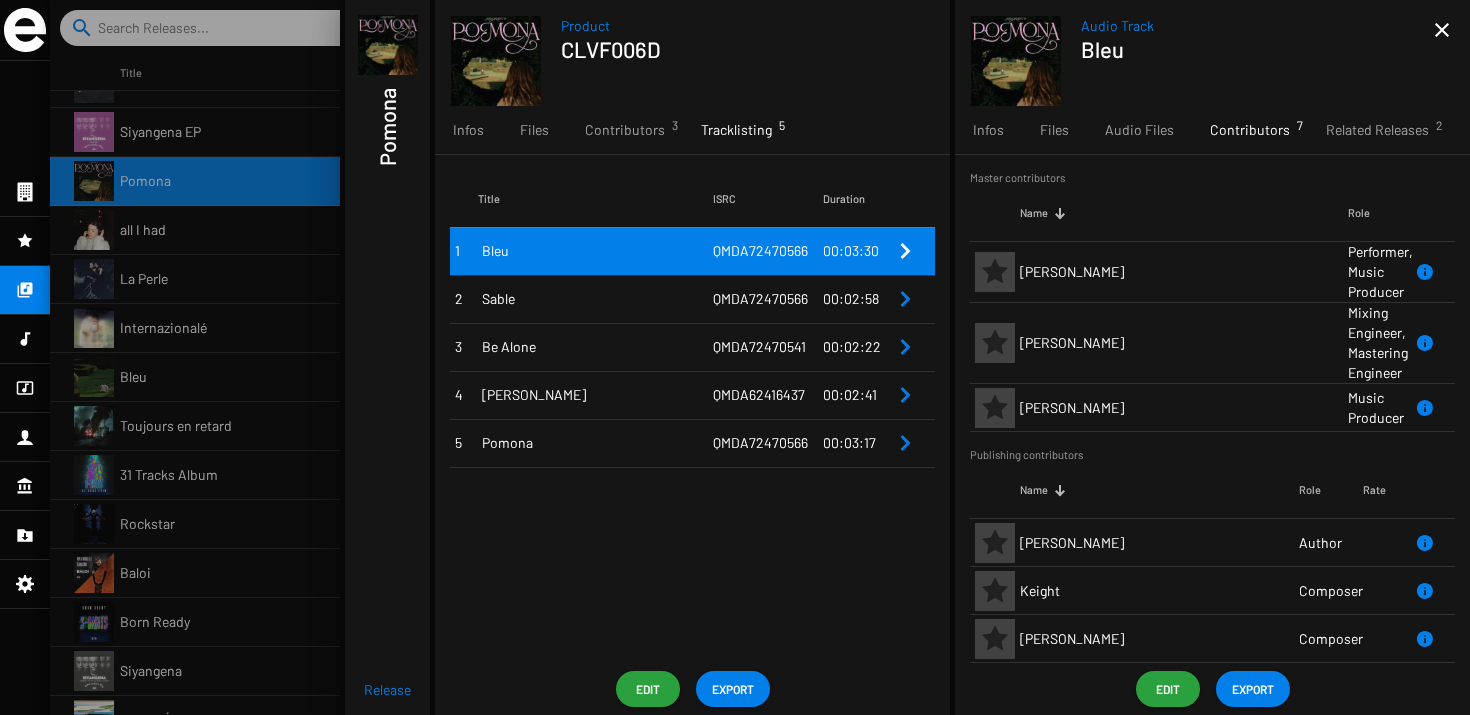 scroll, scrollTop: 80, scrollLeft: 0, axis: vertical 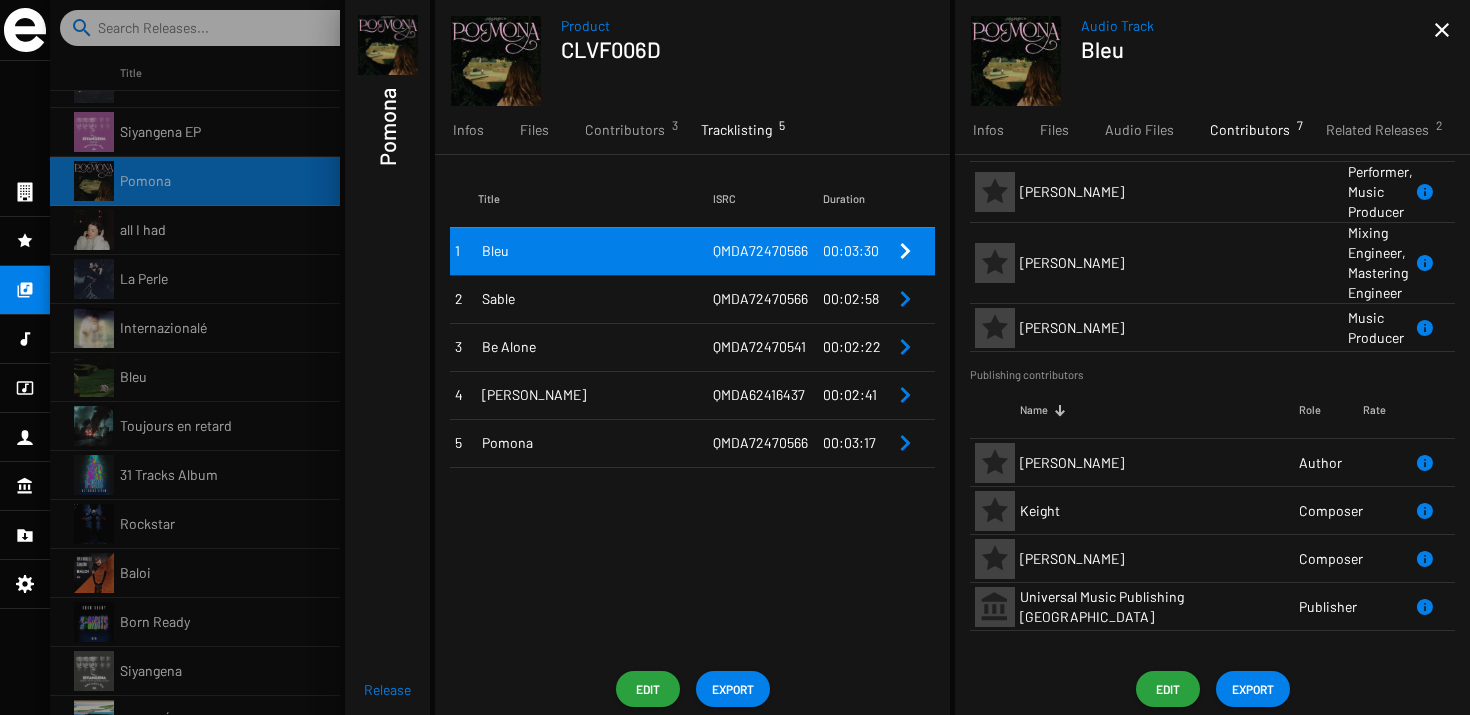 click on "Sable" at bounding box center [597, 299] 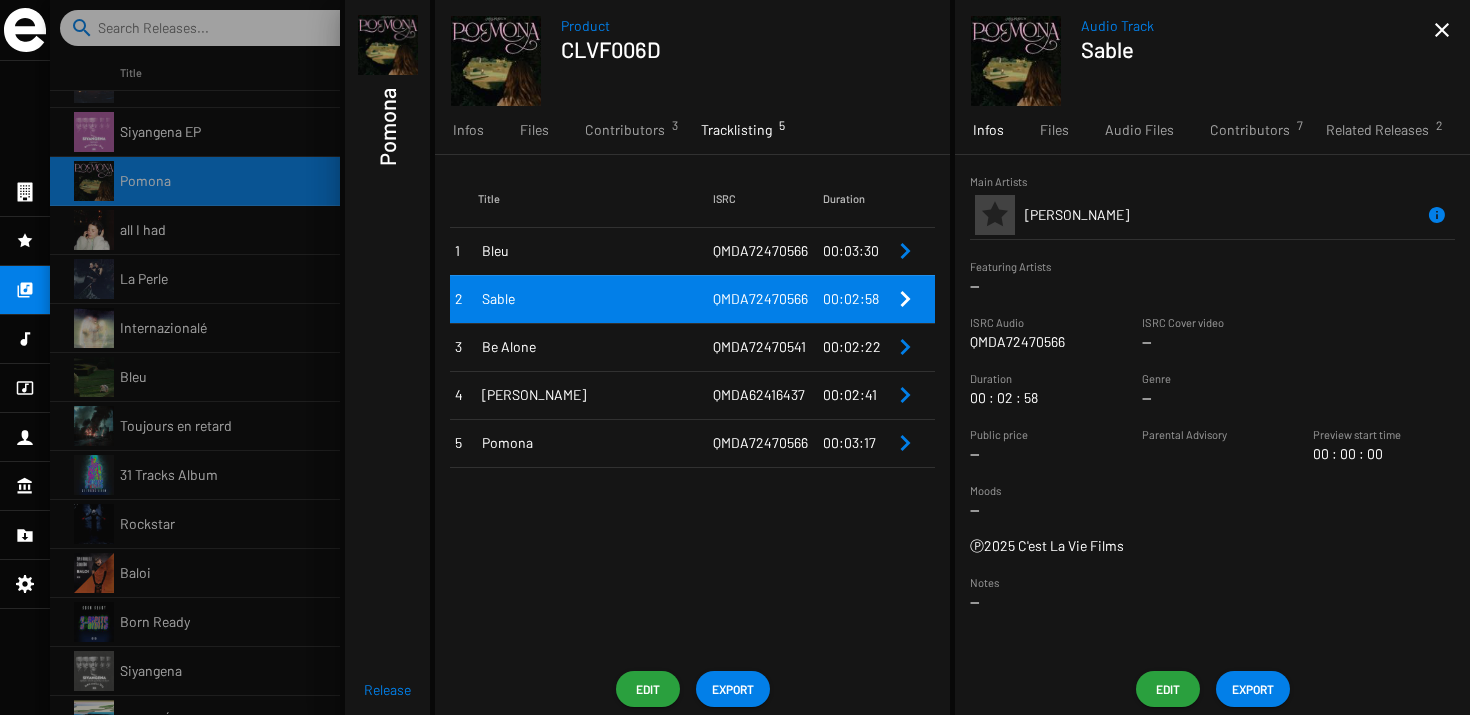 click 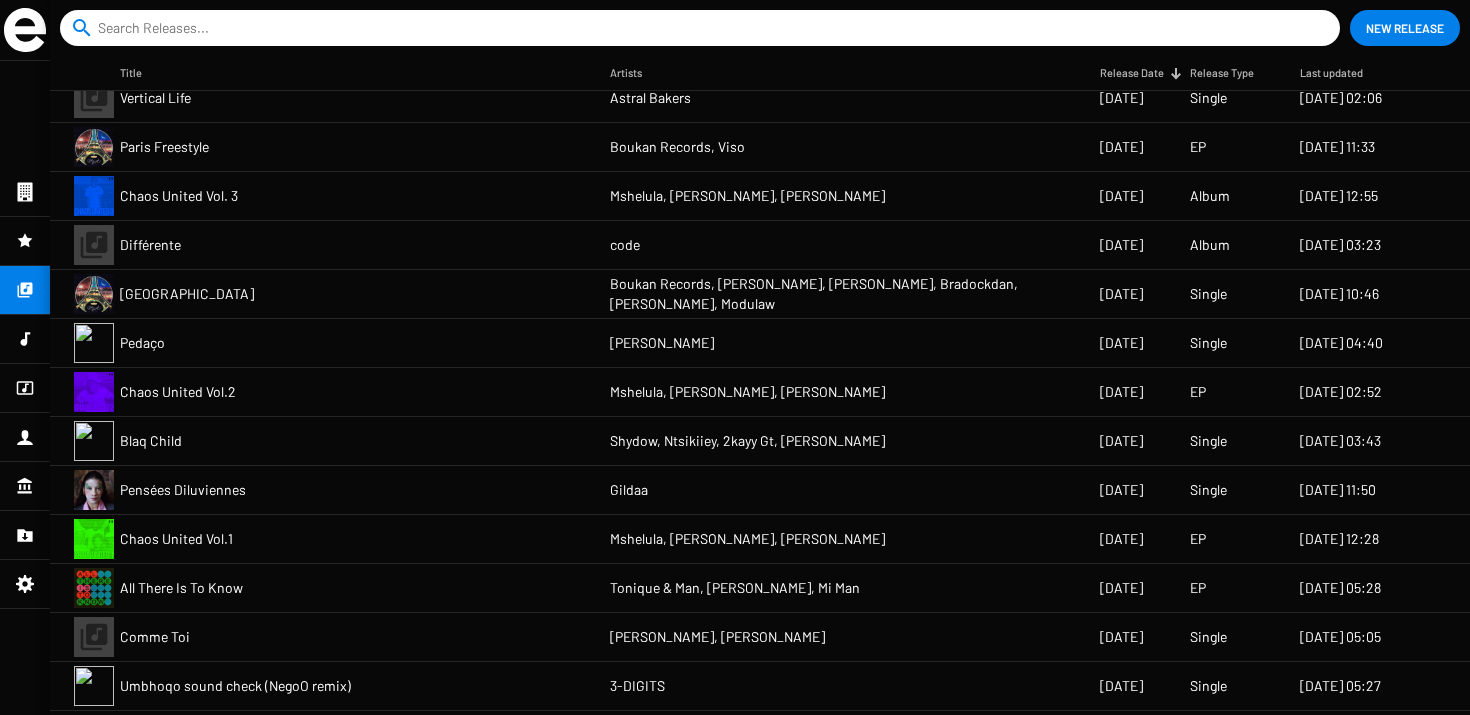 scroll, scrollTop: 0, scrollLeft: 0, axis: both 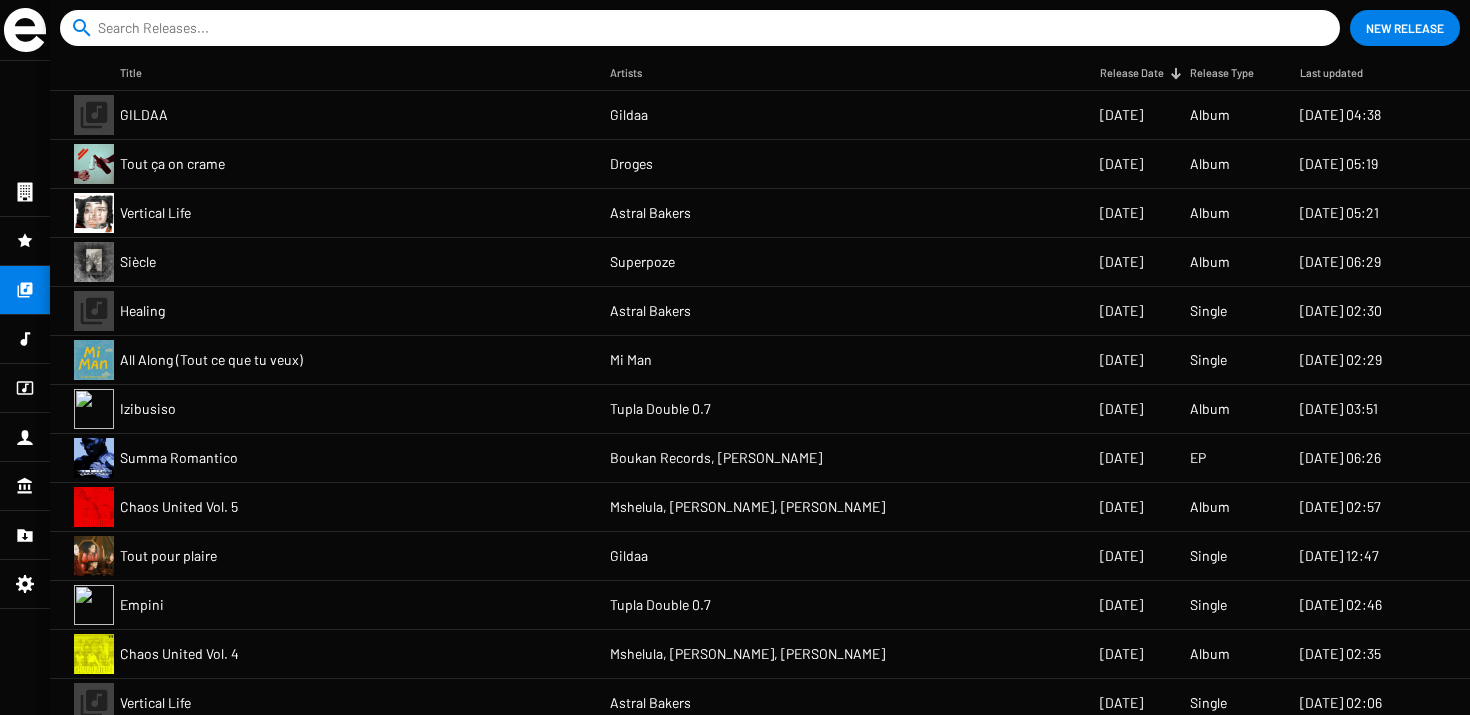 click on "Tout ça on crame" 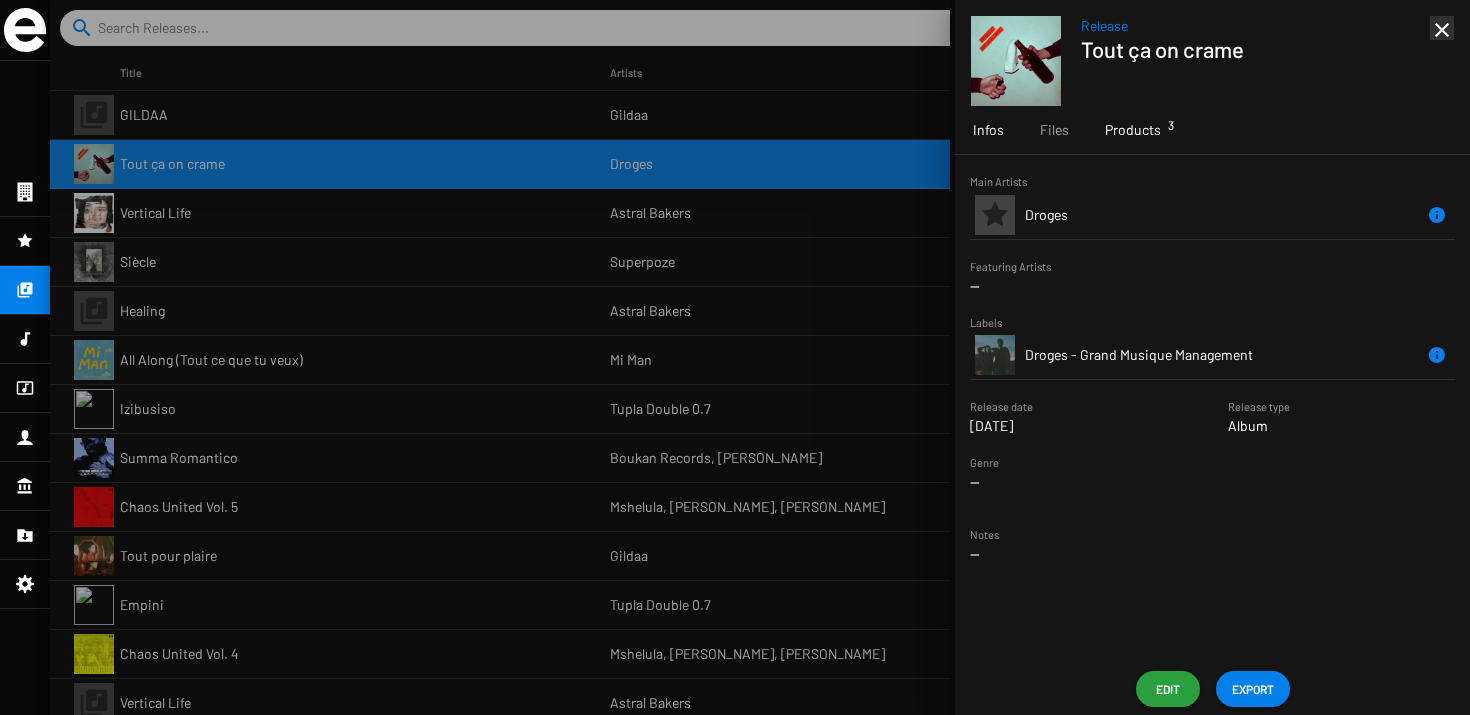click on "Products  3" at bounding box center [1133, 130] 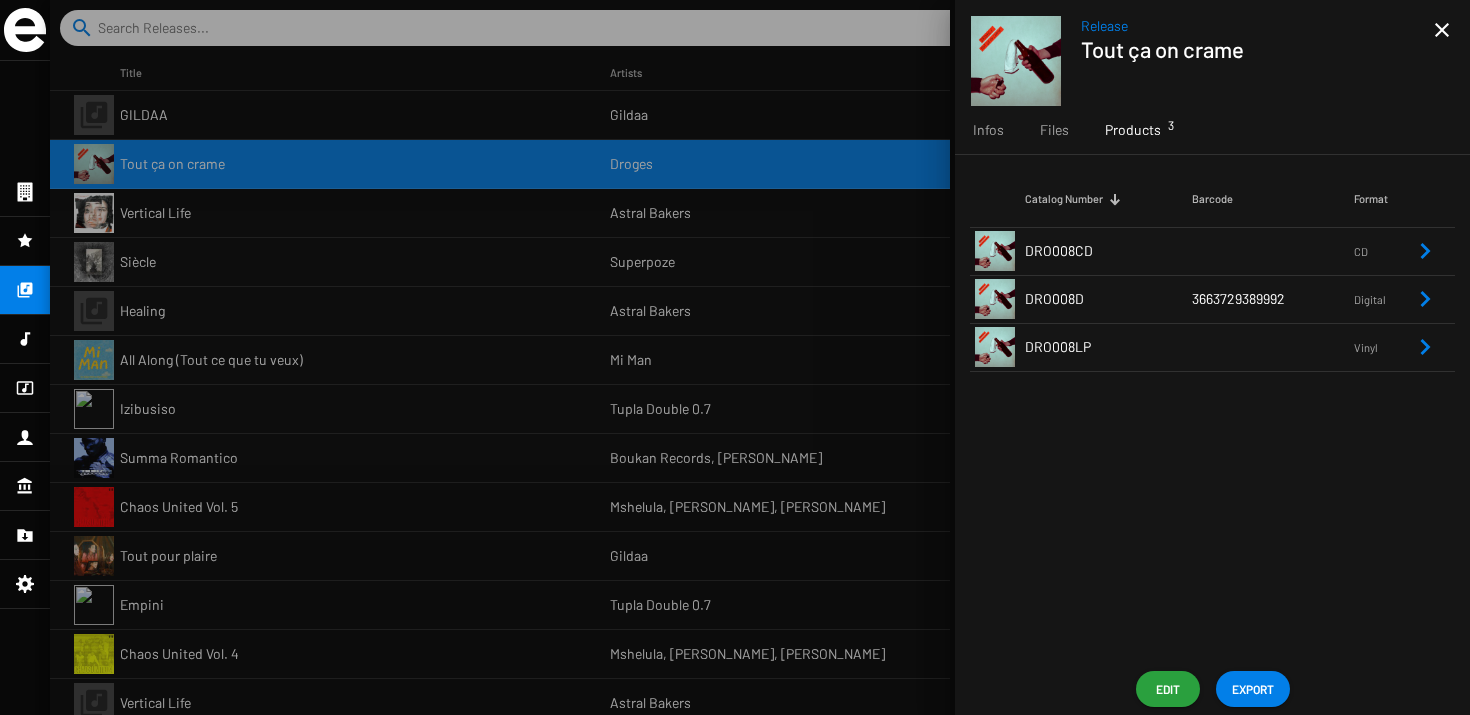 click on "DRO008D" at bounding box center [1108, 299] 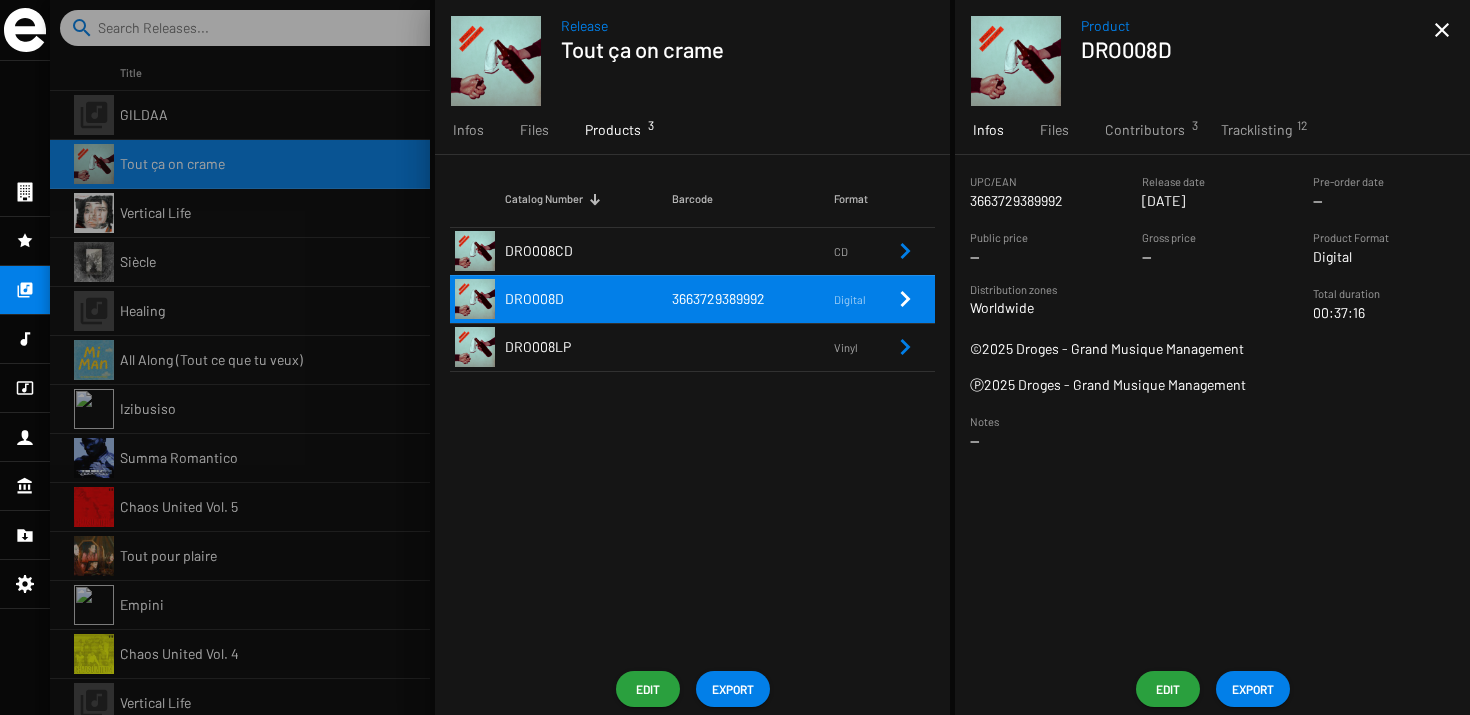 click on "EXPORT" 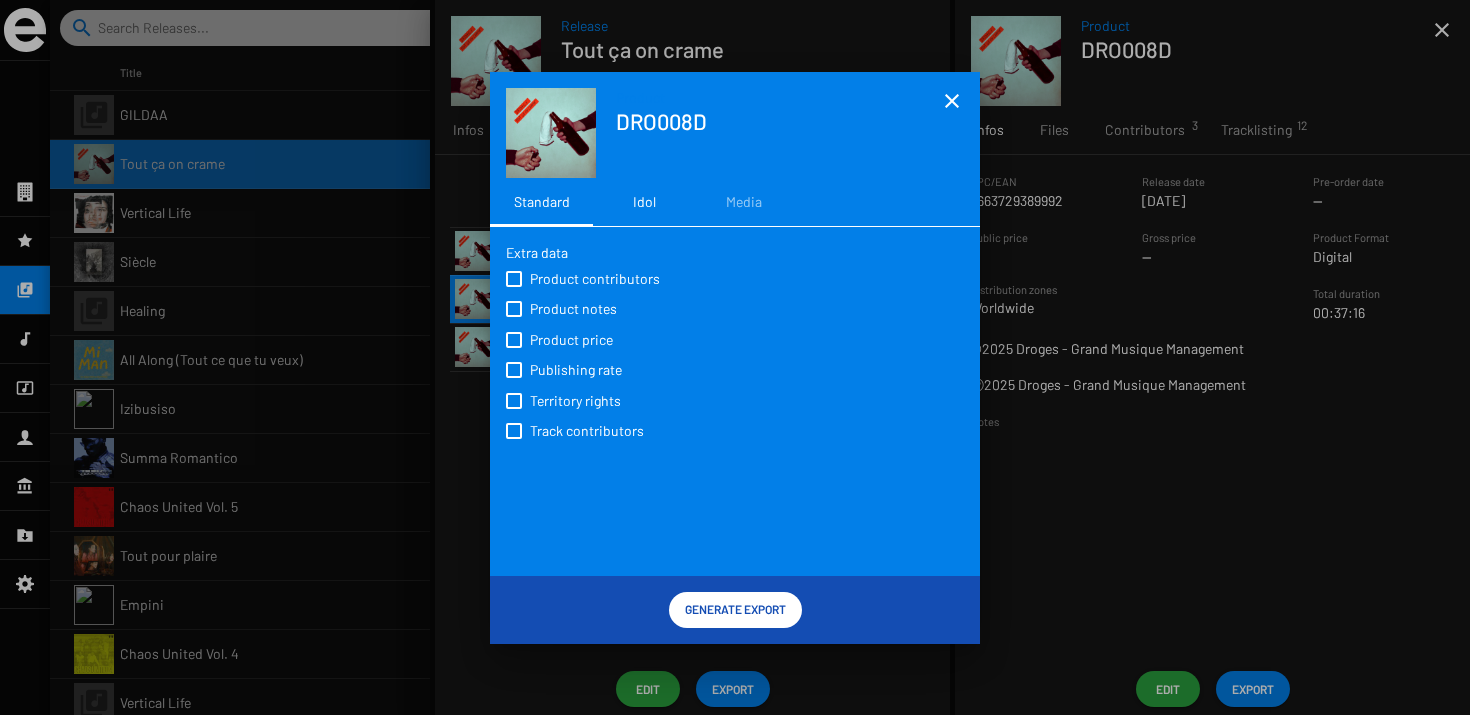 click on "Idol" at bounding box center (644, 202) 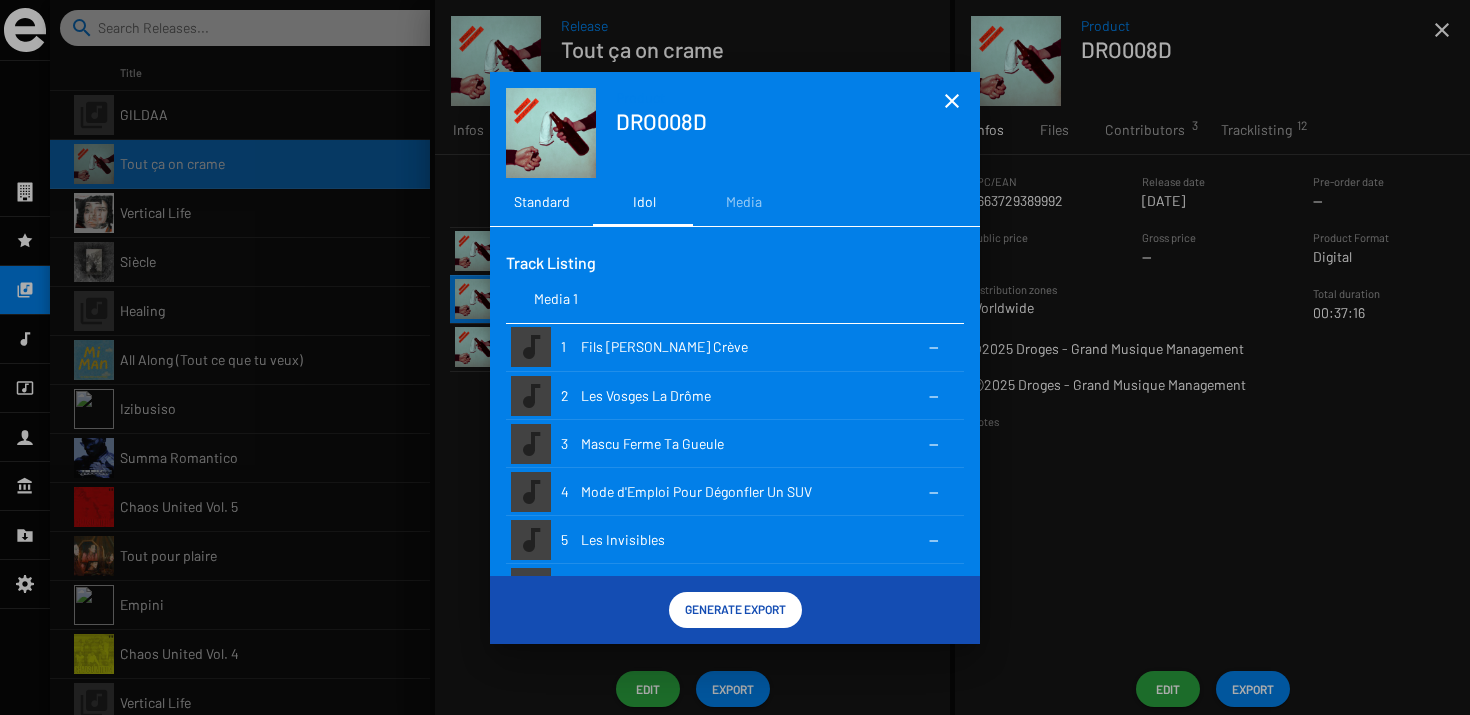 click on "Standard" at bounding box center [542, 202] 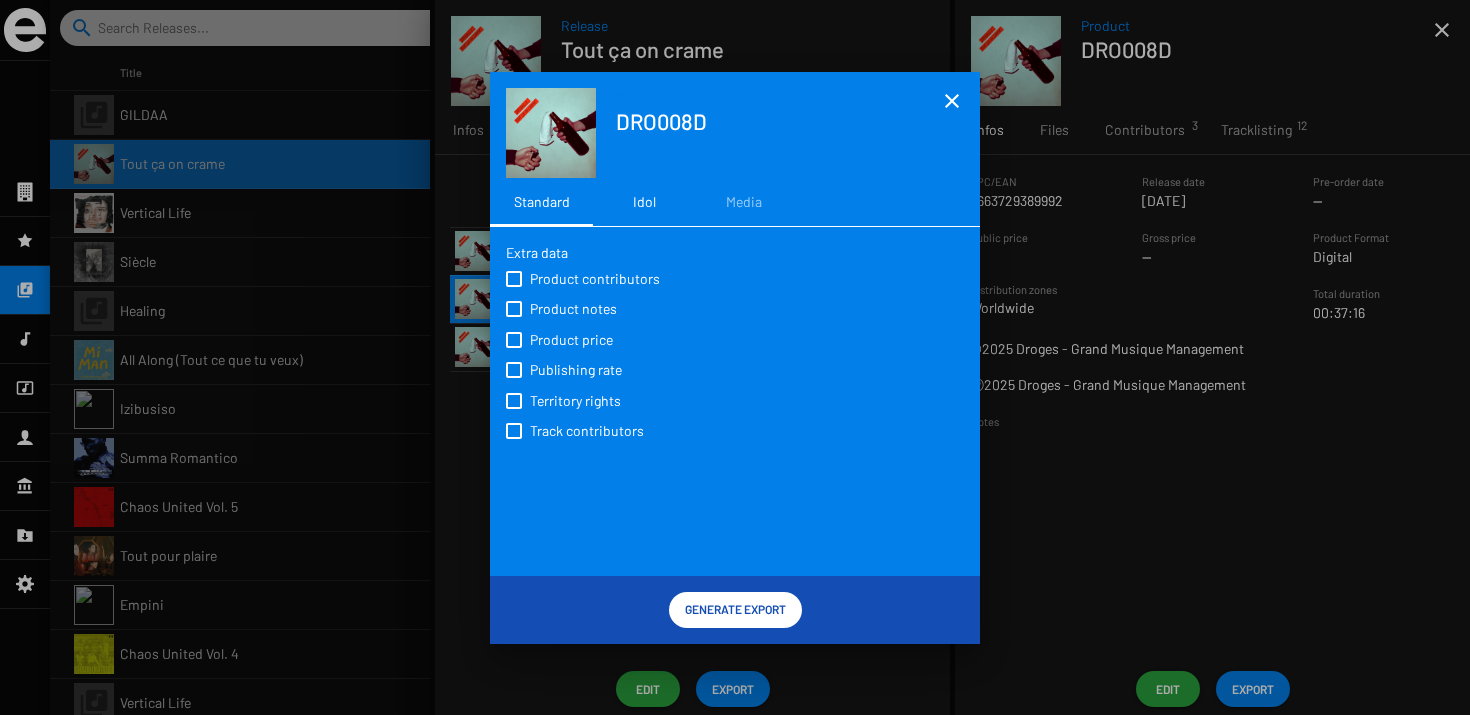 click on "Idol" at bounding box center [644, 202] 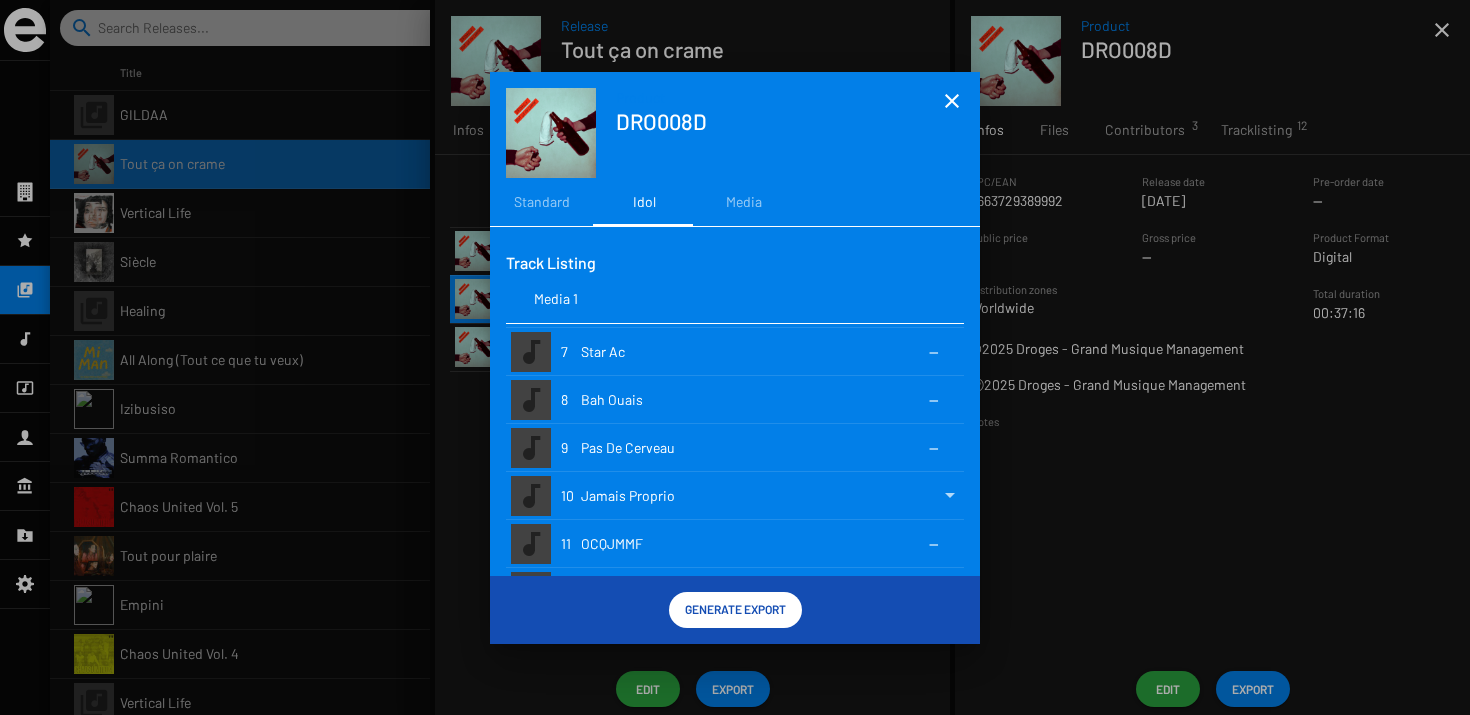 scroll, scrollTop: 324, scrollLeft: 0, axis: vertical 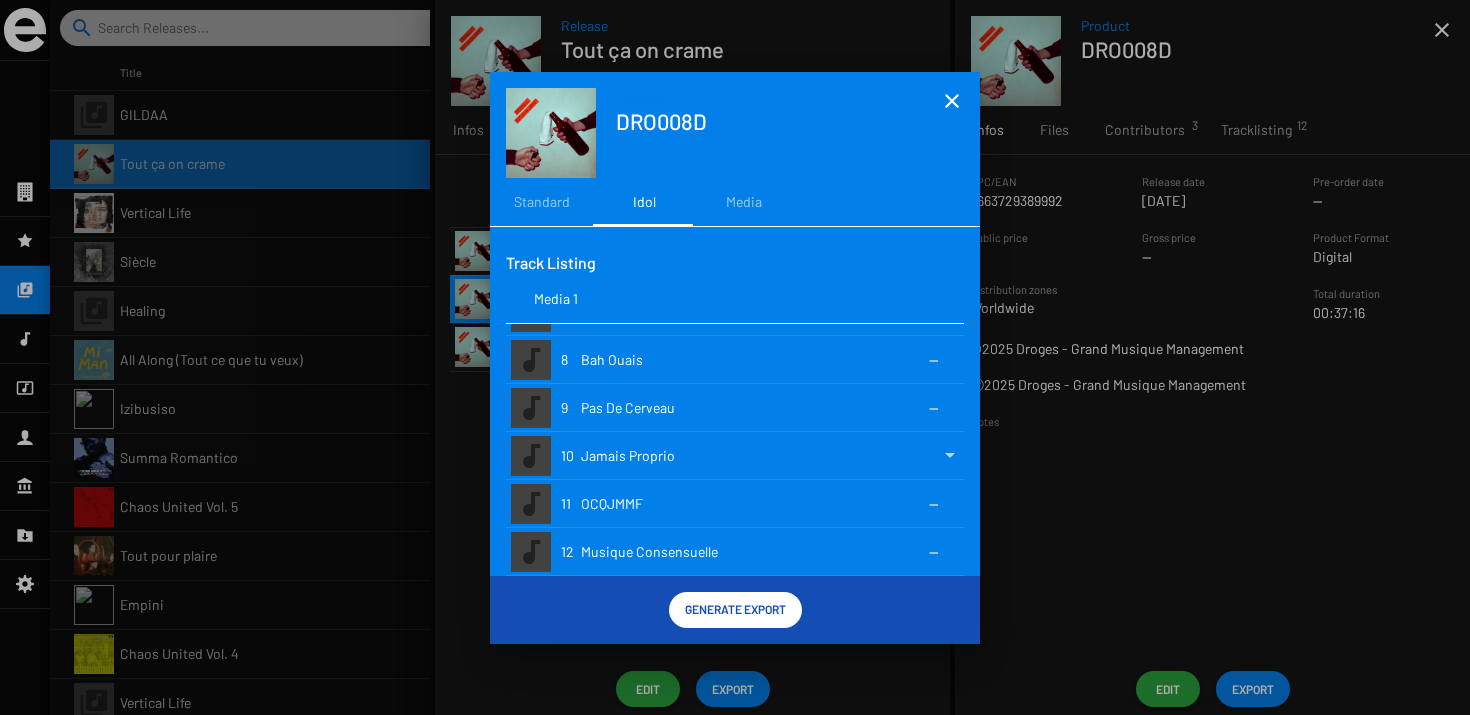 click at bounding box center (735, 357) 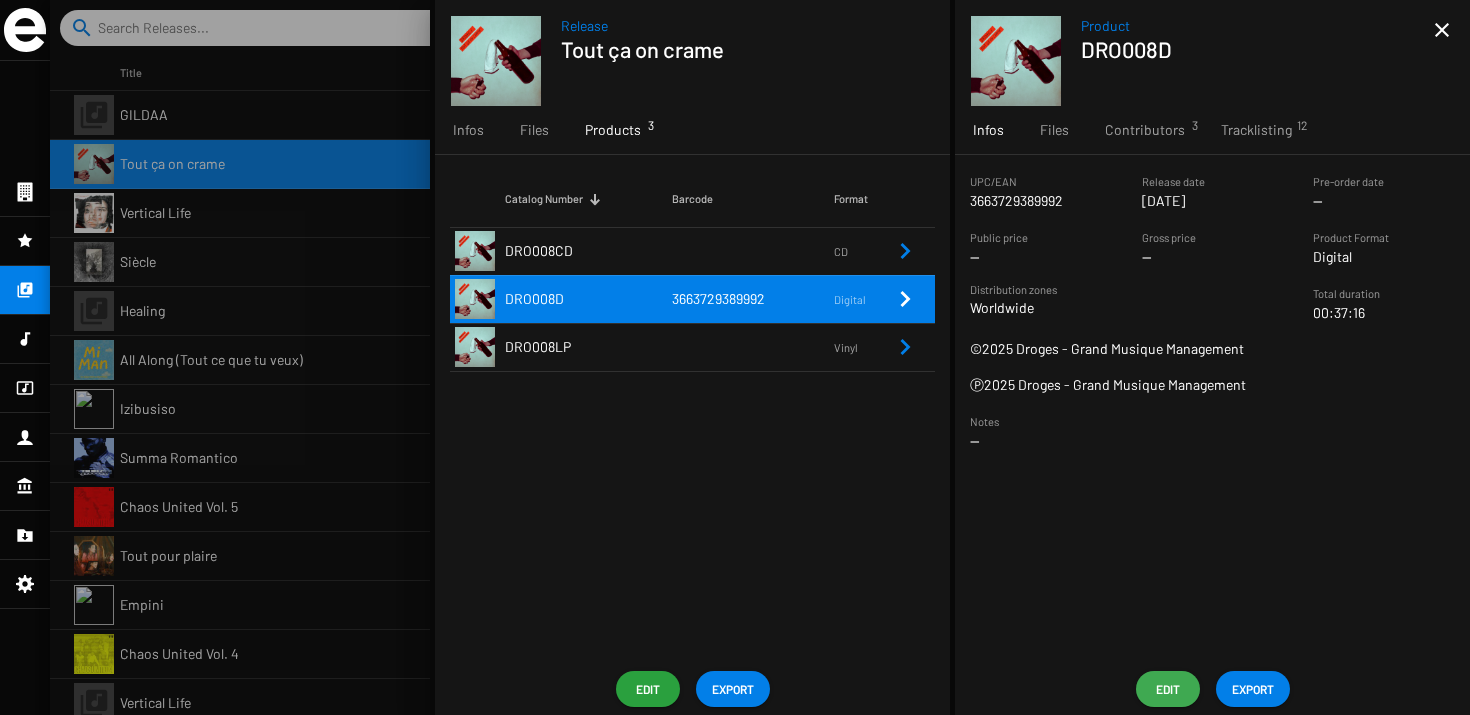 click on "Edit" 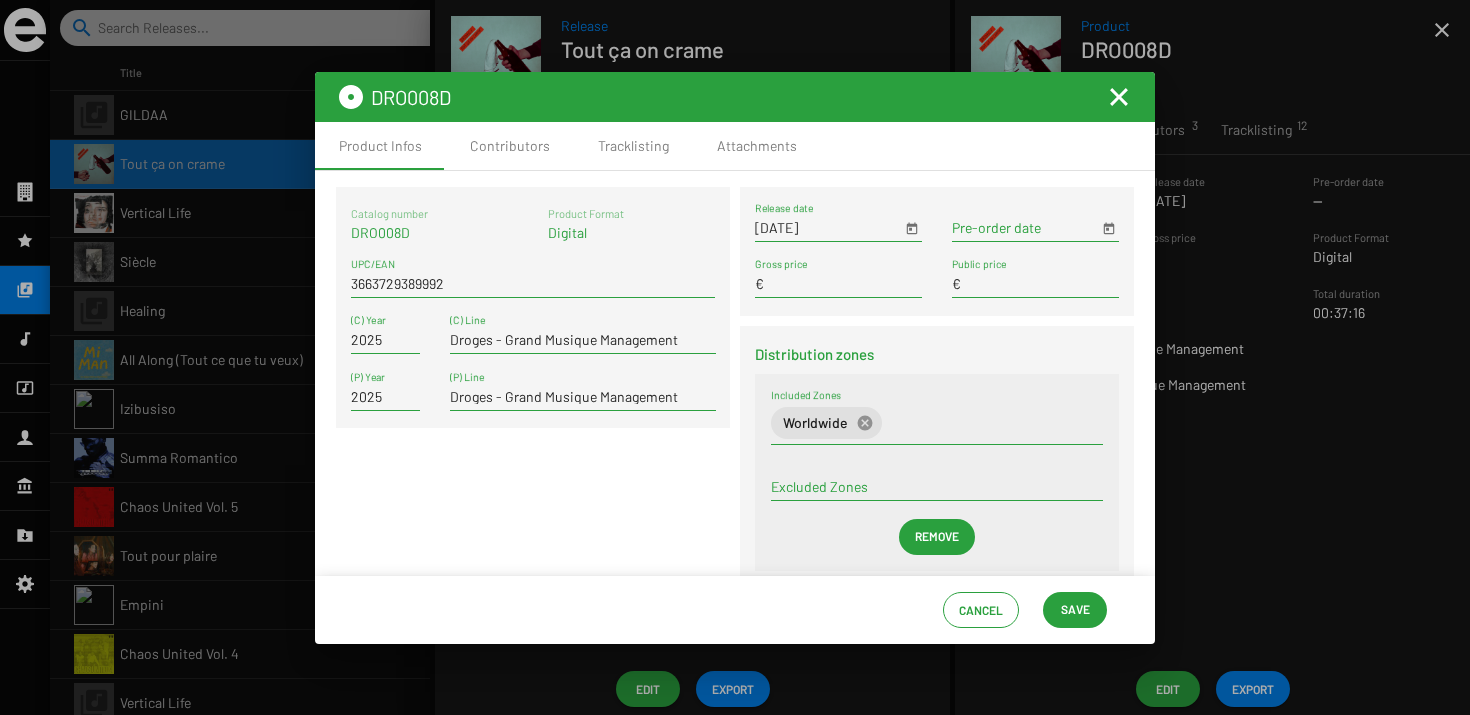 click at bounding box center (1119, 97) 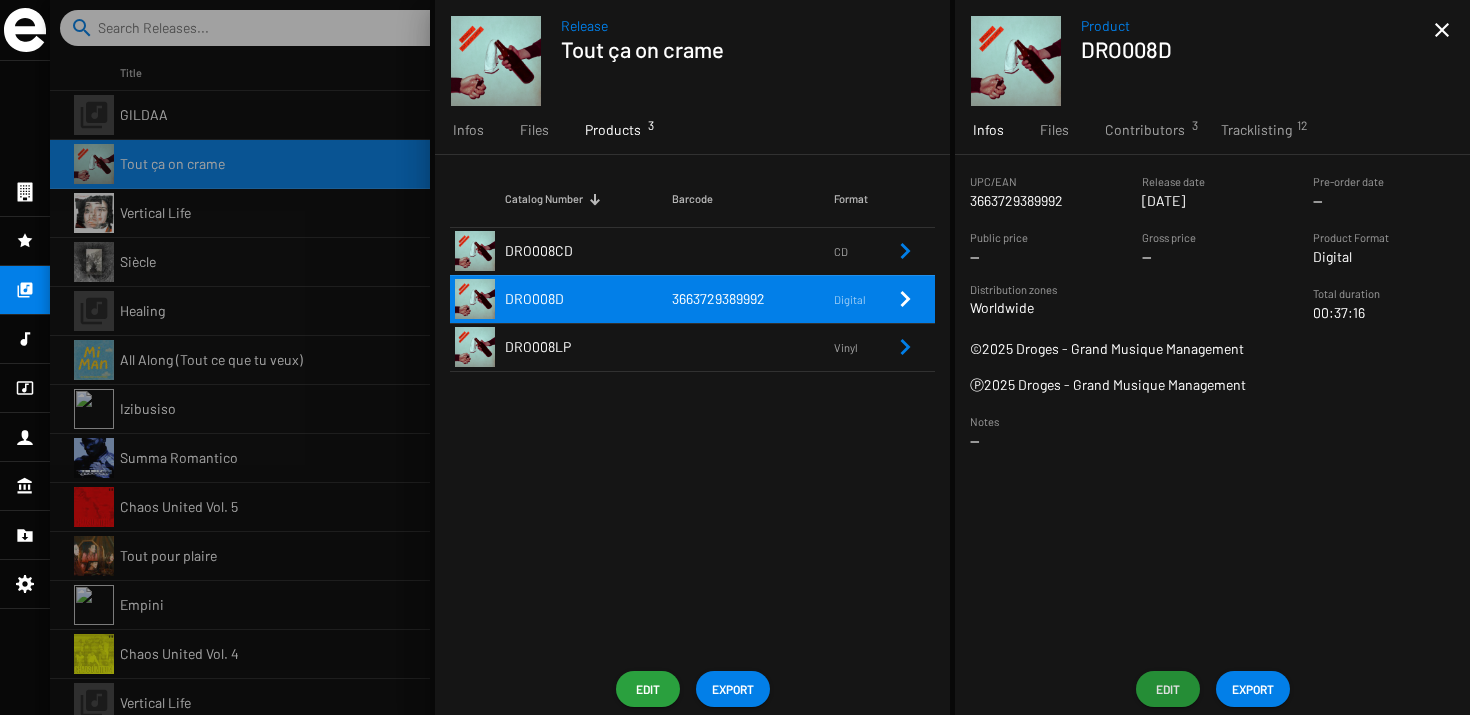click on "EXPORT" 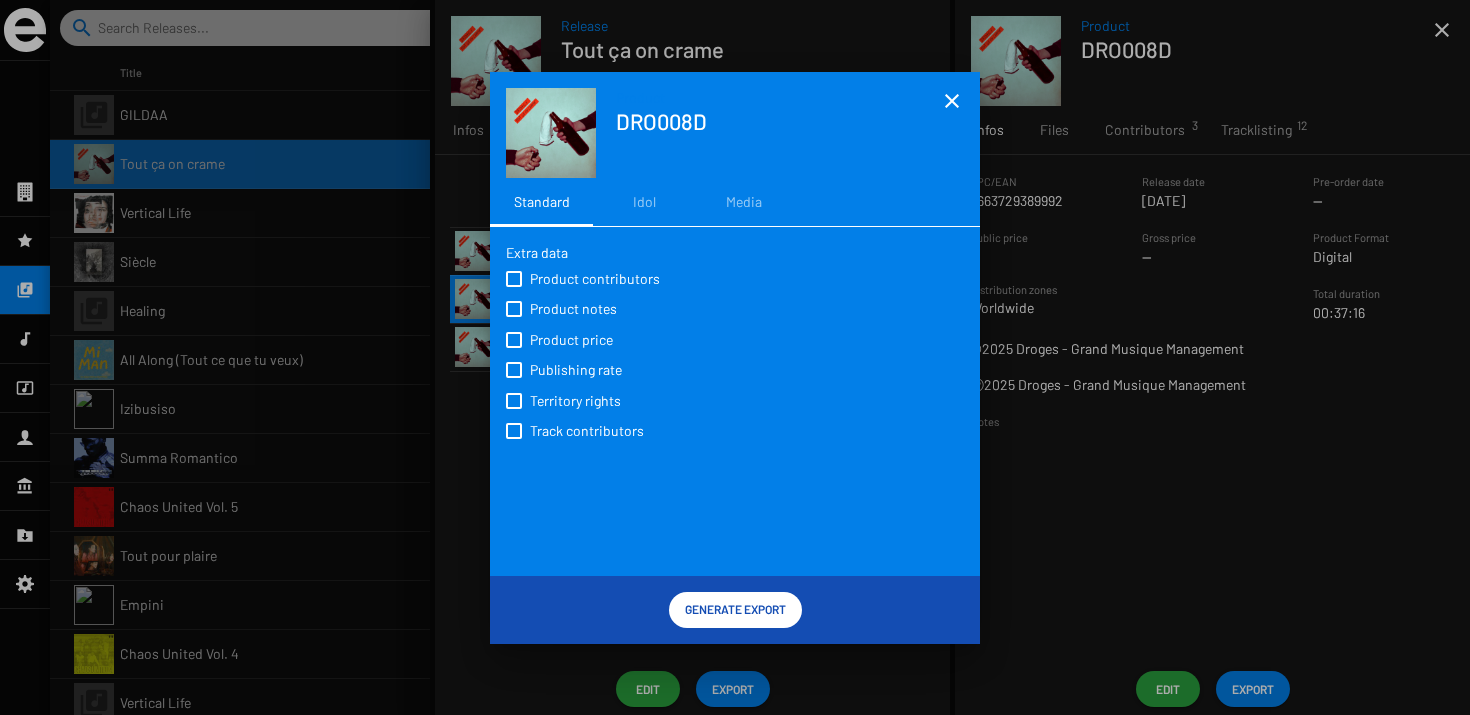 click on "Product contributors" at bounding box center [595, 279] 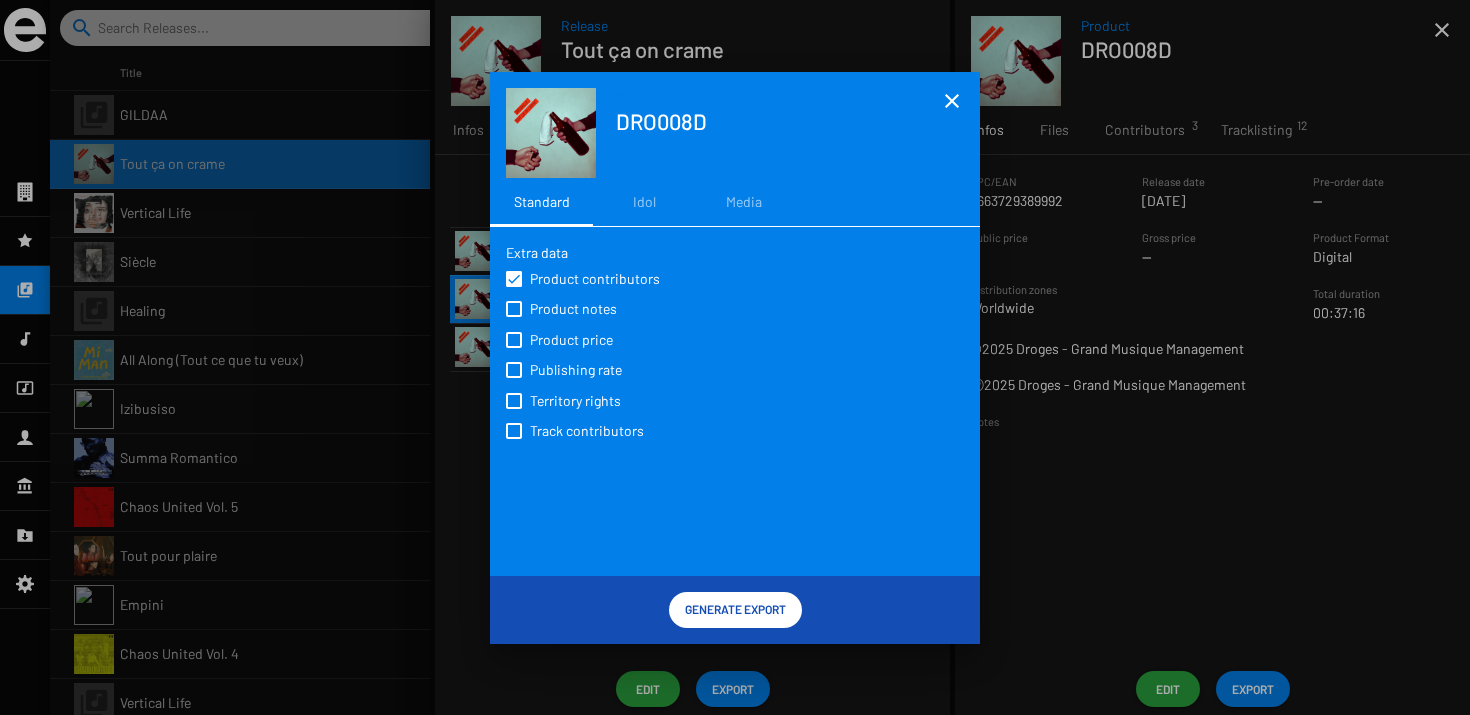 click on "Product notes" at bounding box center [573, 309] 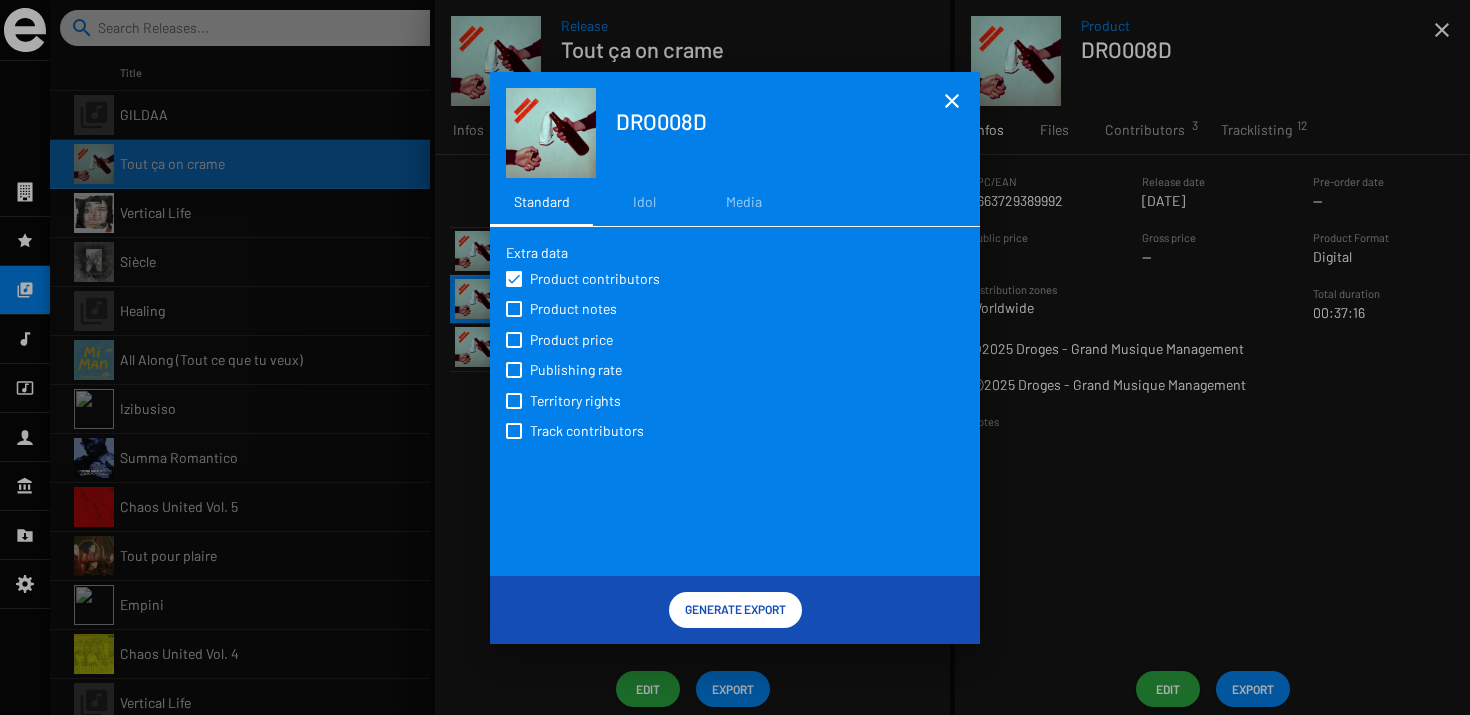click on "Product notes" at bounding box center (513, 317) 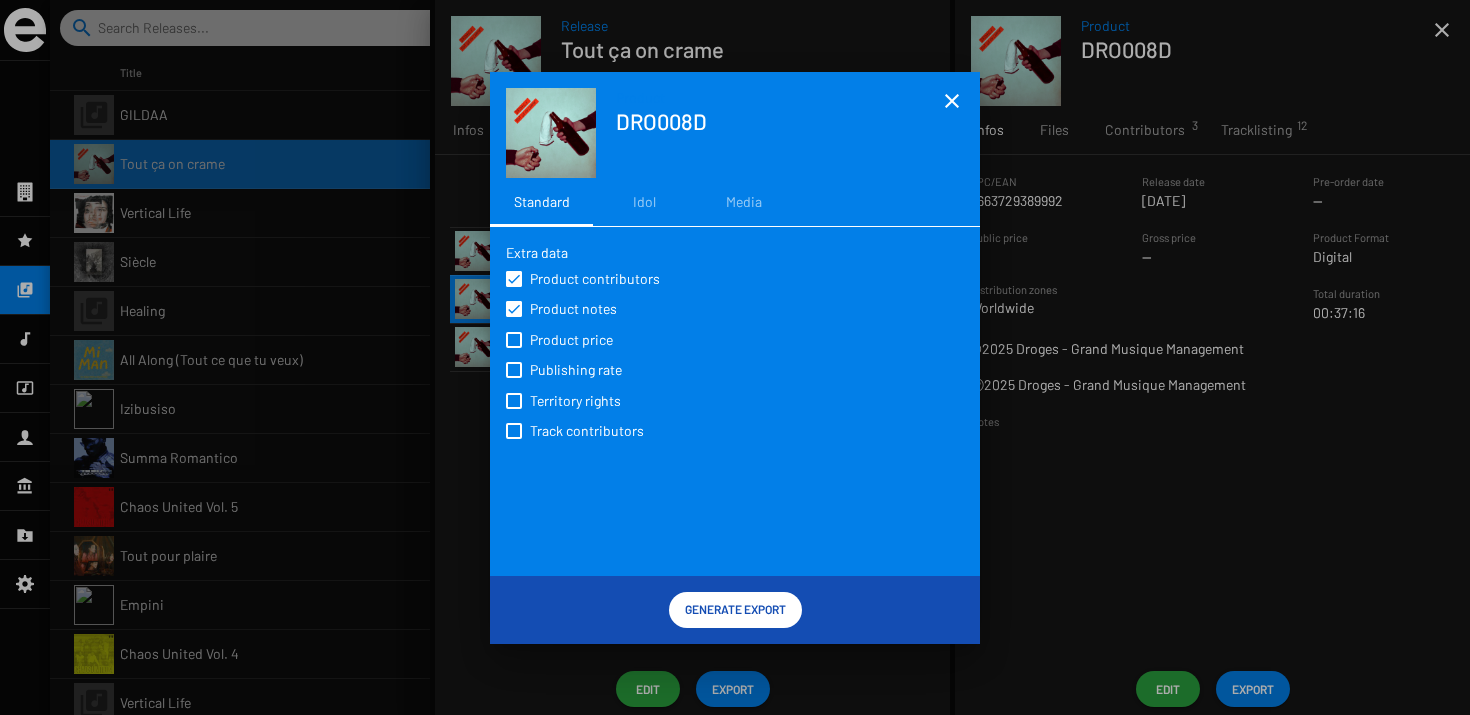 click on "Product price" at bounding box center (571, 340) 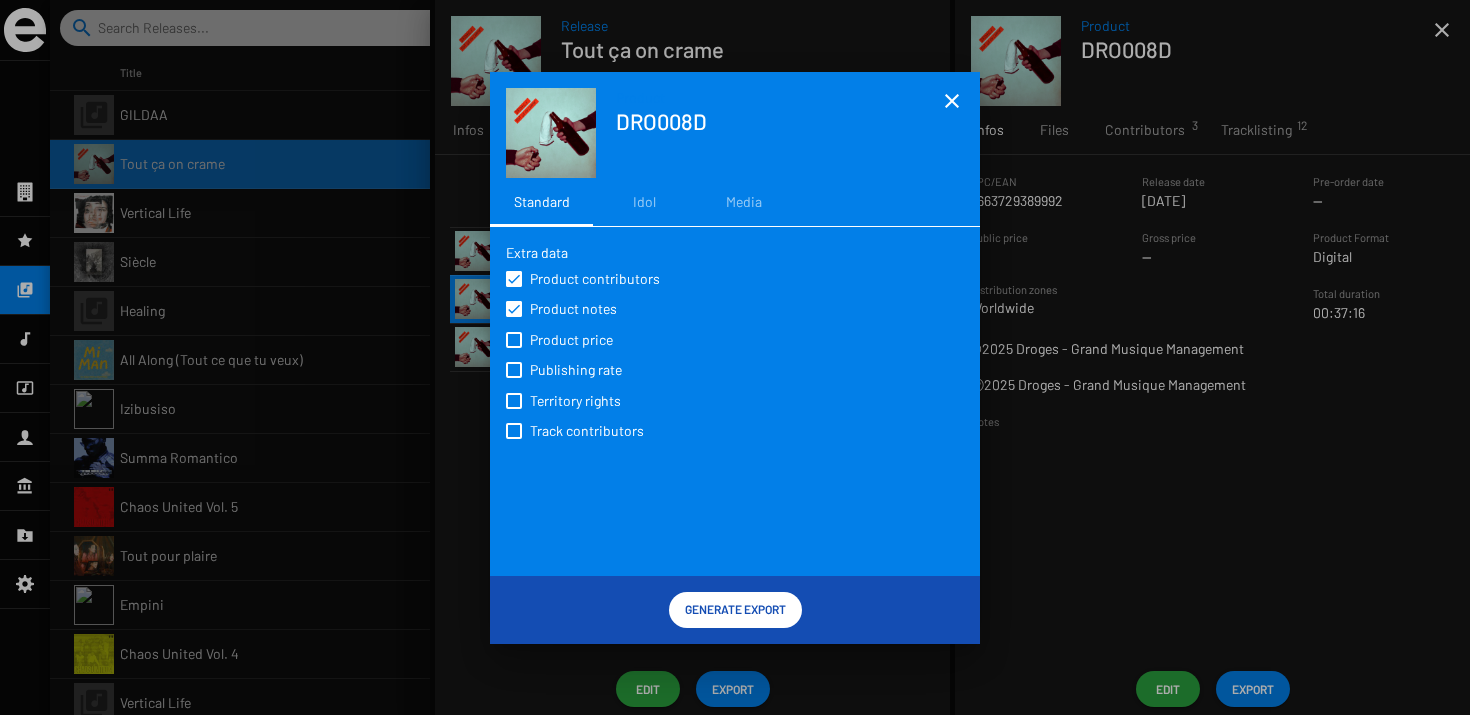 click on "Product price" at bounding box center (513, 348) 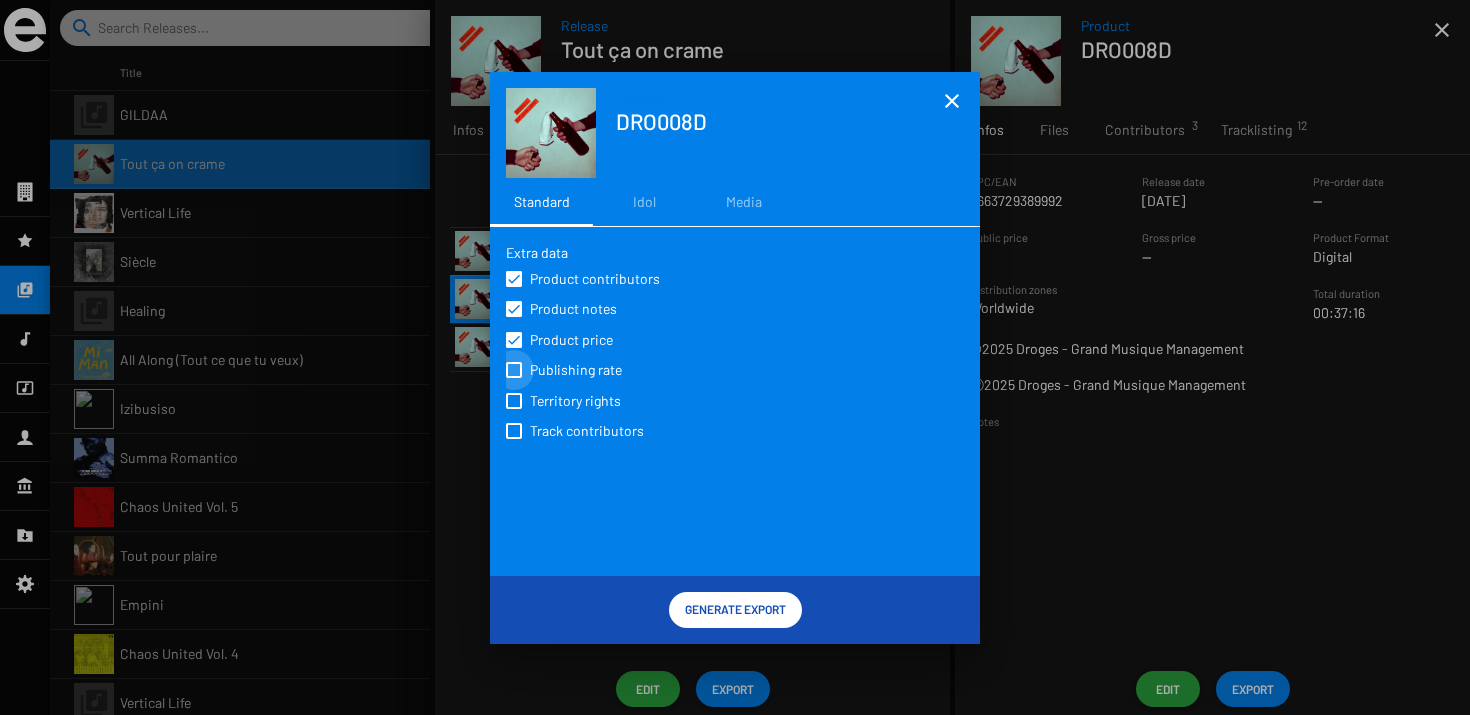click on "Publishing rate" at bounding box center (576, 370) 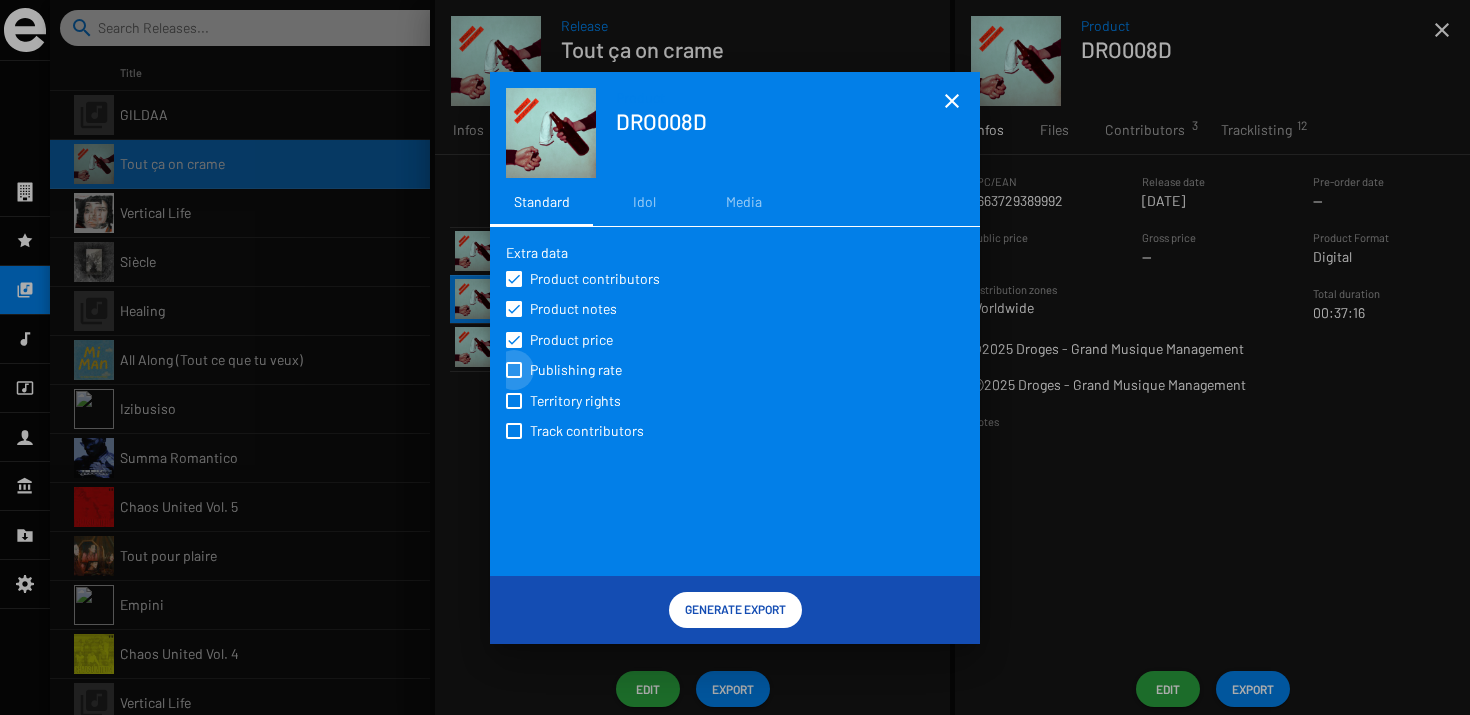 click on "Publishing rate" at bounding box center [513, 378] 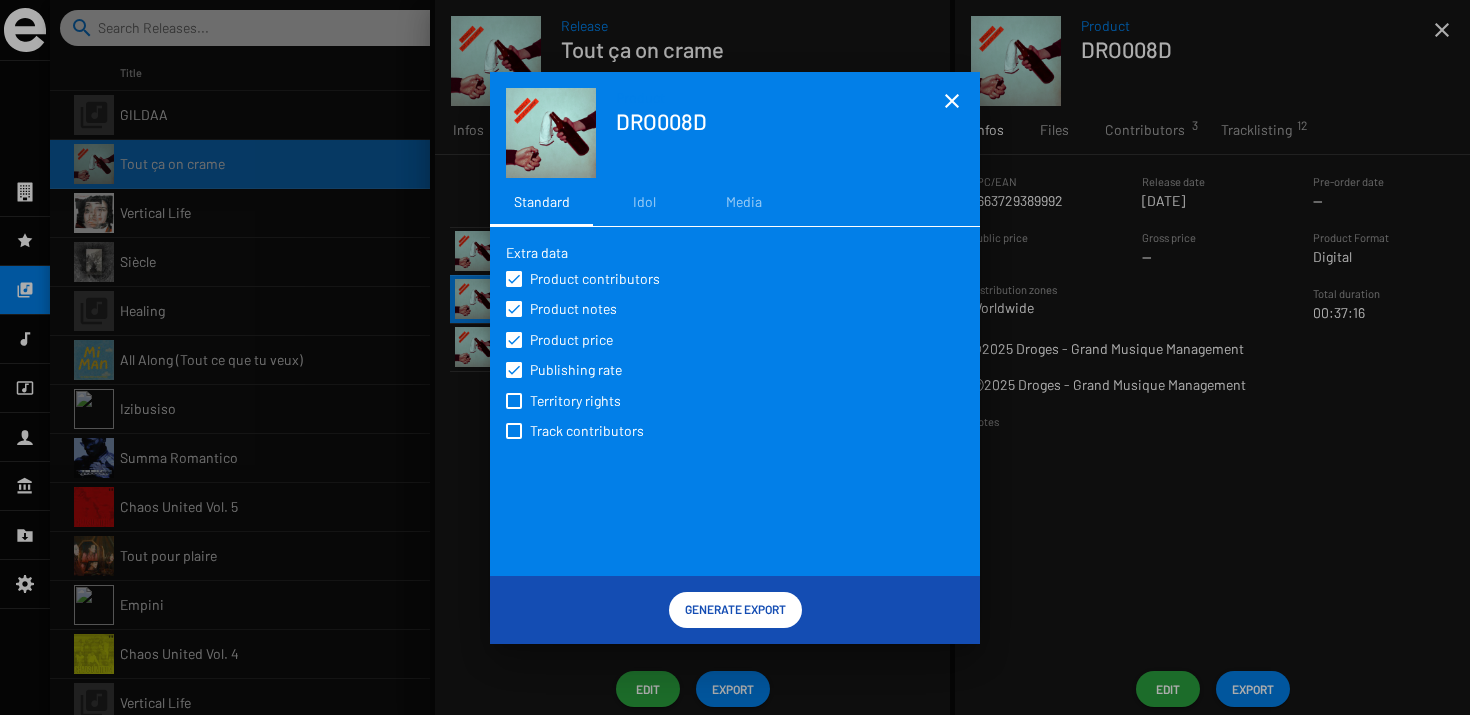 click on "Product contributors     Product notes     Product price     Publishing rate     Territory rights     Track contributors" at bounding box center (735, 354) 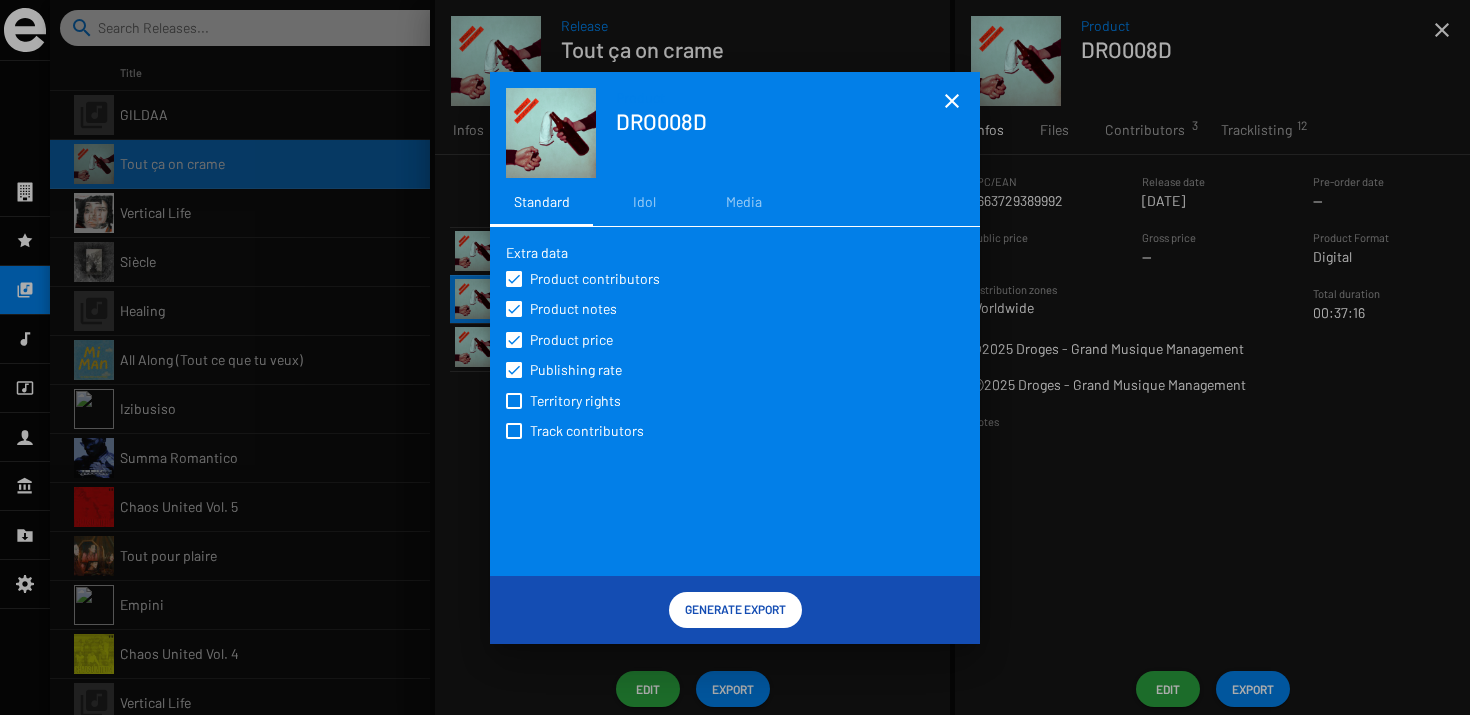 click on "Territory rights" at bounding box center (575, 401) 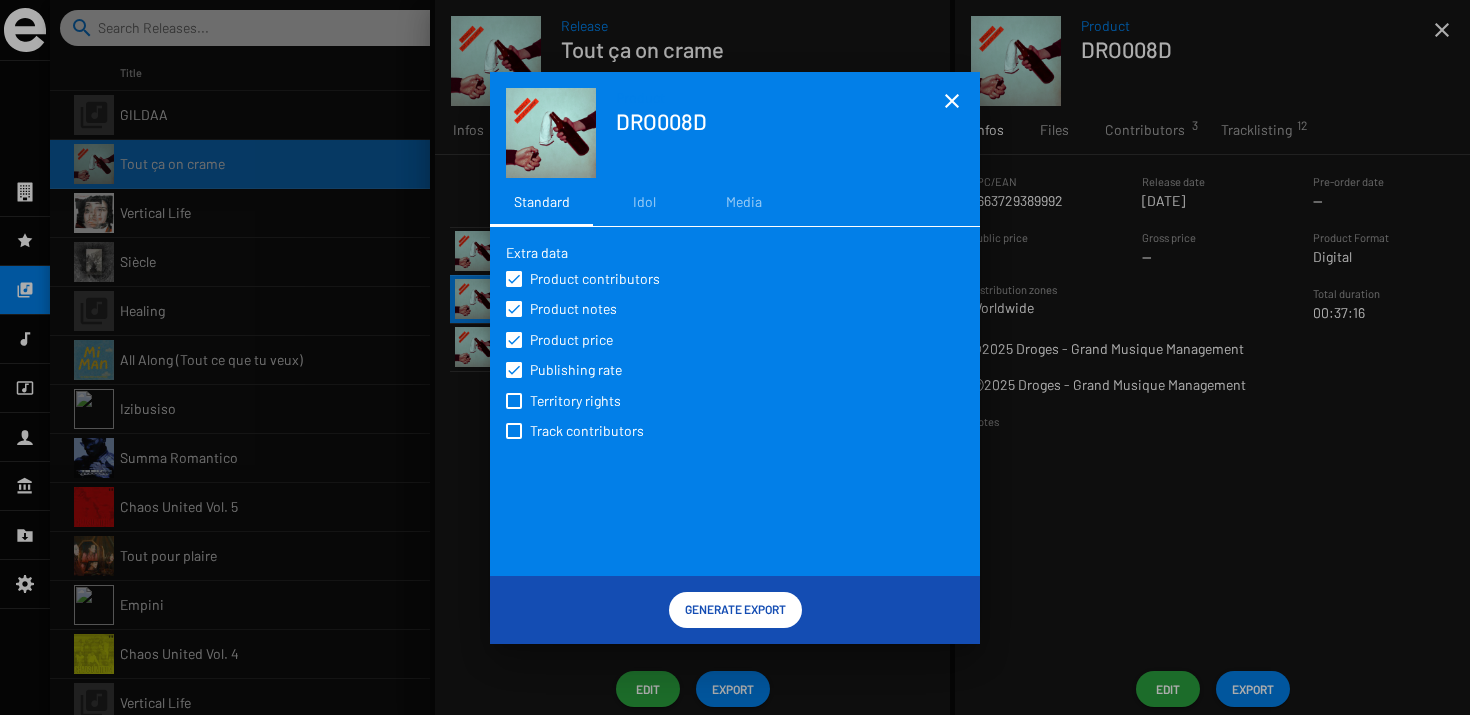 click on "Territory rights" at bounding box center (513, 409) 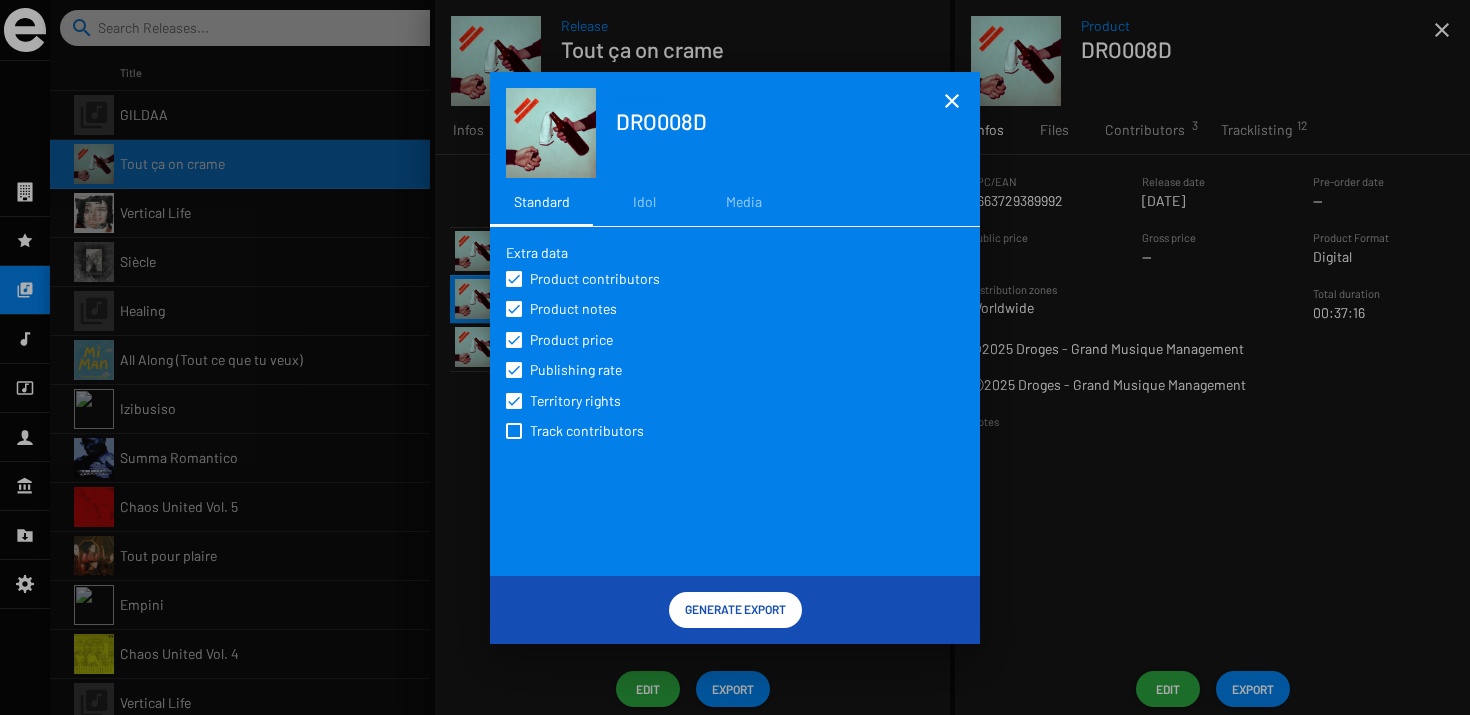 click on "Track contributors" at bounding box center [579, 430] 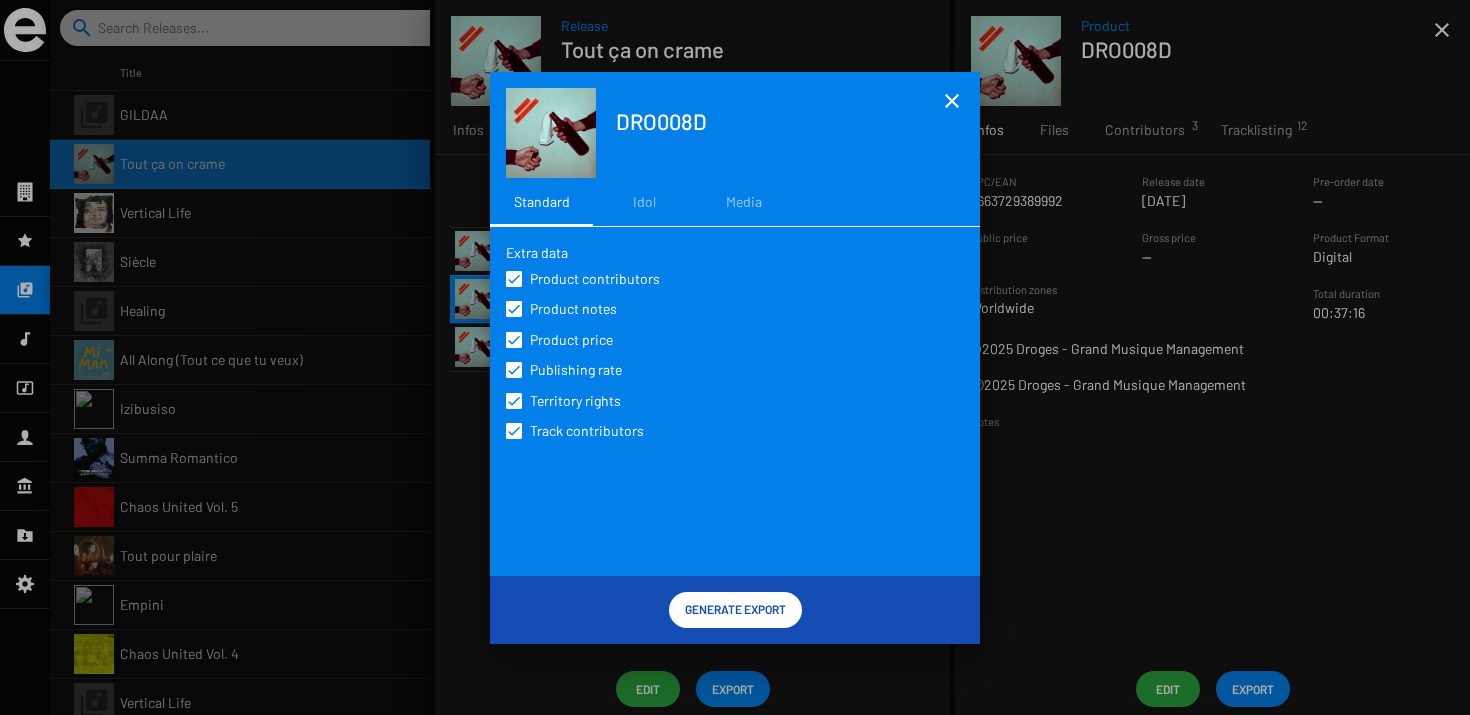 click on "Generate Export" at bounding box center (735, 609) 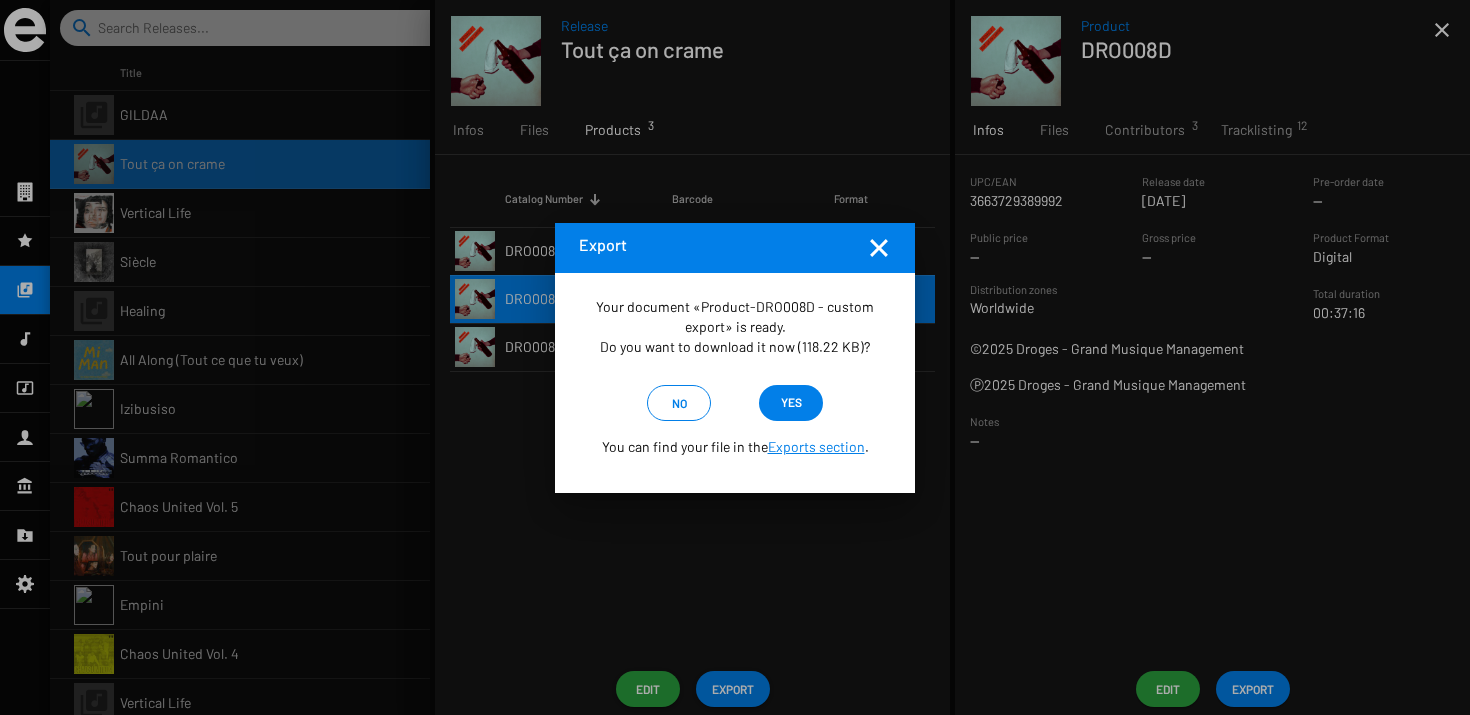 click on "yes" 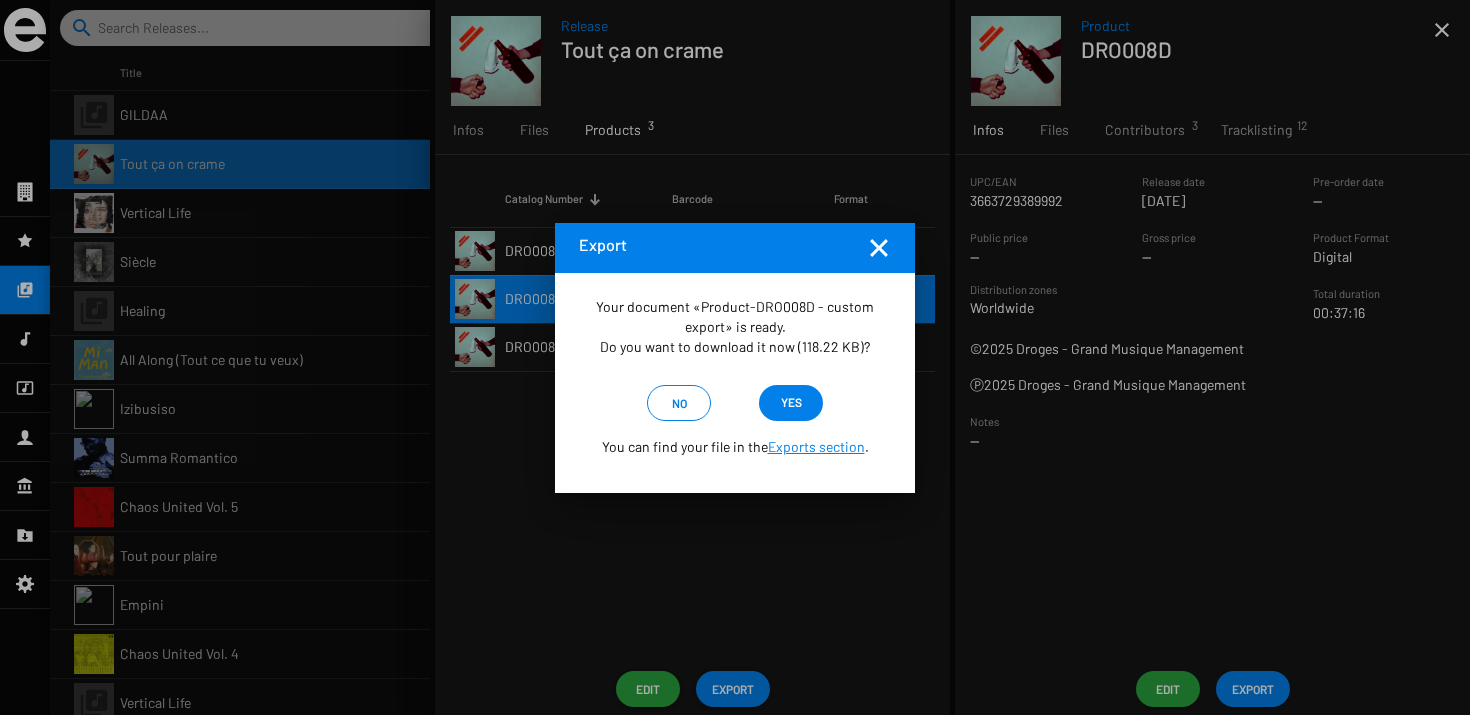 click at bounding box center (879, 248) 